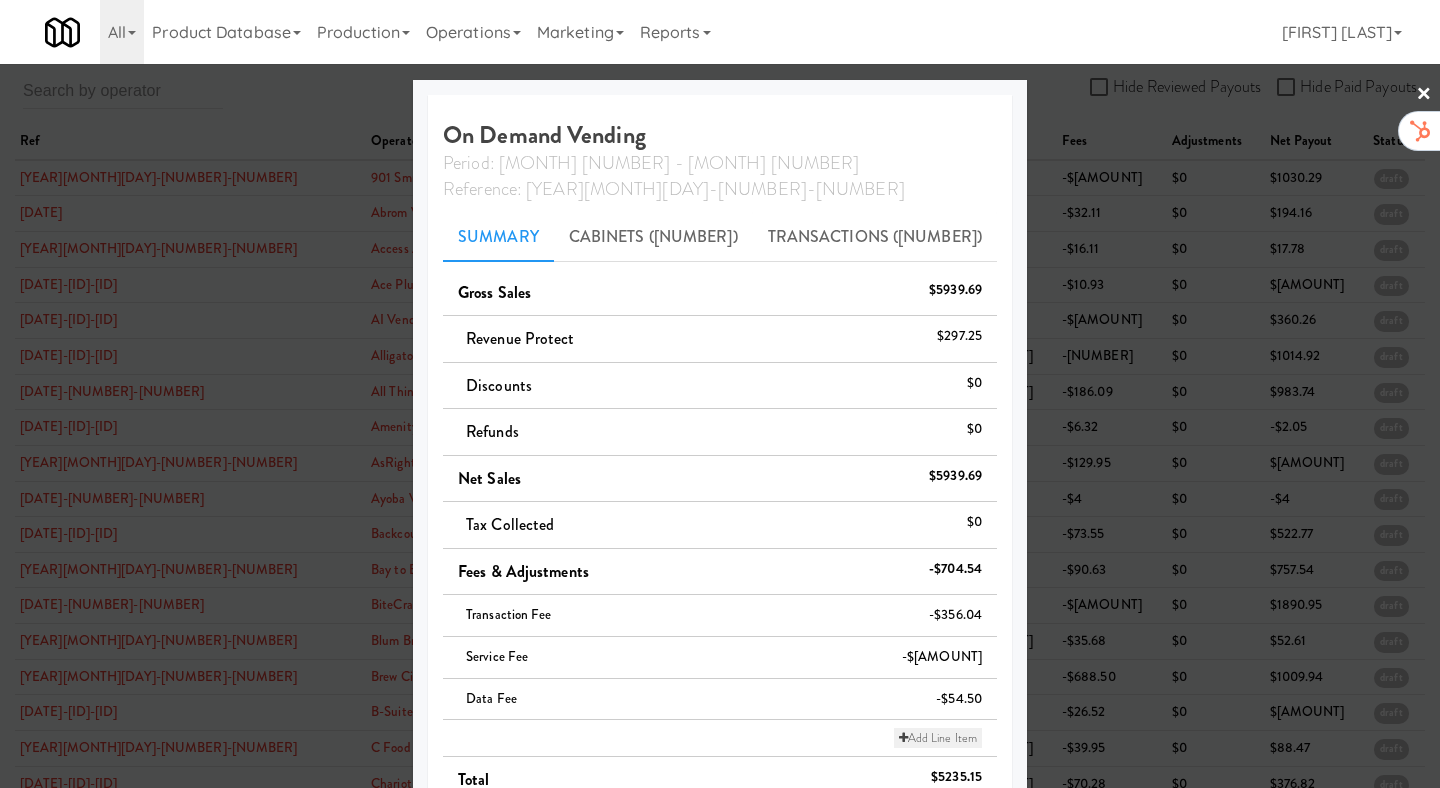 scroll, scrollTop: 0, scrollLeft: 0, axis: both 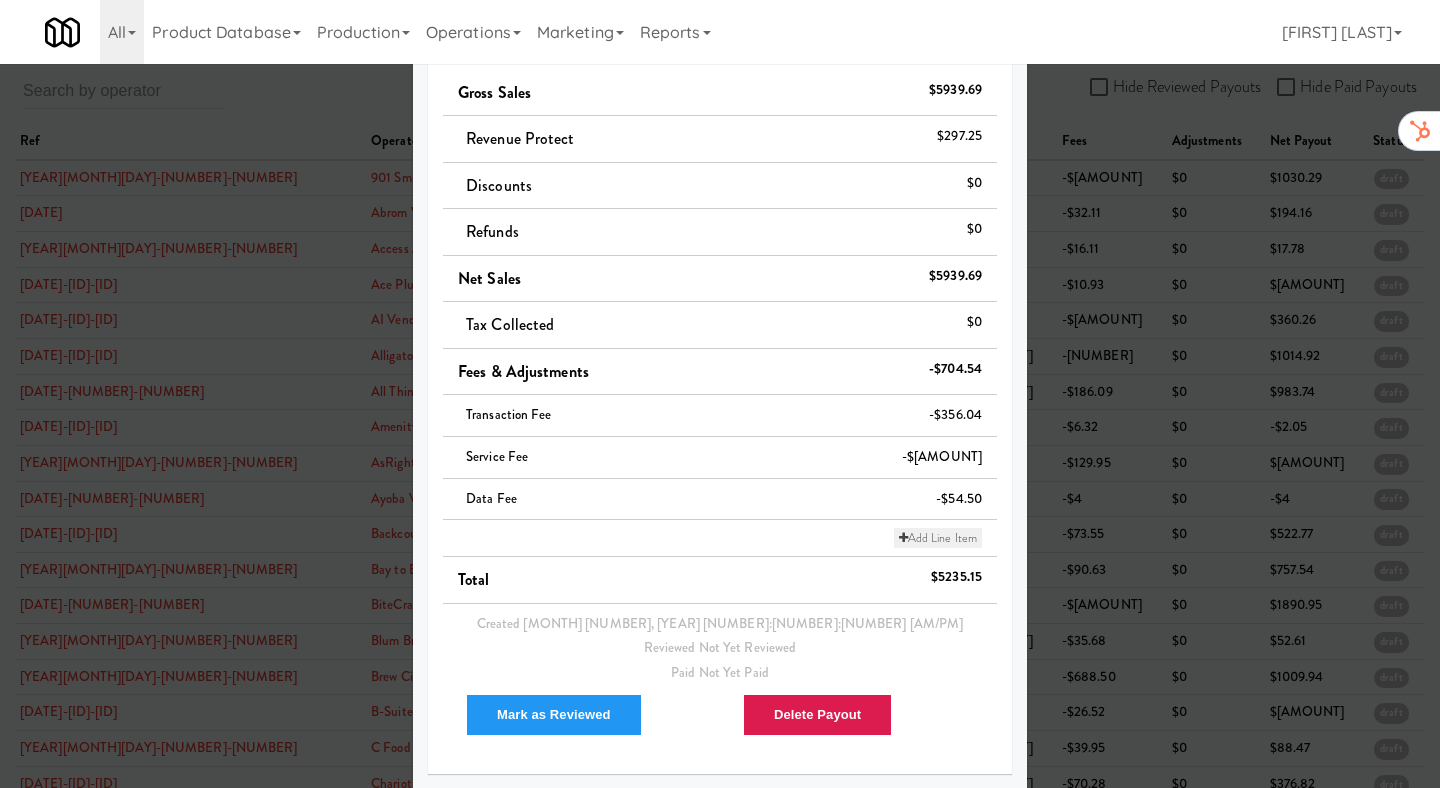 click on "Add Line Item" at bounding box center [938, 538] 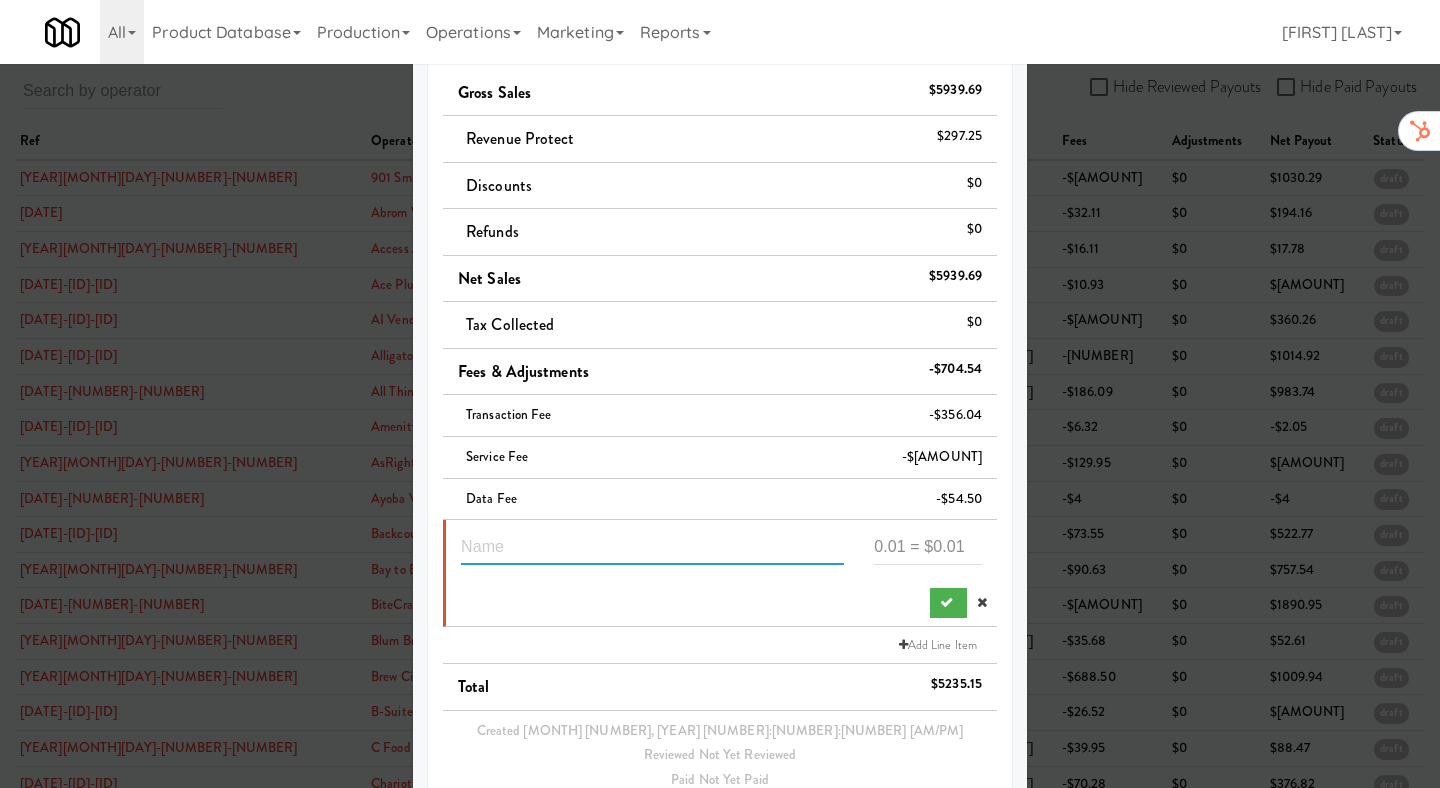 click at bounding box center [652, 546] 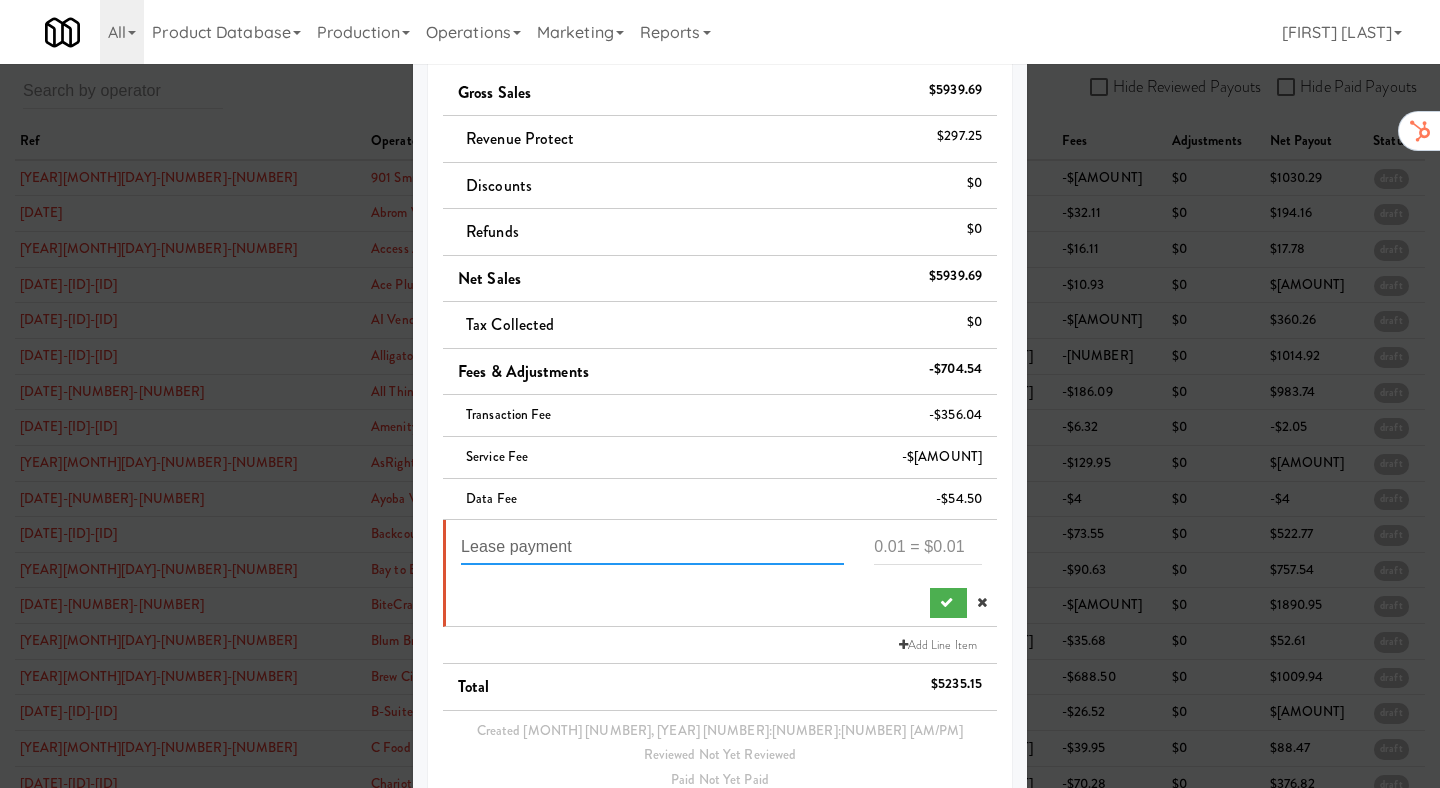 type on "Lease payment" 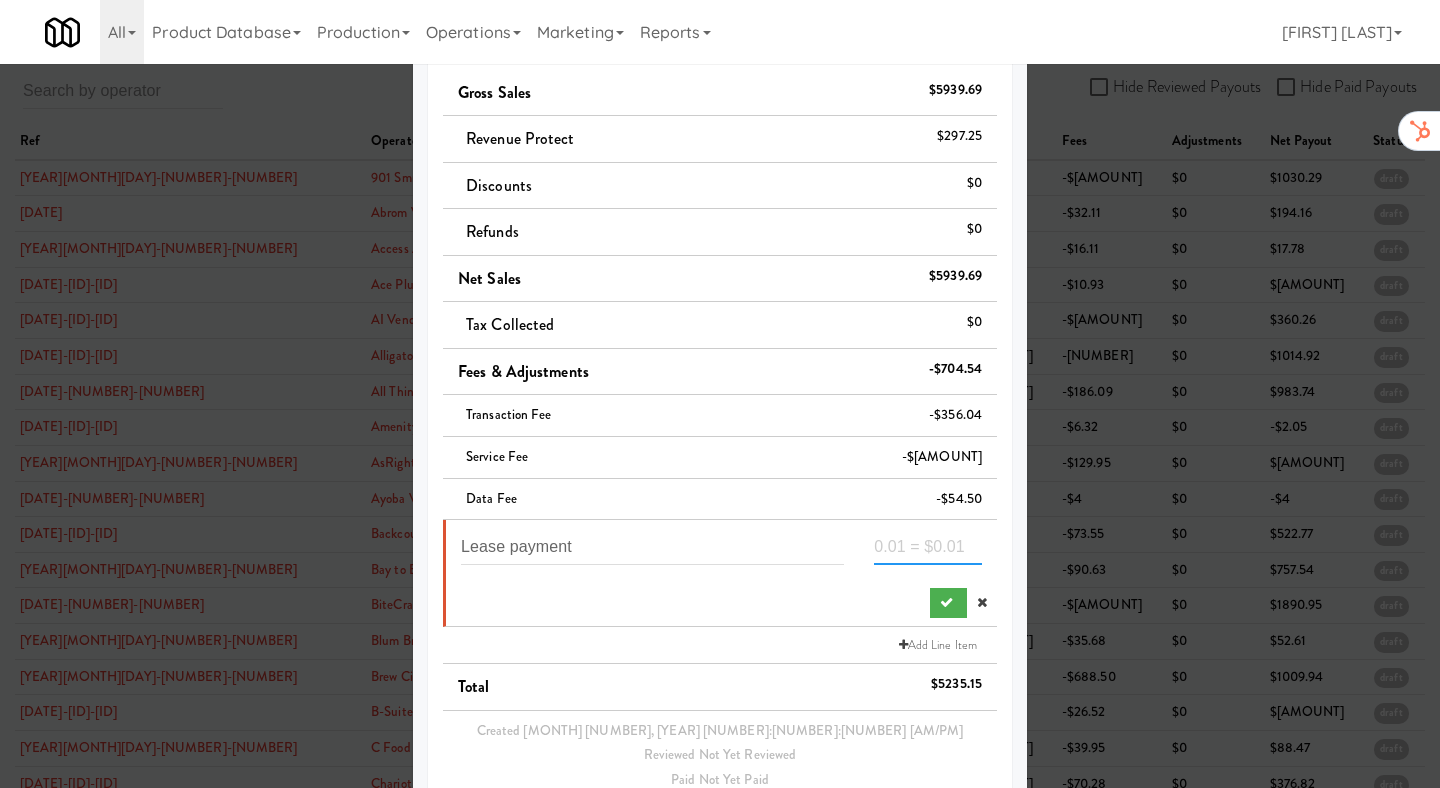 click at bounding box center [928, 546] 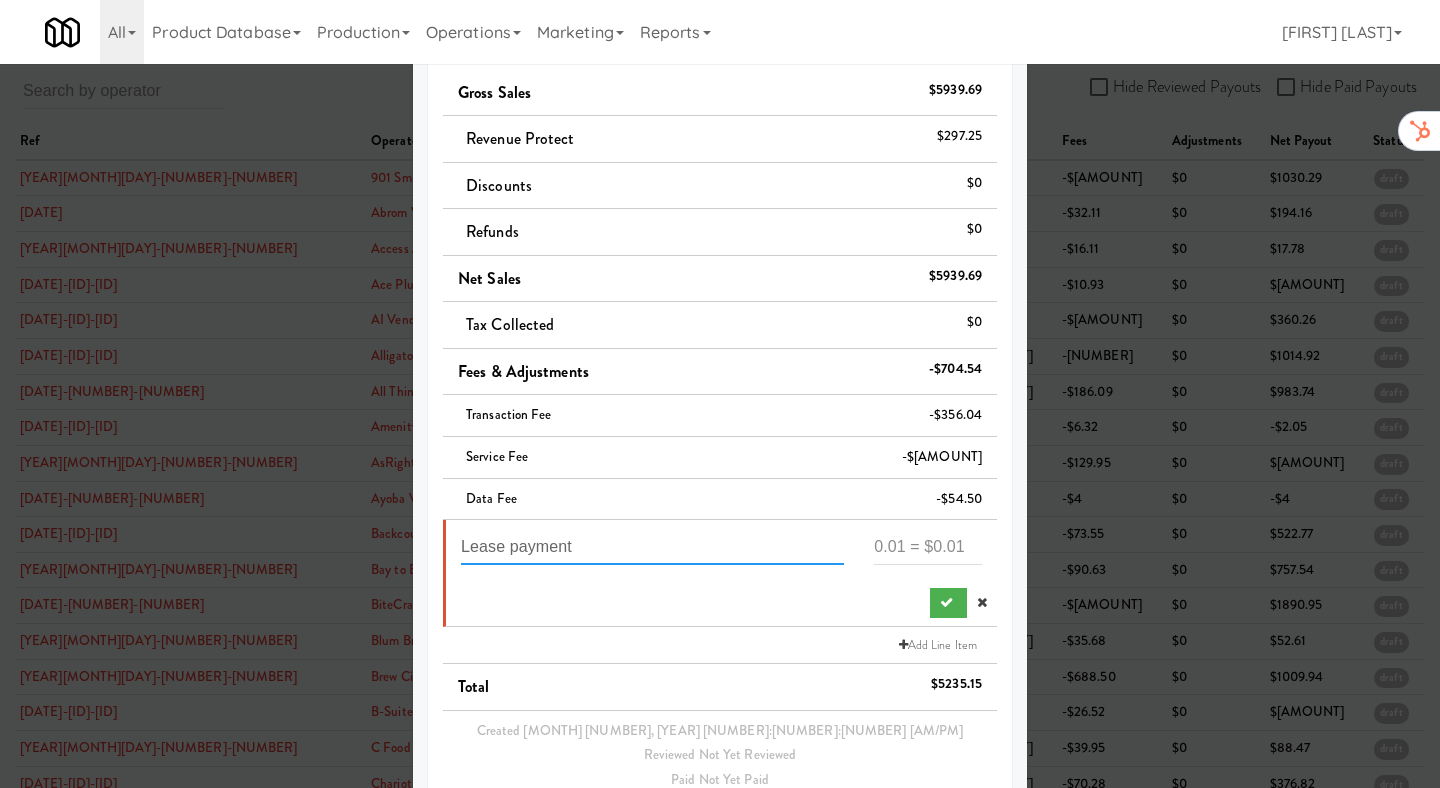 click on "Lease payment" at bounding box center (652, 546) 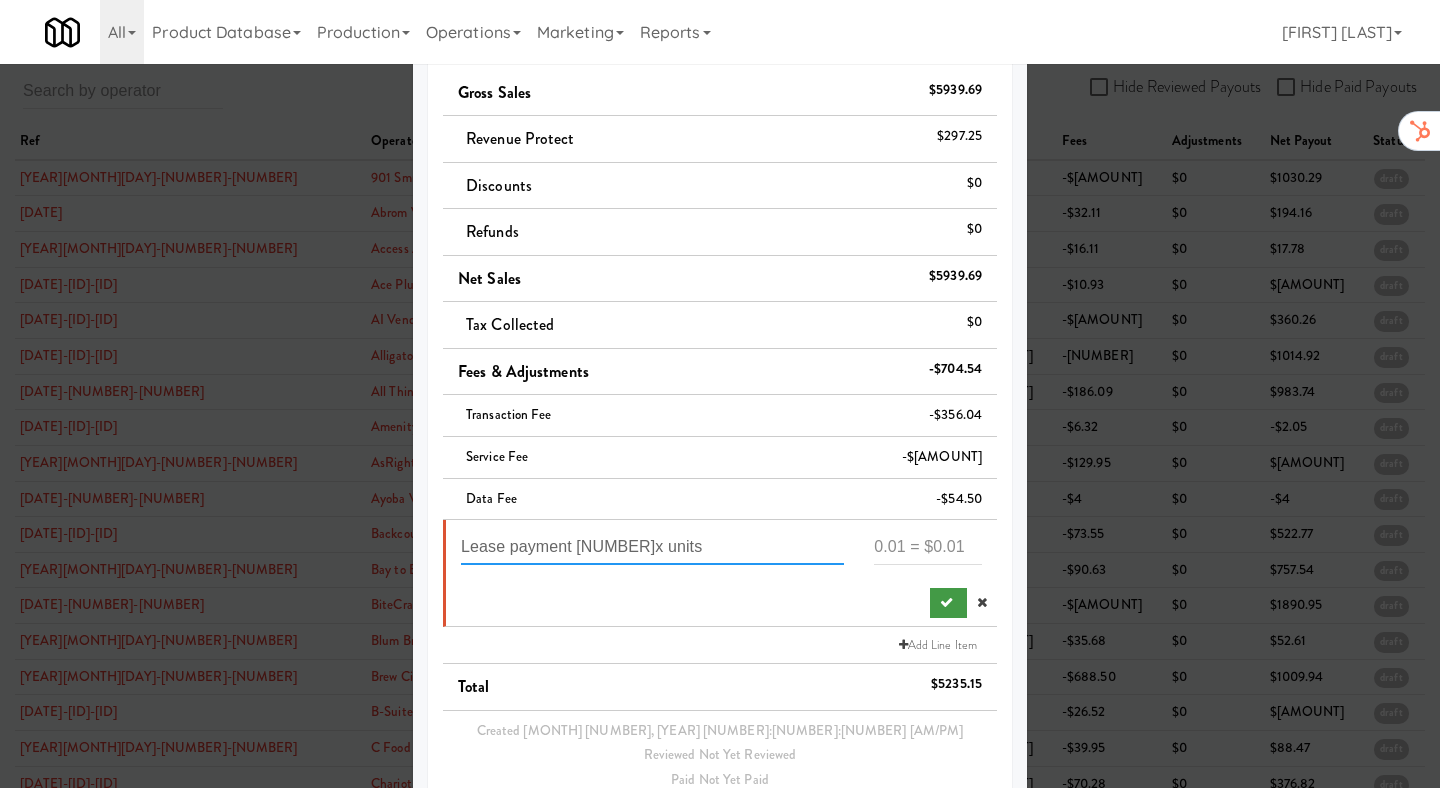 type on "Lease payment [NUMBER]x units" 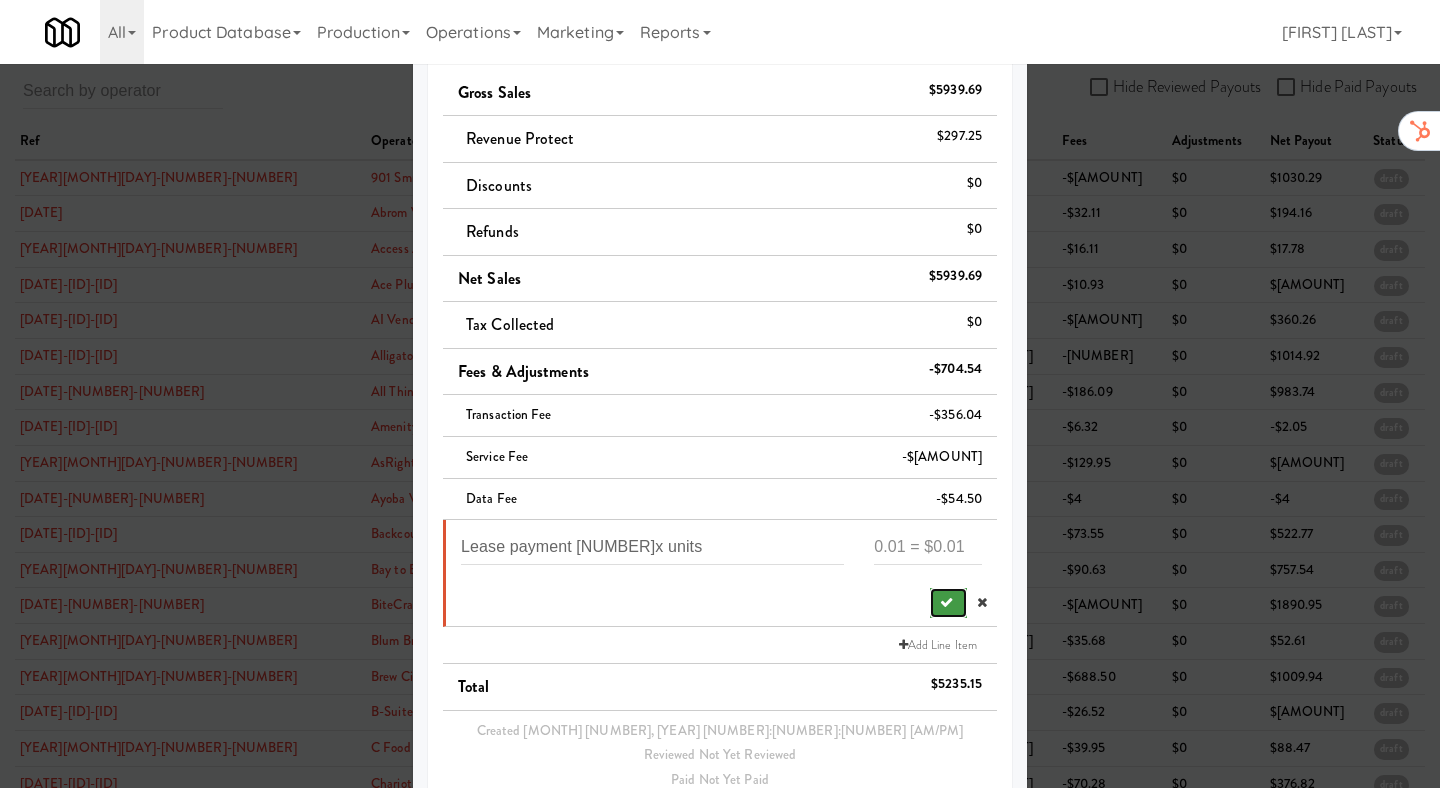 click at bounding box center [946, 602] 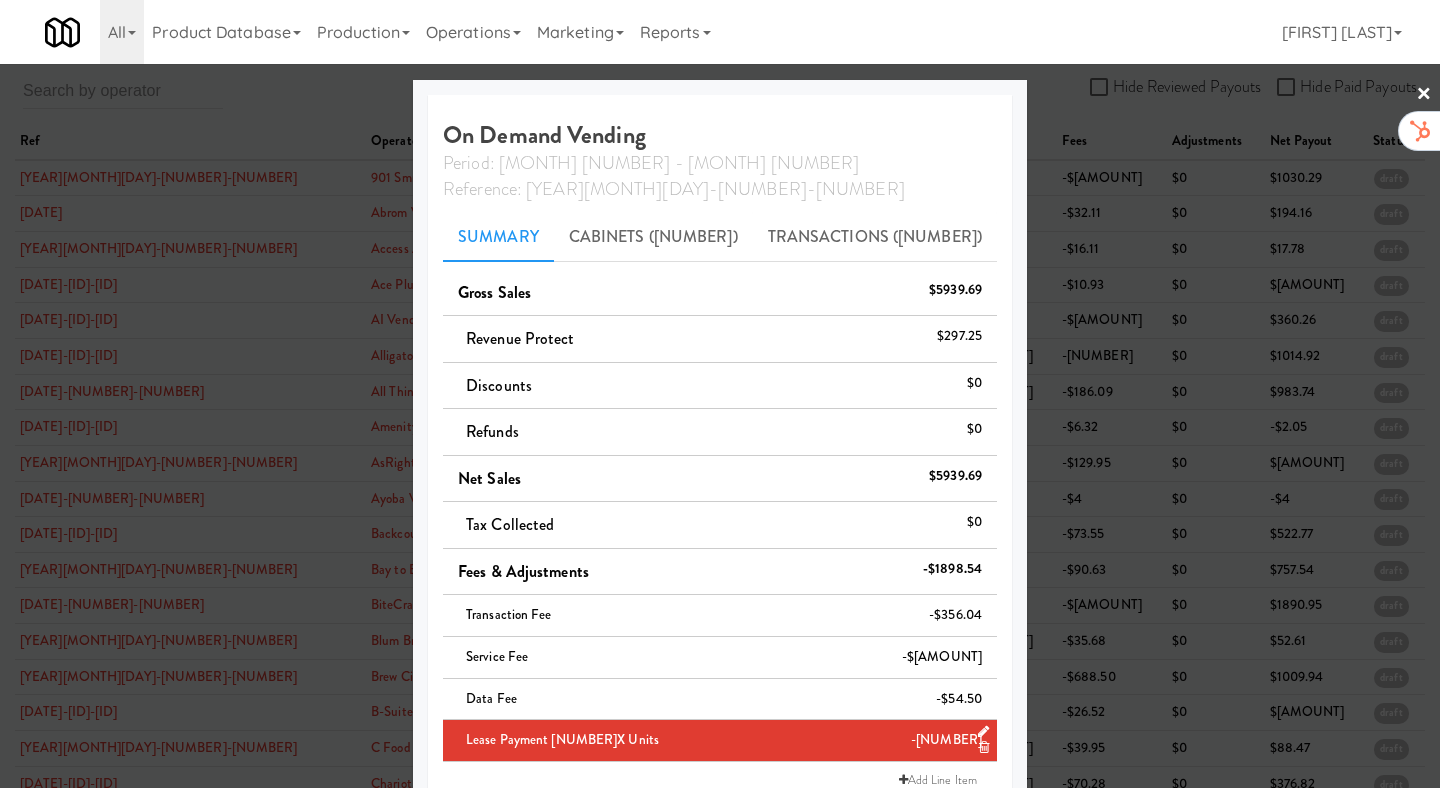 scroll, scrollTop: 242, scrollLeft: 0, axis: vertical 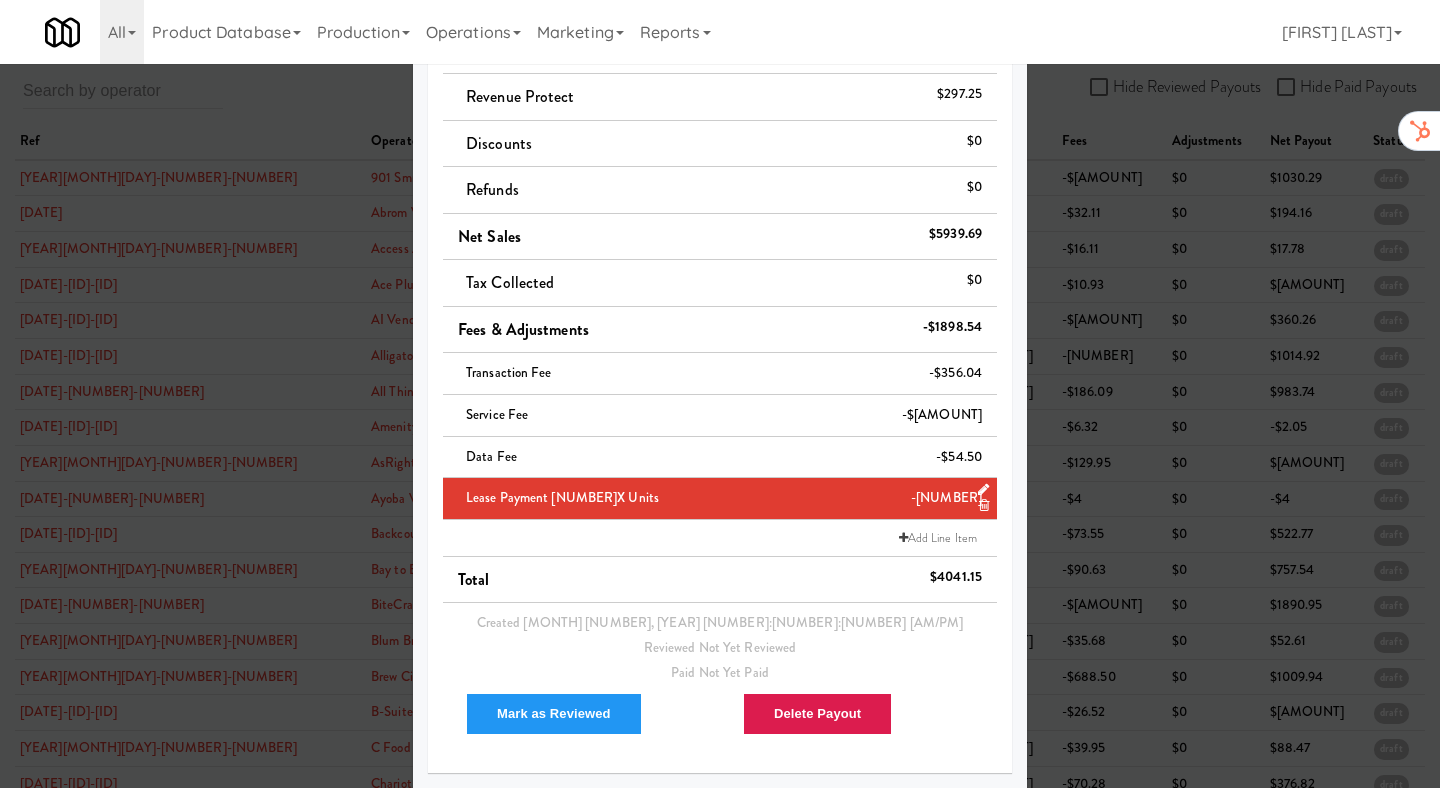 click at bounding box center (720, 394) 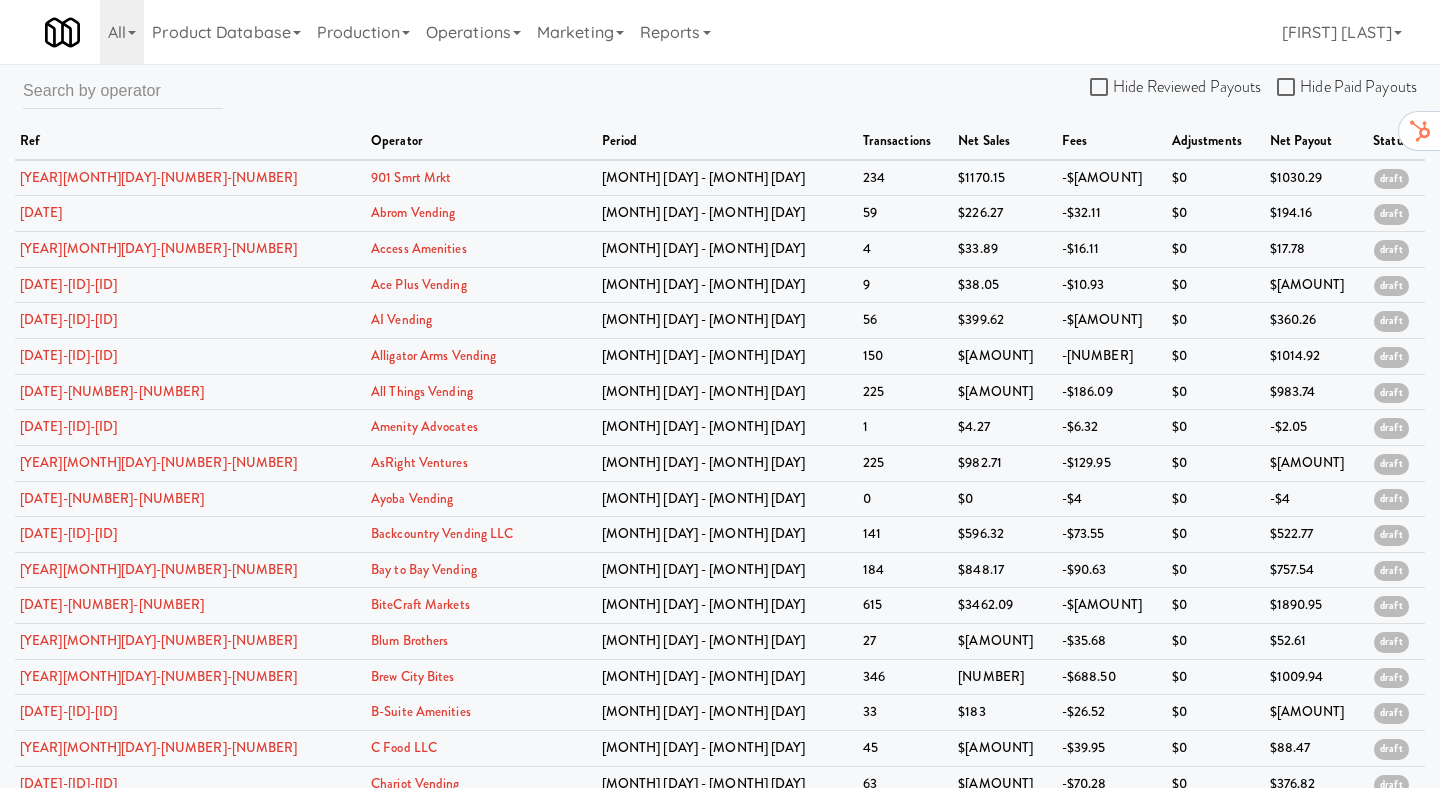click on "ref operator period transactions net sales fees adjustments net payout status   [DATE]-[NUMBER]-[NUMBER]   [NAME] [MONTH] [NUMBER] - [MONTH] [NUMBER] [NUMBER] $[NUMBER] $[NUMBER] $[NUMBER] $[NUMBER] draft   [DATE]-[NUMBER]-[NUMBER]   [NAME] [MONTH] [NUMBER] - [MONTH] [NUMBER] [NUMBER] $[NUMBER] $[NUMBER] $[NUMBER] $[NUMBER] draft   [DATE]-[NUMBER]-[NUMBER]   [NAME] [MONTH] [NUMBER] - [MONTH] [NUMBER] [NUMBER] $[NUMBER] $[NUMBER] $[NUMBER] $[NUMBER] draft   [DATE]-[NUMBER]-[NUMBER]   [NAME] [MONTH] [NUMBER] - [MONTH] [NUMBER] [NUMBER] $[NUMBER] $[NUMBER] $[NUMBER] $[NUMBER] draft   [DATE]-[NUMBER]-[NUMBER]   [NAME] [MONTH] [NUMBER] - [MONTH] [NUMBER] [NUMBER] $[NUMBER] $[NUMBER] $[NUMBER] $[NUMBER] draft   [DATE]-[NUMBER]-[NUMBER]   [NAME] [MONTH] [NUMBER] - [MONTH] [NUMBER] [NUMBER] $[NUMBER] $[NUMBER] $[NUMBER] $[NUMBER] draft   [DATE]-[NUMBER]-[NUMBER]   [NAME] [MONTH] [NUMBER] - [MONTH] [NUMBER] [NUMBER] $[NUMBER] $[NUMBER] $[NUMBER] $[NUMBER] draft   [DATE]-[NUMBER]-[NUMBER]   [NAME] [MONTH] [NUMBER] - [MONTH] [NUMBER] [NUMBER] $[NUMBER] $[NUMBER] $[NUMBER] $[NUMBER] draft   [DATE]-[NUMBER]-[NUMBER]   [NAME] [MONTH] [NUMBER] - [MONTH] [NUMBER] [NUMBER] $[NUMBER] $[NUMBER] $[NUMBER] $[NUMBER] draft   [DATE]-[NUMBER]-[NUMBER]   [NAME] [MONTH] [NUMBER] - [MONTH] [NUMBER] [NUMBER] $[NUMBER] $[NUMBER] $[NUMBER] $[NUMBER] draft   [DATE]-[NUMBER]-[NUMBER]   [NUMBER] $[NUMBER]" at bounding box center [720, 829] 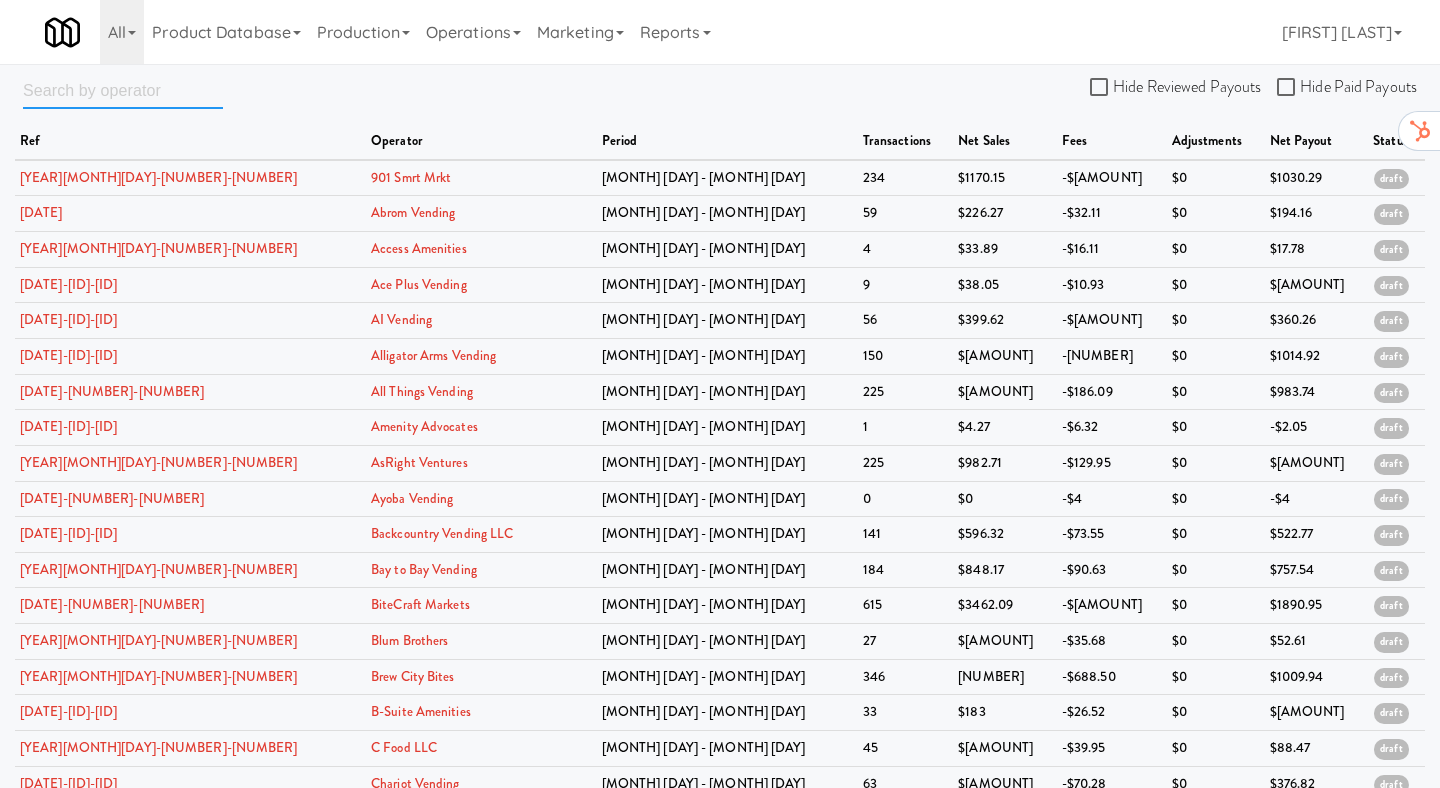 click at bounding box center [123, 90] 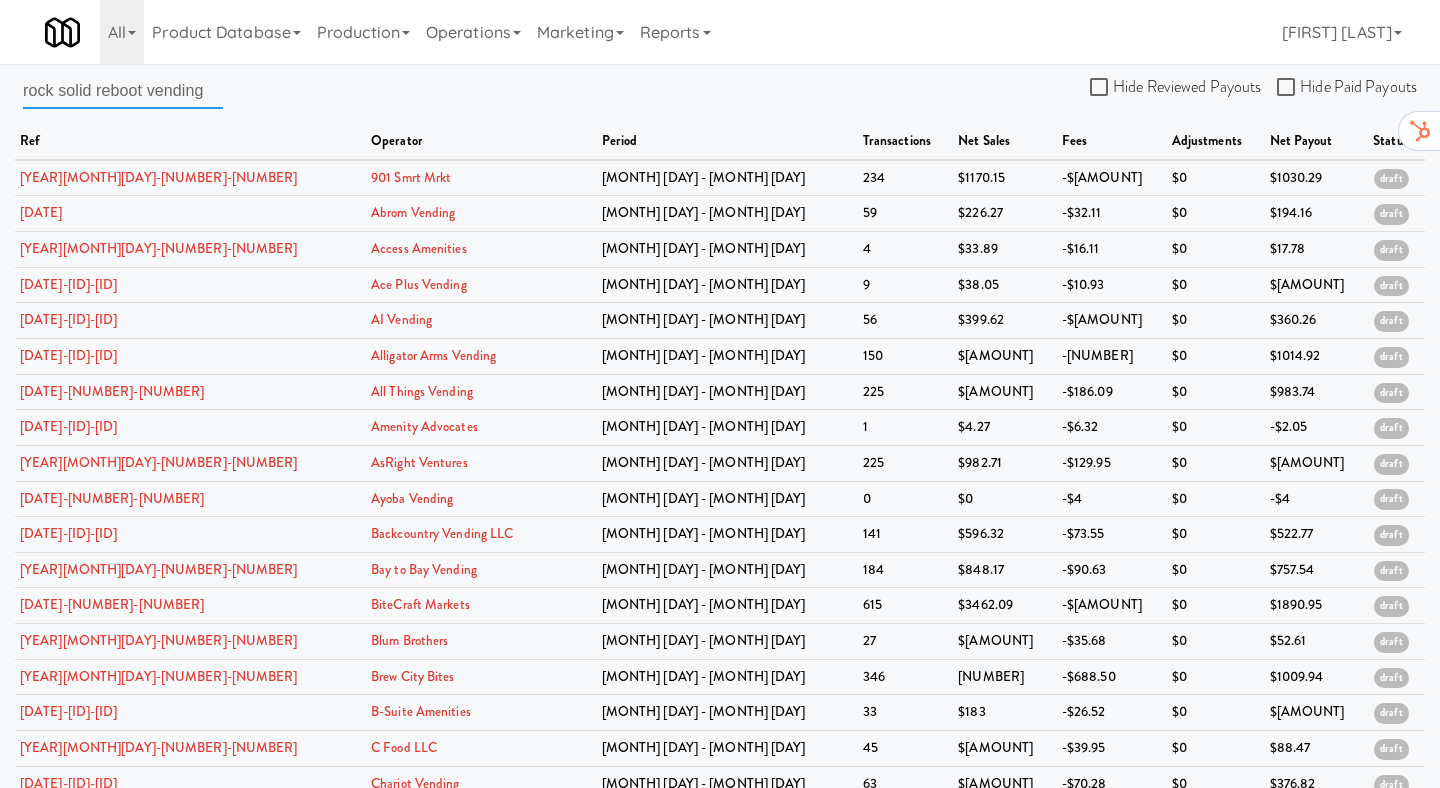 scroll, scrollTop: 0, scrollLeft: 11, axis: horizontal 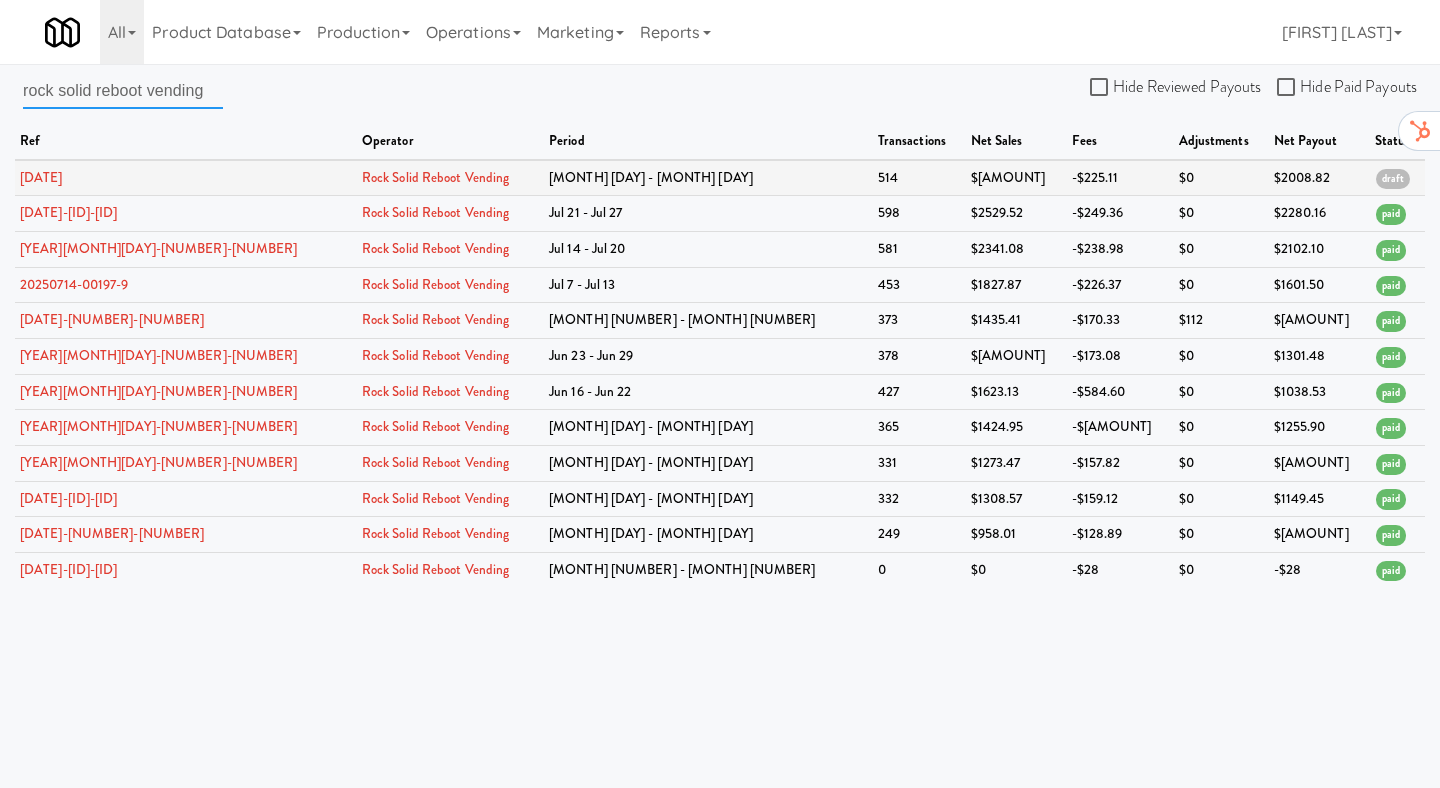 type on "rock solid reboot vending" 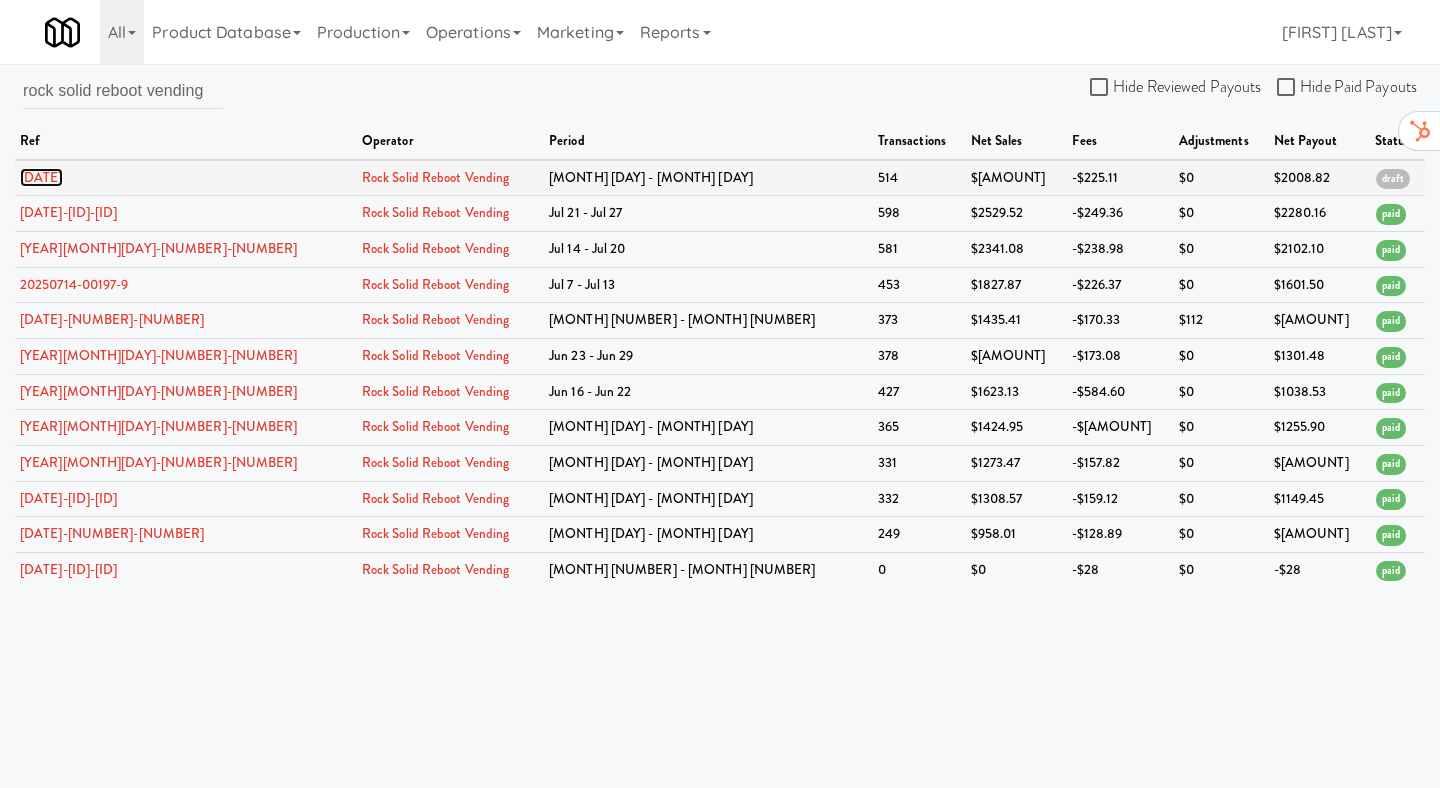 click on "[DATE]" at bounding box center (41, 177) 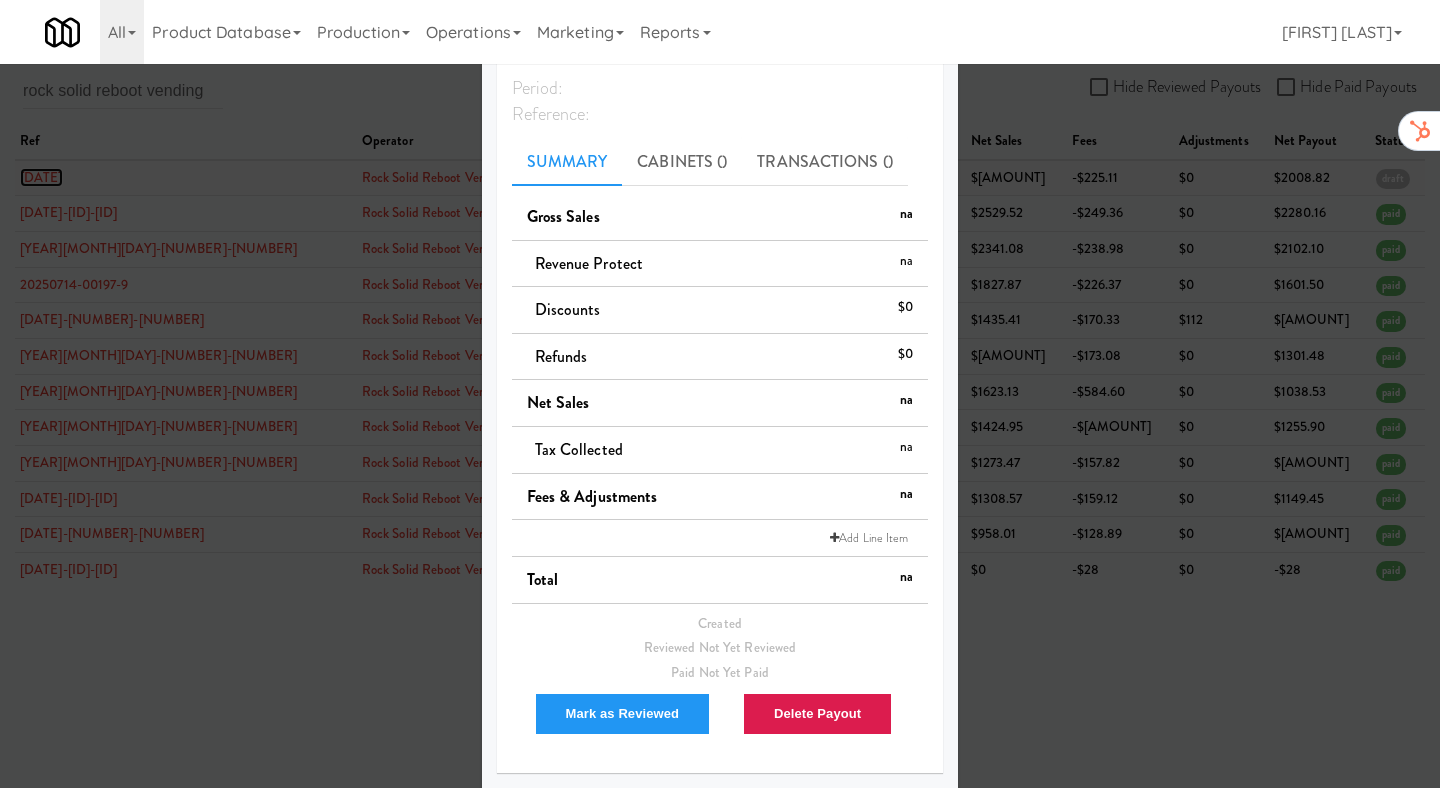 scroll, scrollTop: 49, scrollLeft: 0, axis: vertical 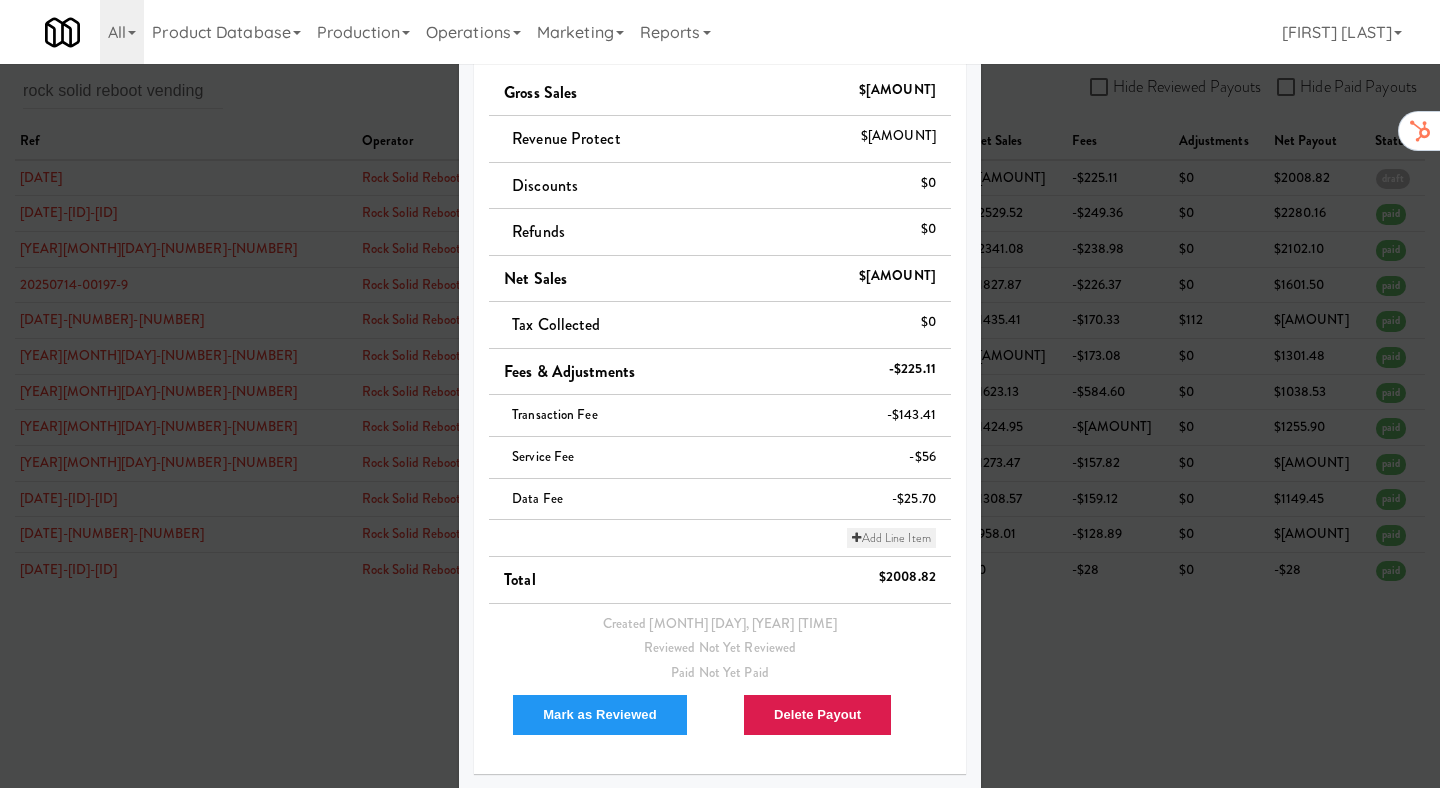 click on "Add Line Item" at bounding box center [891, 538] 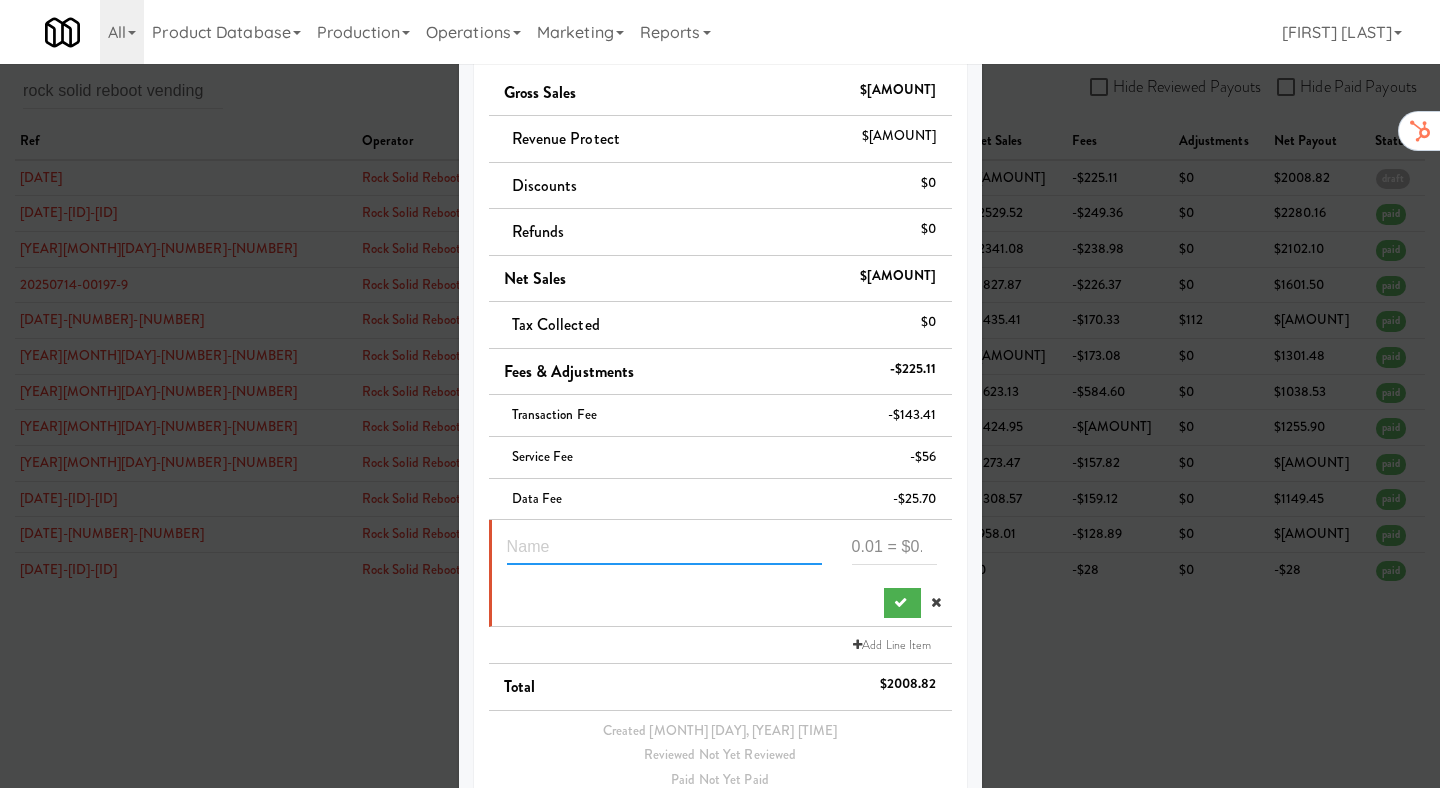 click at bounding box center [664, 546] 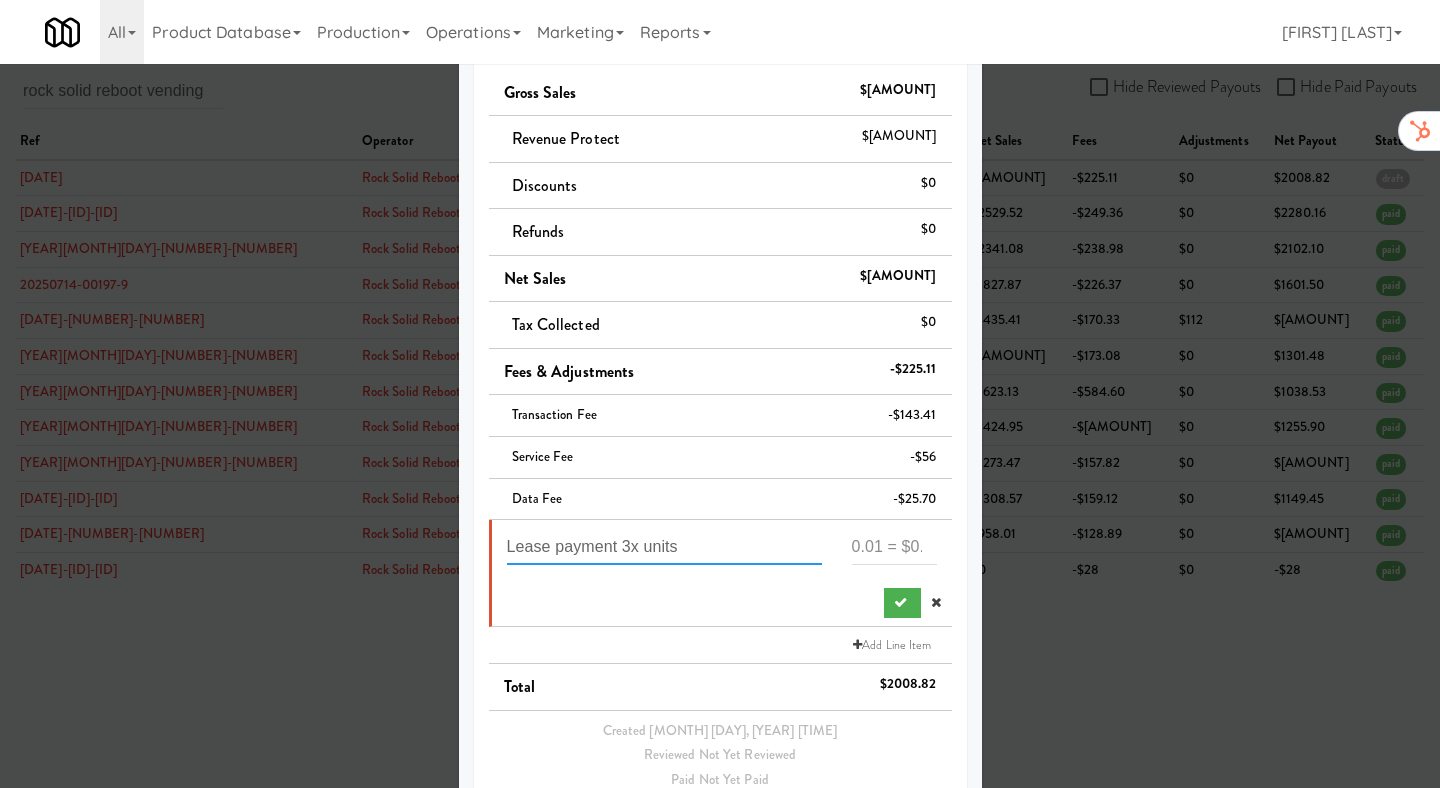 type on "Lease payment 3x units" 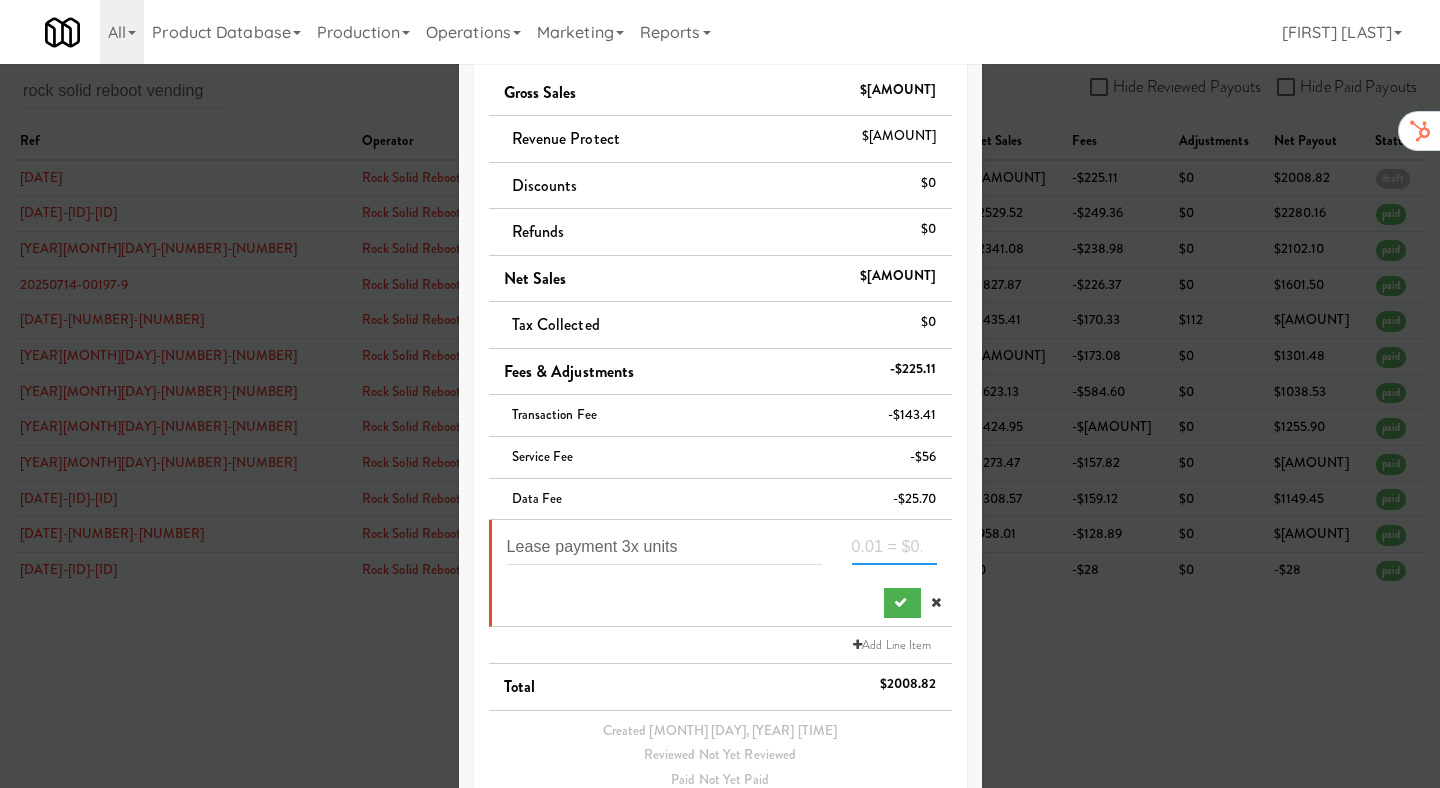 paste on "-[NUMBER]" 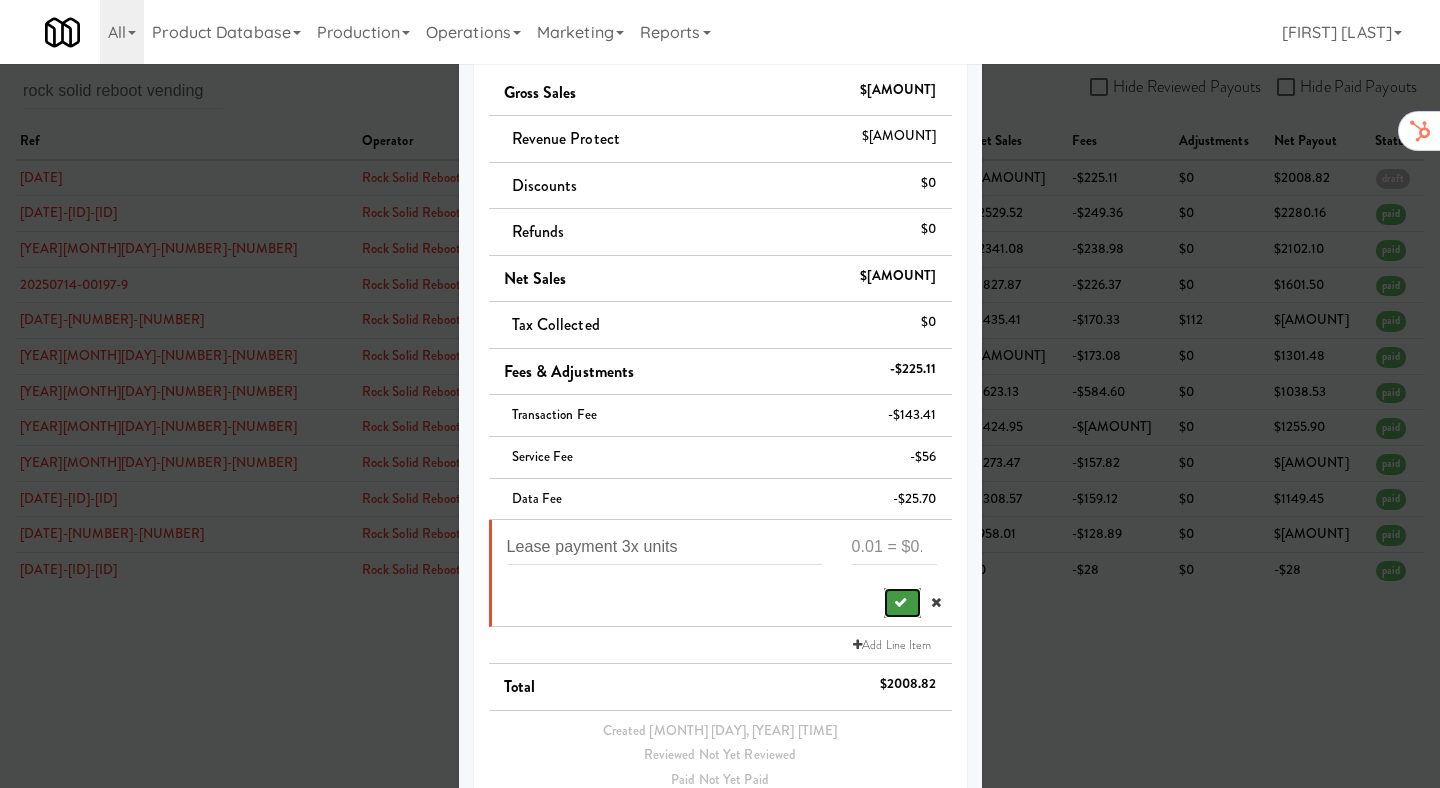 click at bounding box center (902, 603) 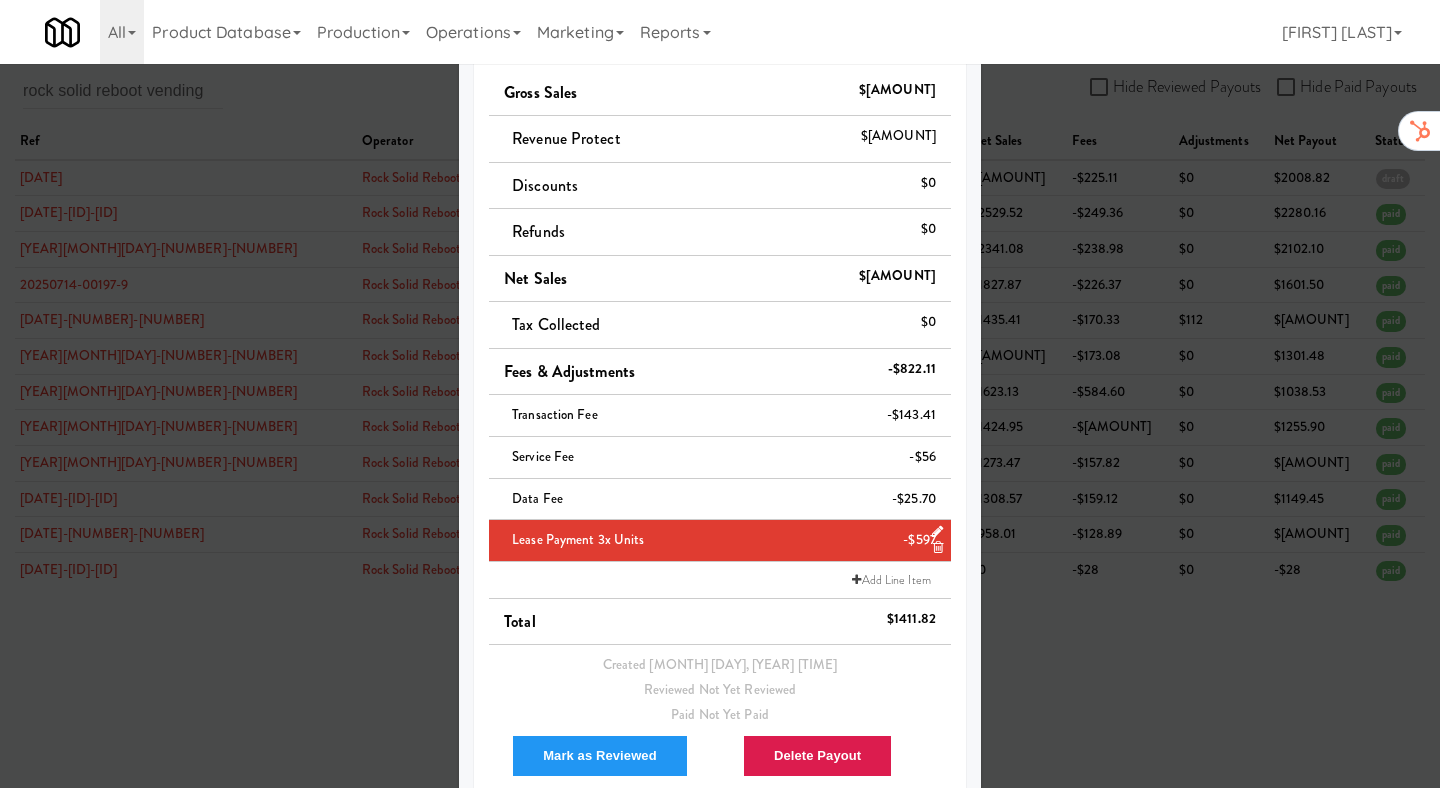 click at bounding box center [720, 394] 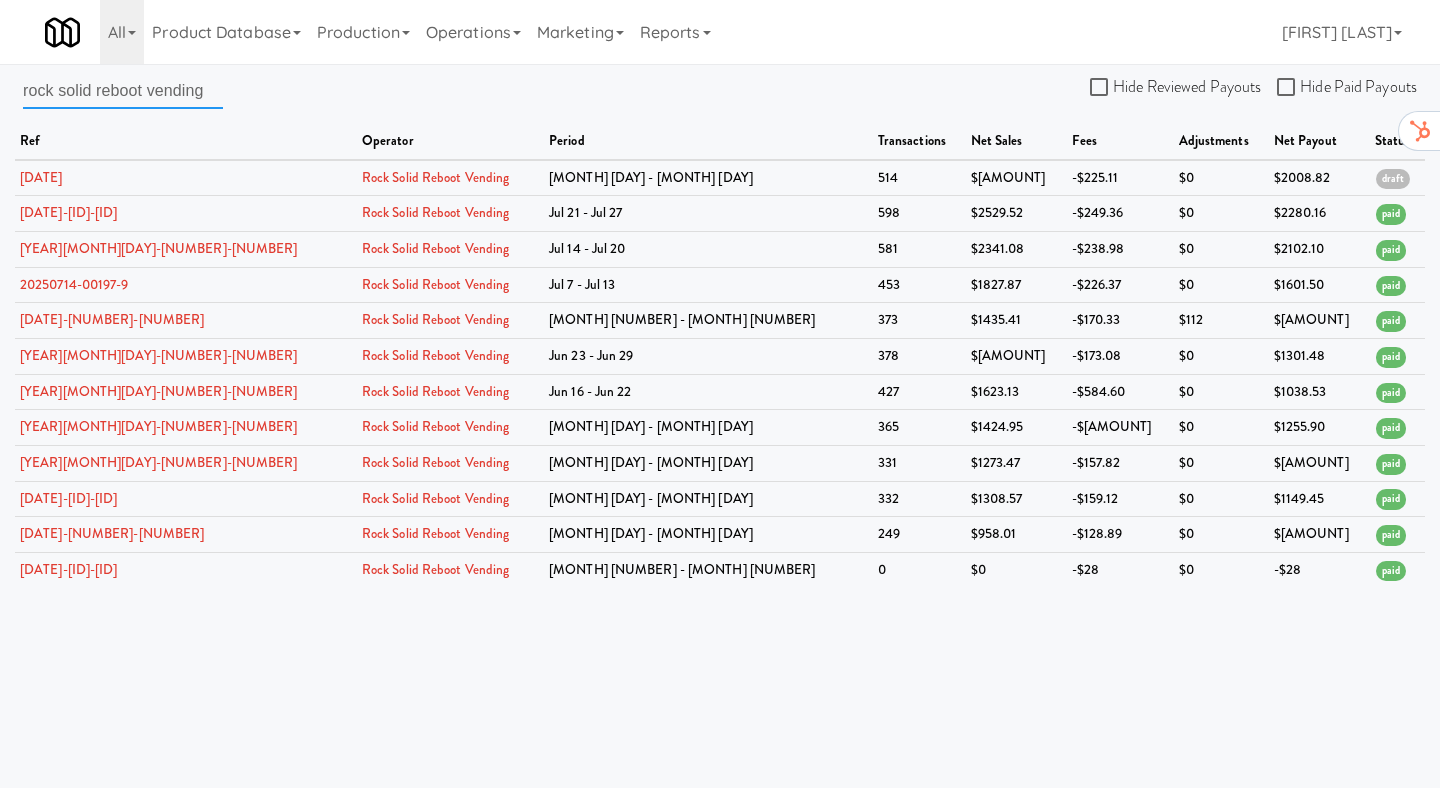 click on "rock solid reboot vending" at bounding box center (123, 90) 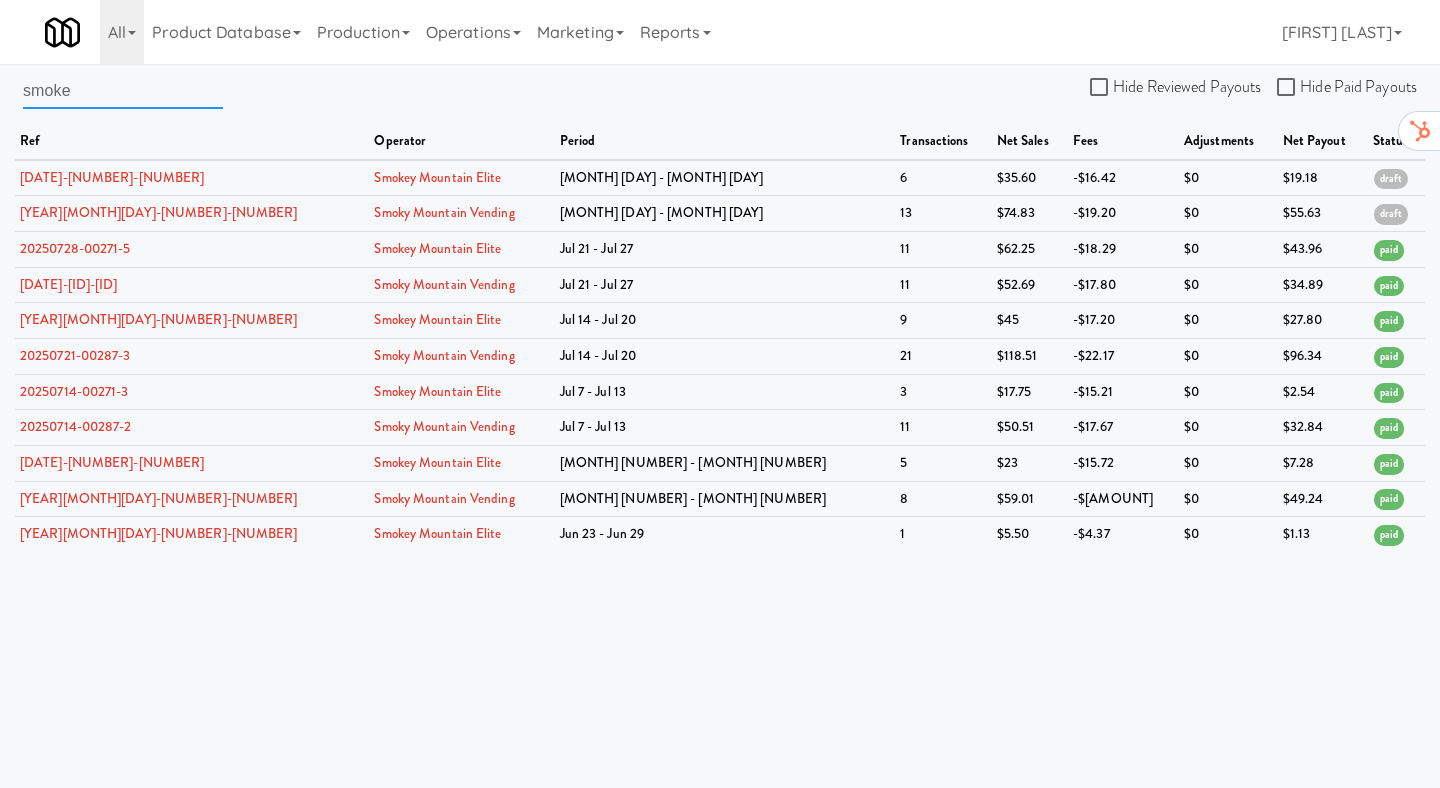 type on "smokey" 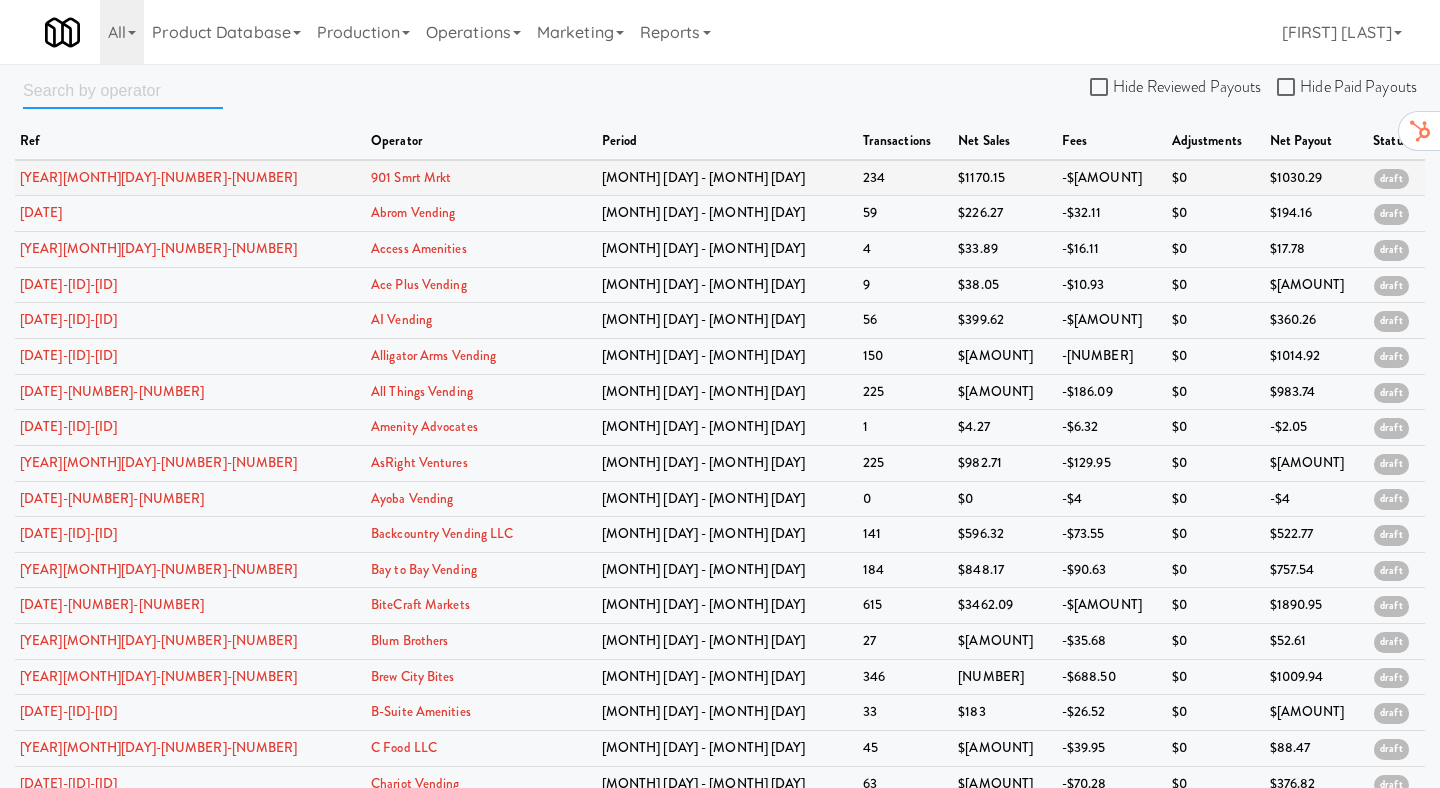 paste on "smokey" 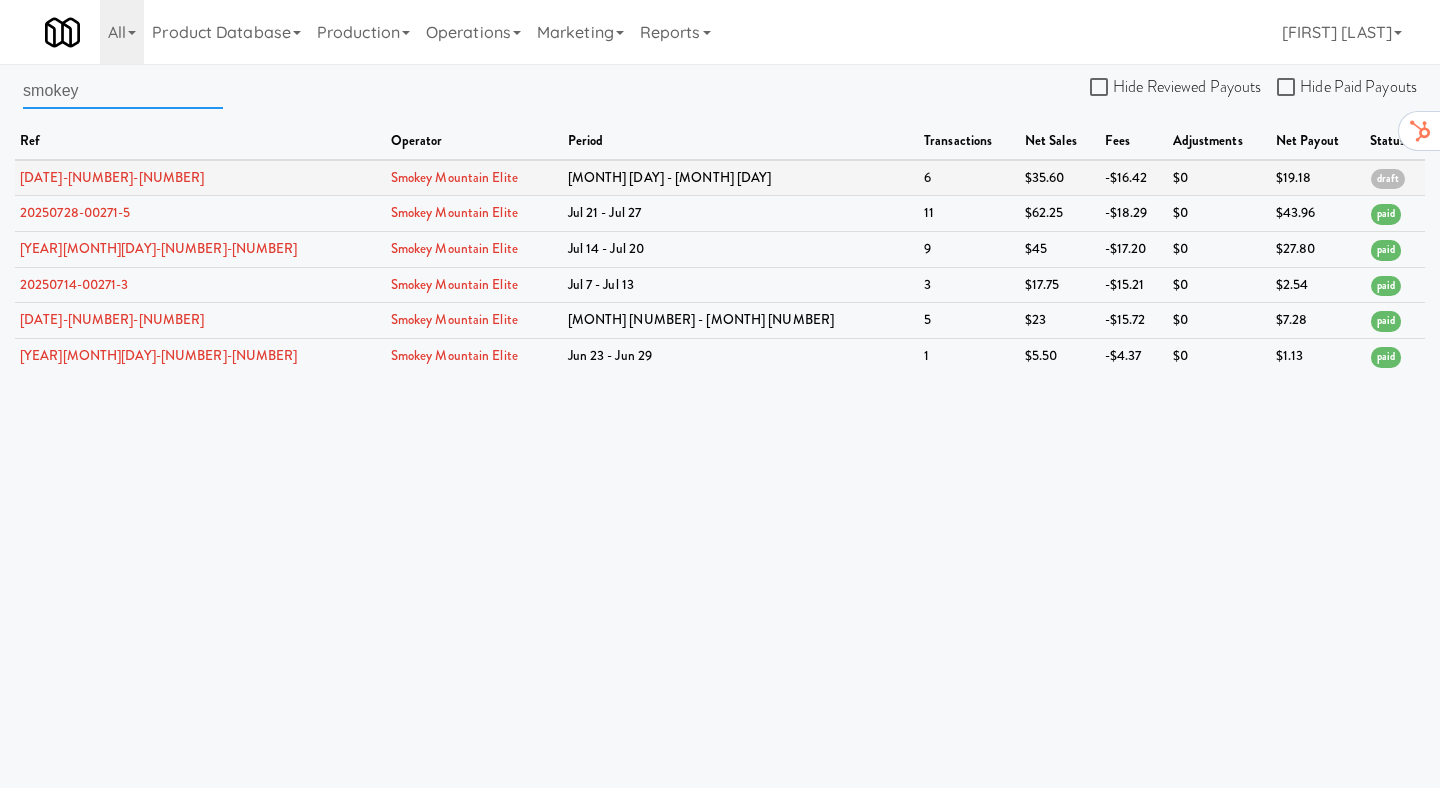 type on "smokey" 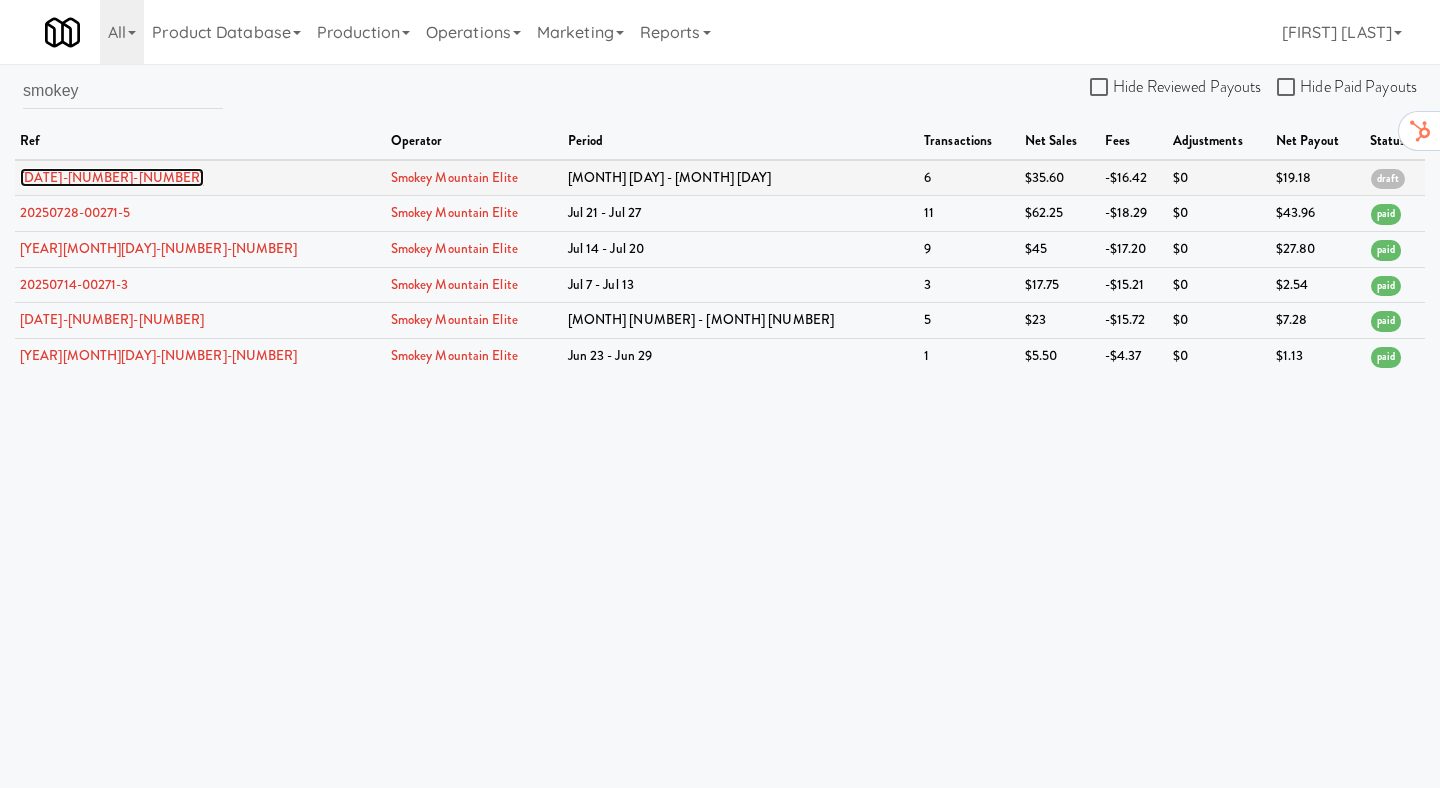 click on "[DATE]-[NUMBER]-[NUMBER]" at bounding box center [112, 177] 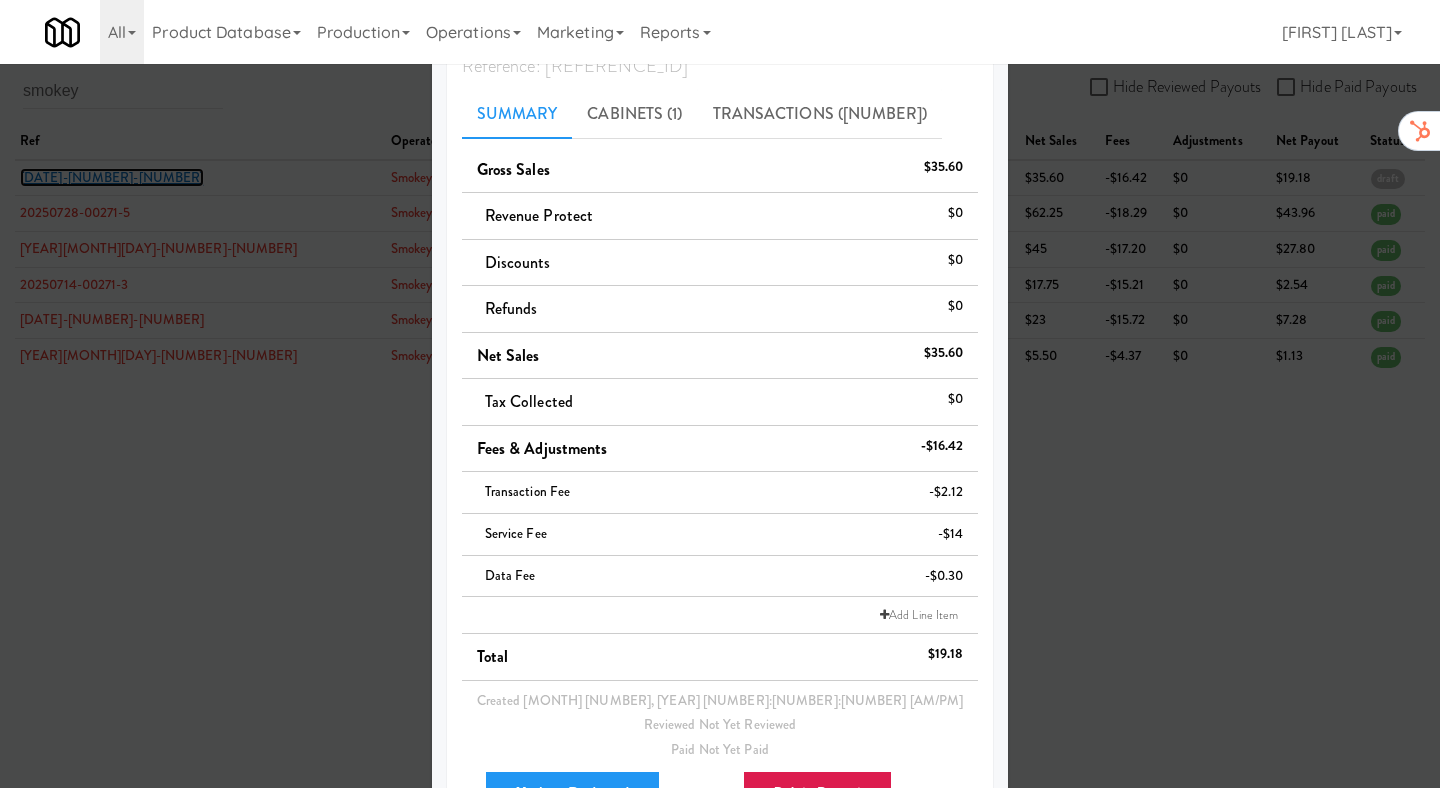 scroll, scrollTop: 200, scrollLeft: 0, axis: vertical 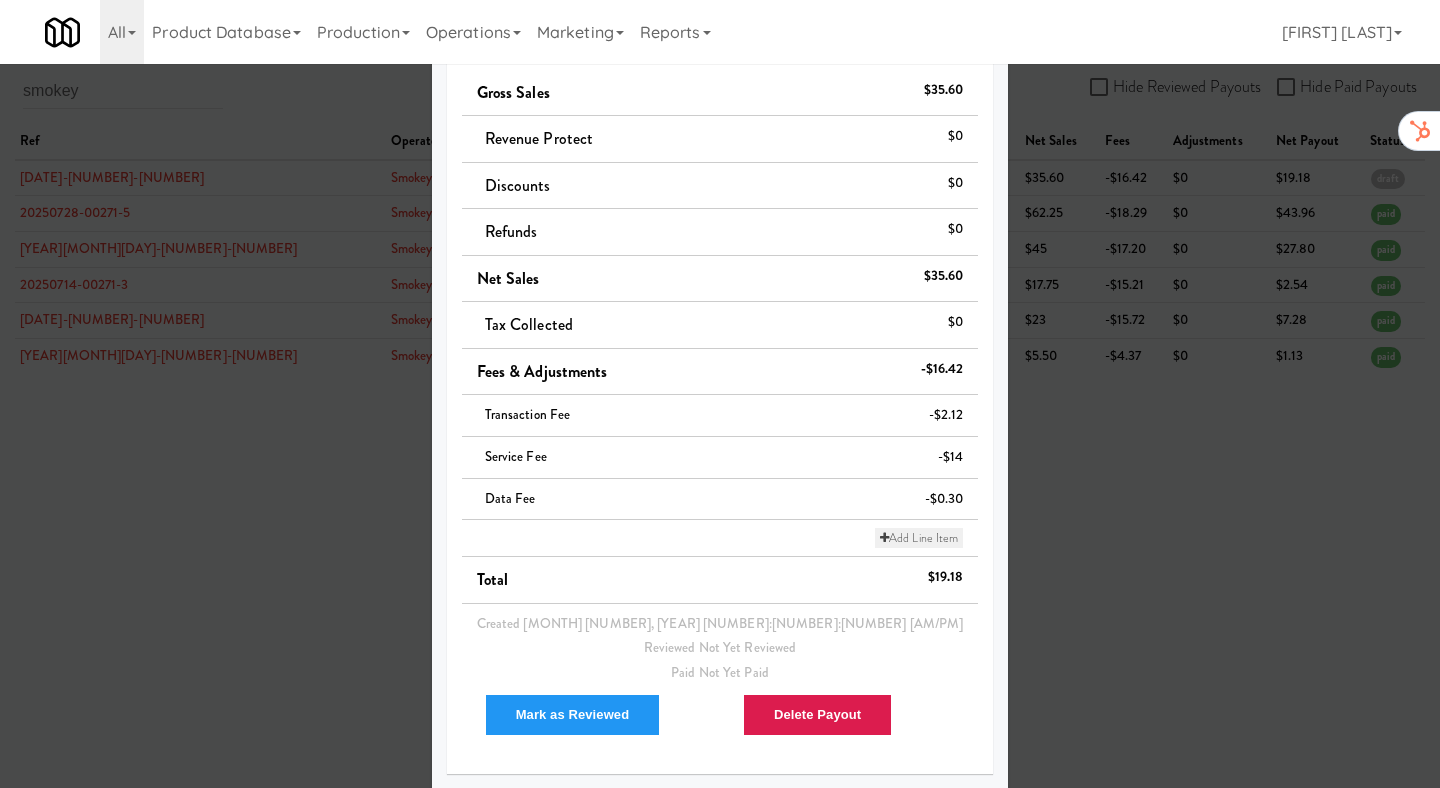 click on "Add Line Item" at bounding box center (919, 538) 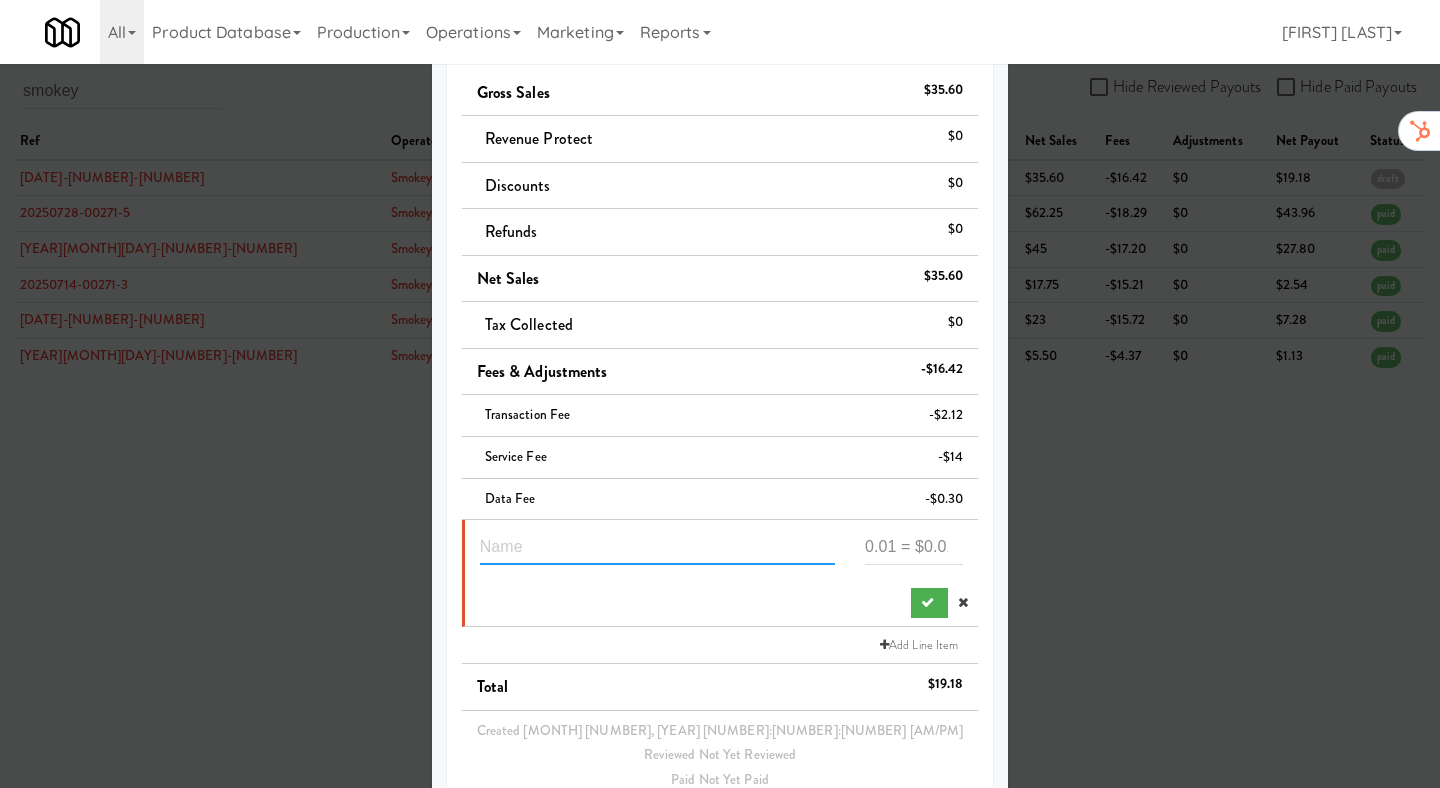 click at bounding box center (657, 546) 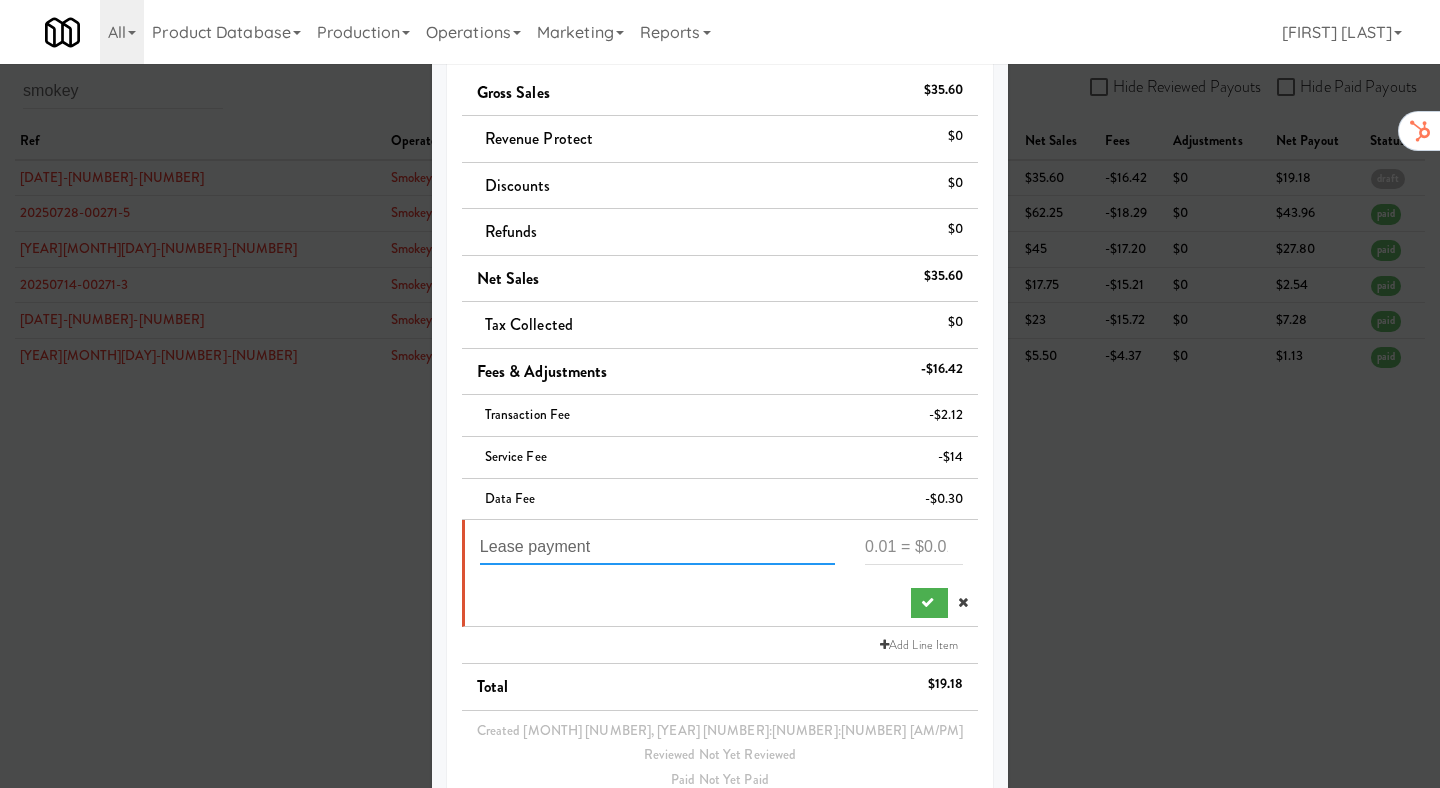 type on "Lease payment" 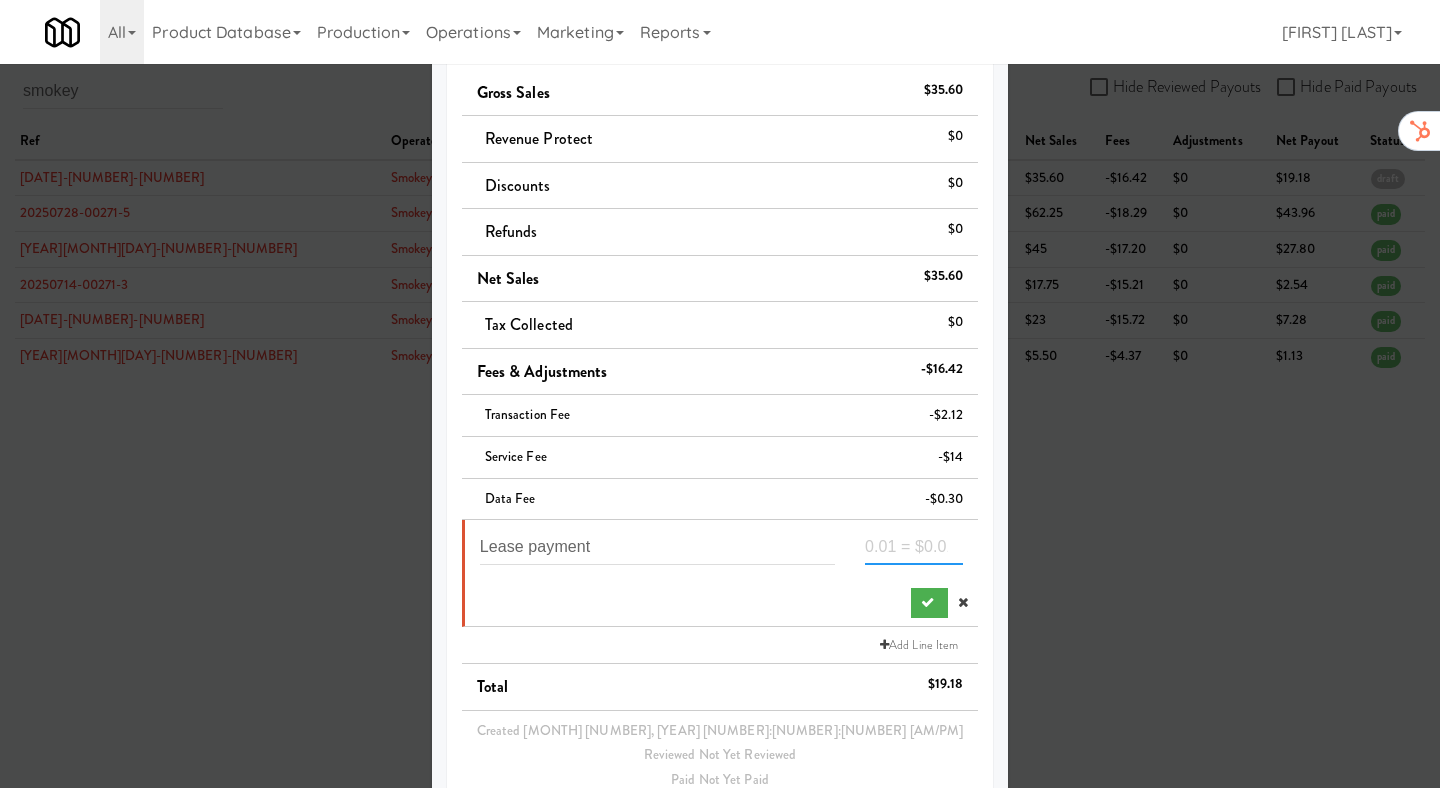 paste on "-[NUMBER]" 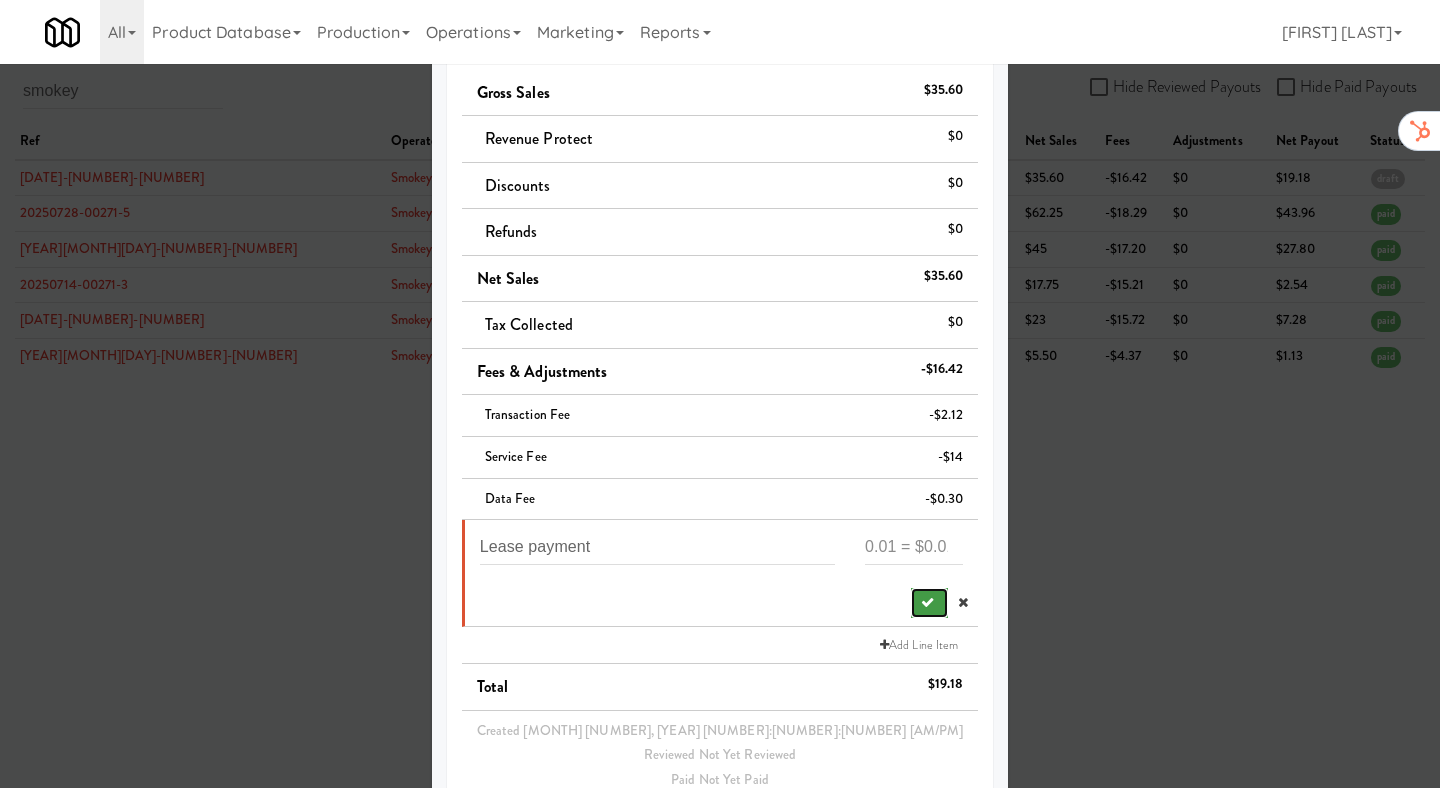 click at bounding box center (929, 603) 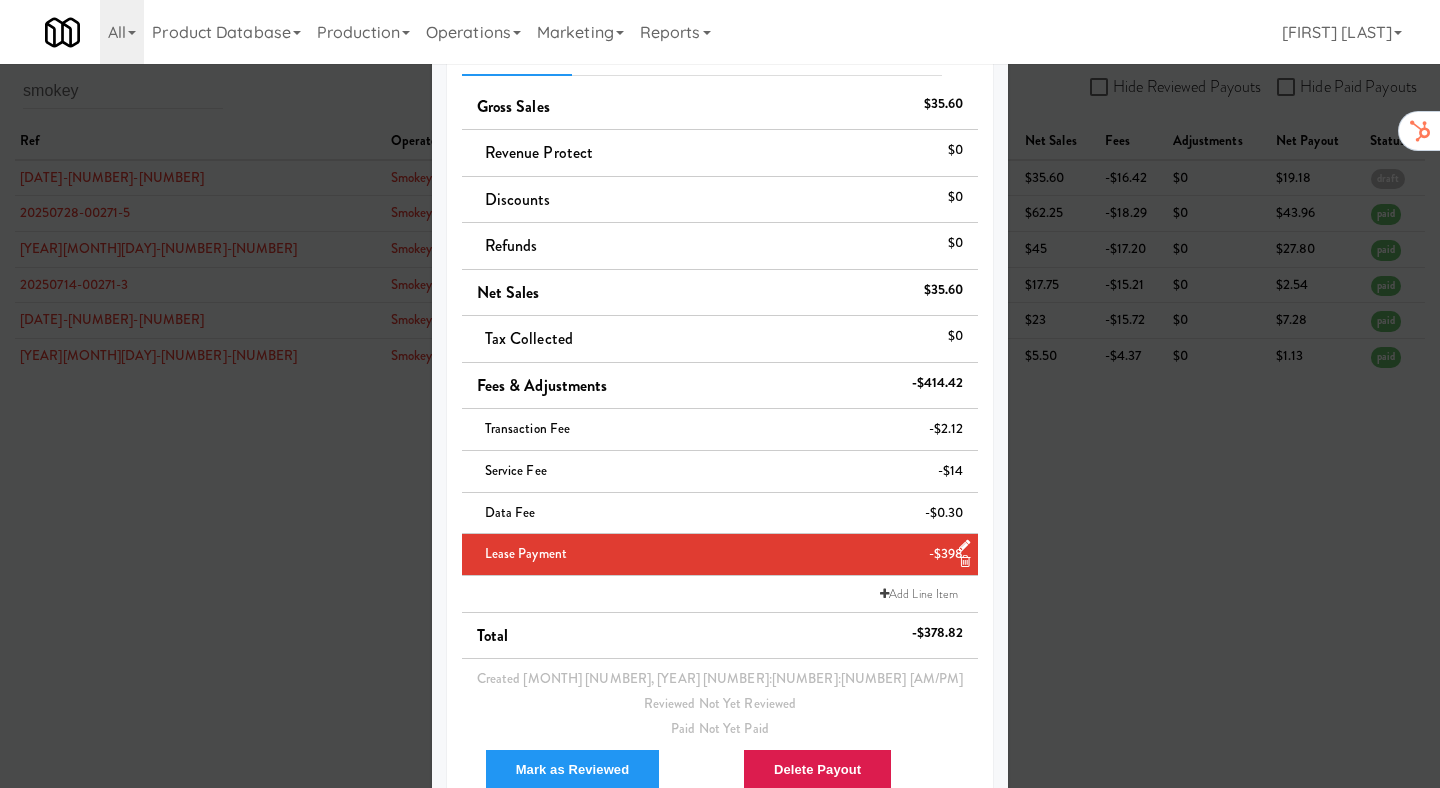 scroll, scrollTop: 0, scrollLeft: 0, axis: both 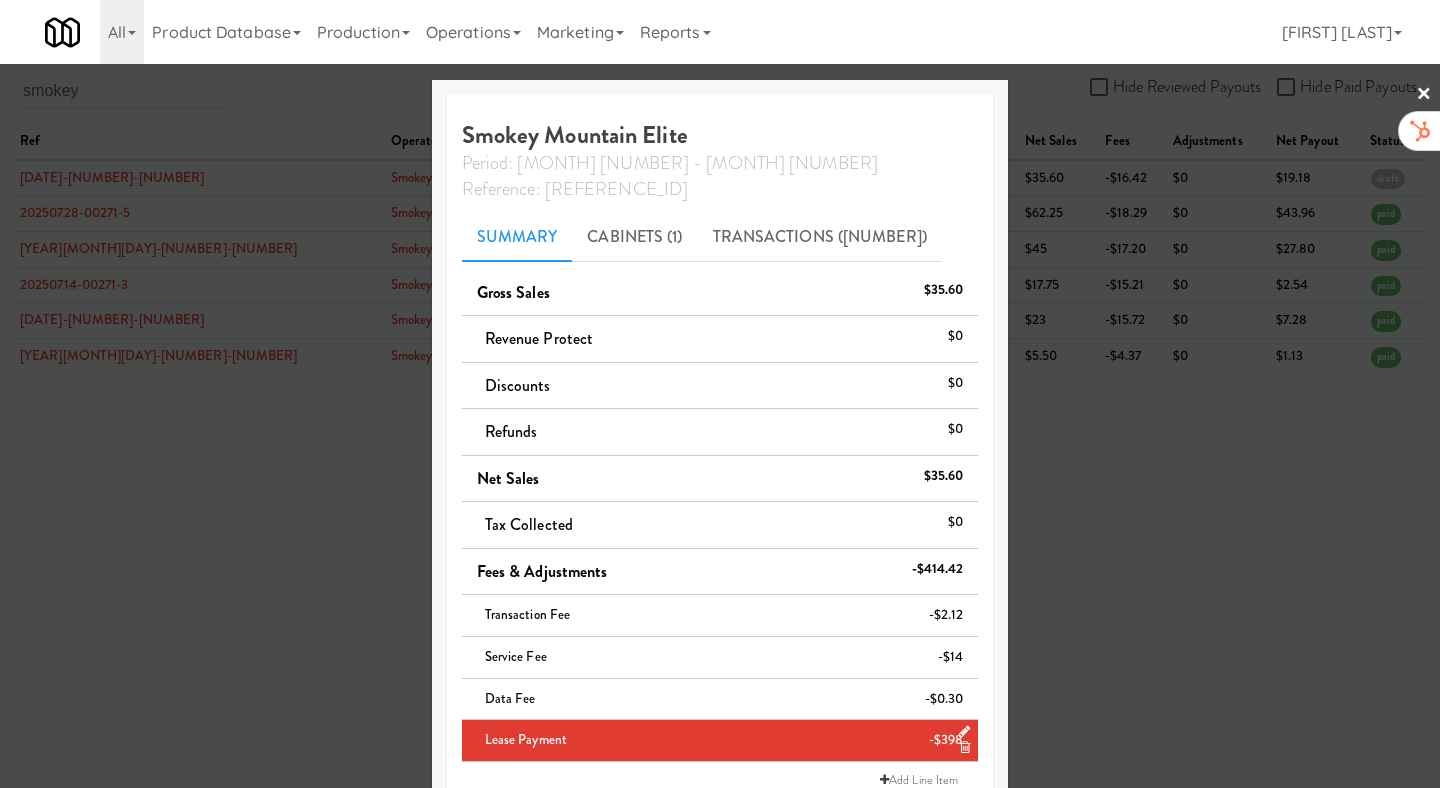 click at bounding box center (720, 394) 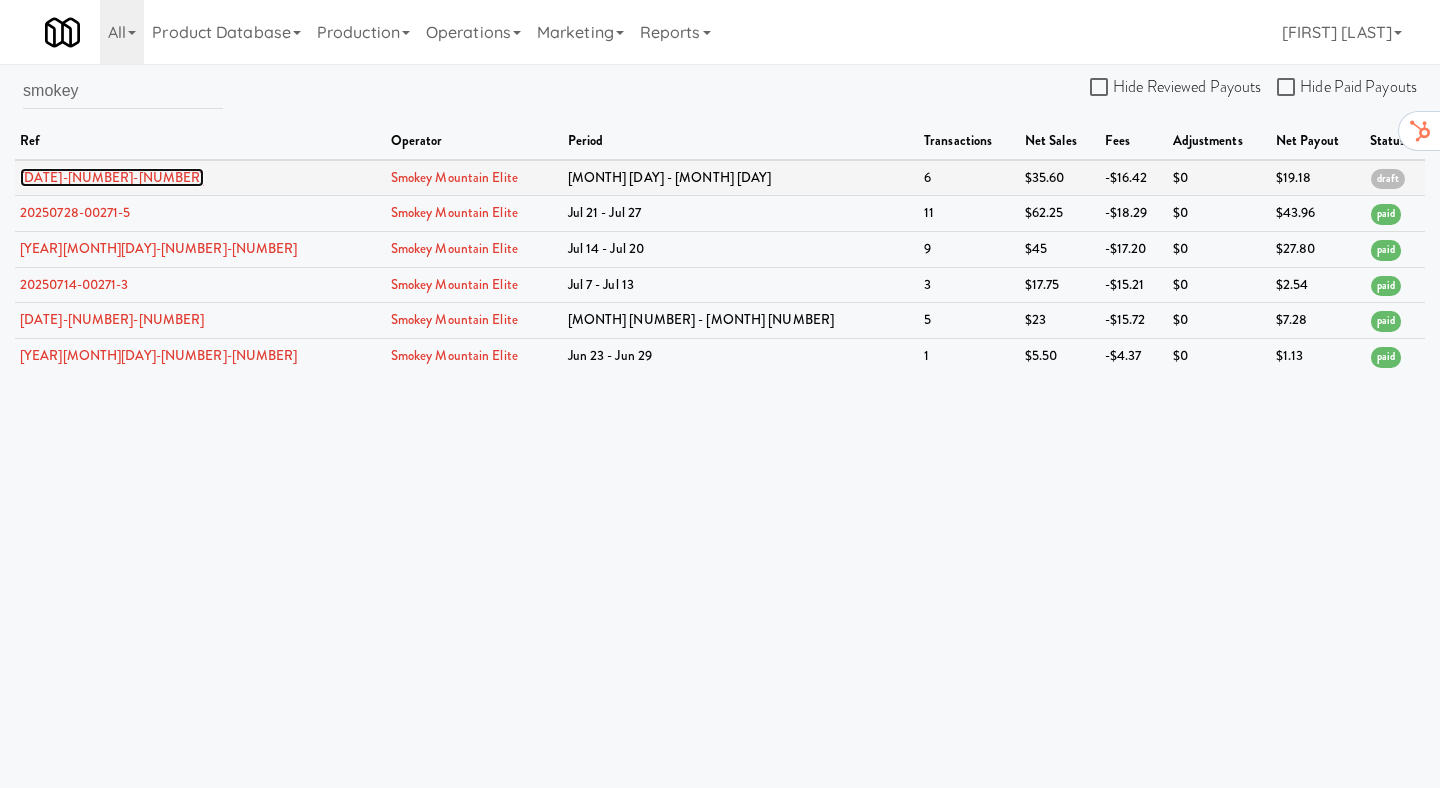 click on "[DATE]-[NUMBER]-[NUMBER]" at bounding box center [112, 177] 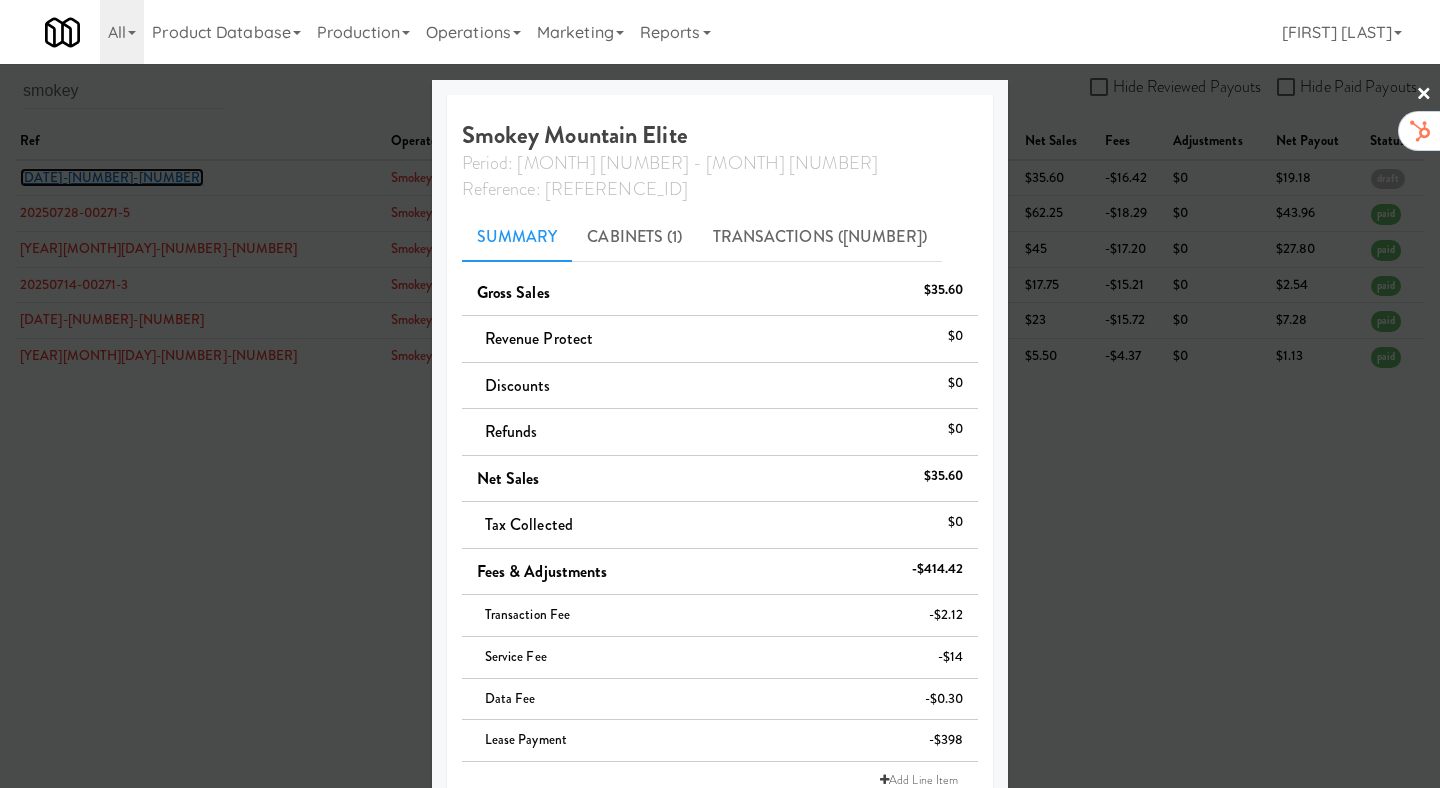 scroll, scrollTop: 242, scrollLeft: 0, axis: vertical 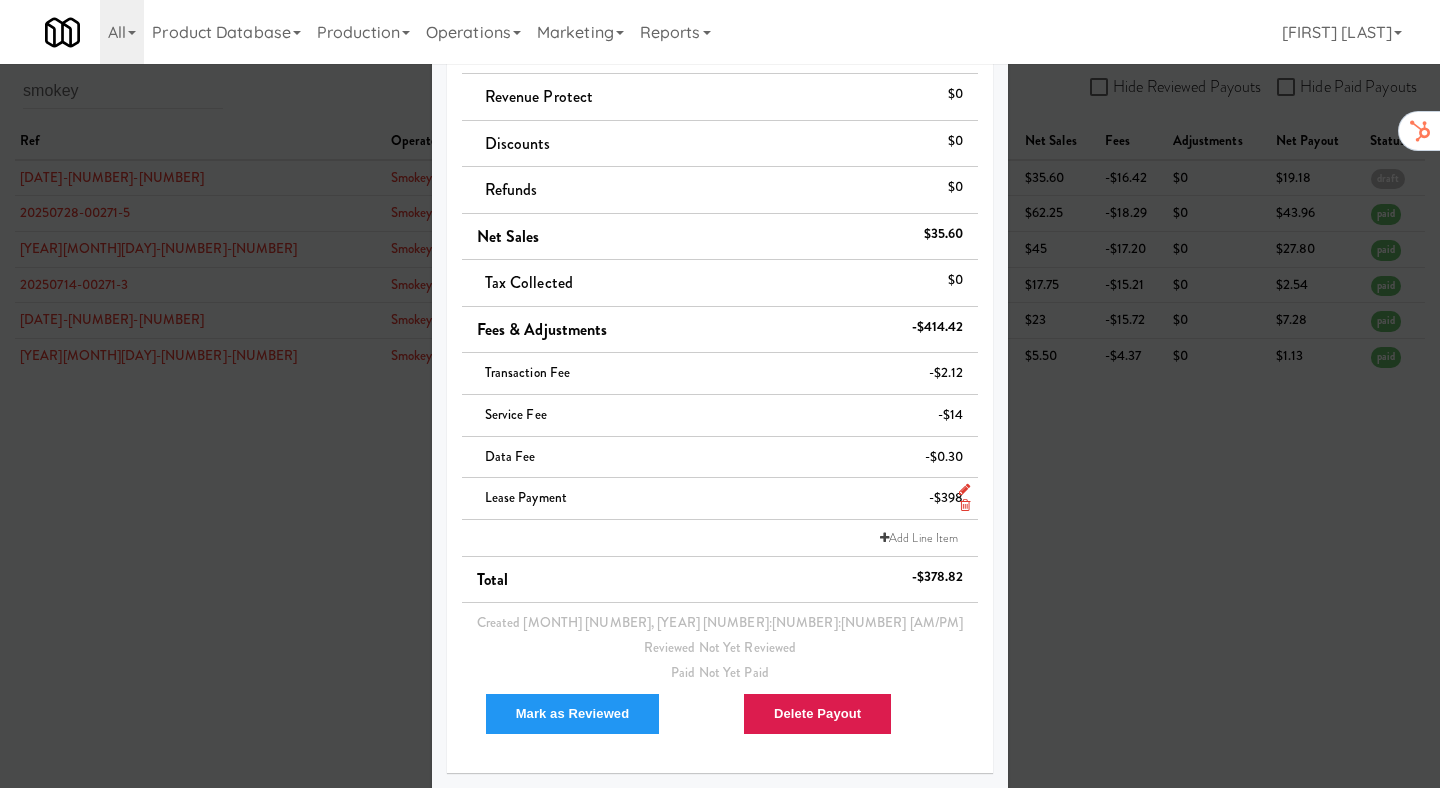 click at bounding box center (964, 489) 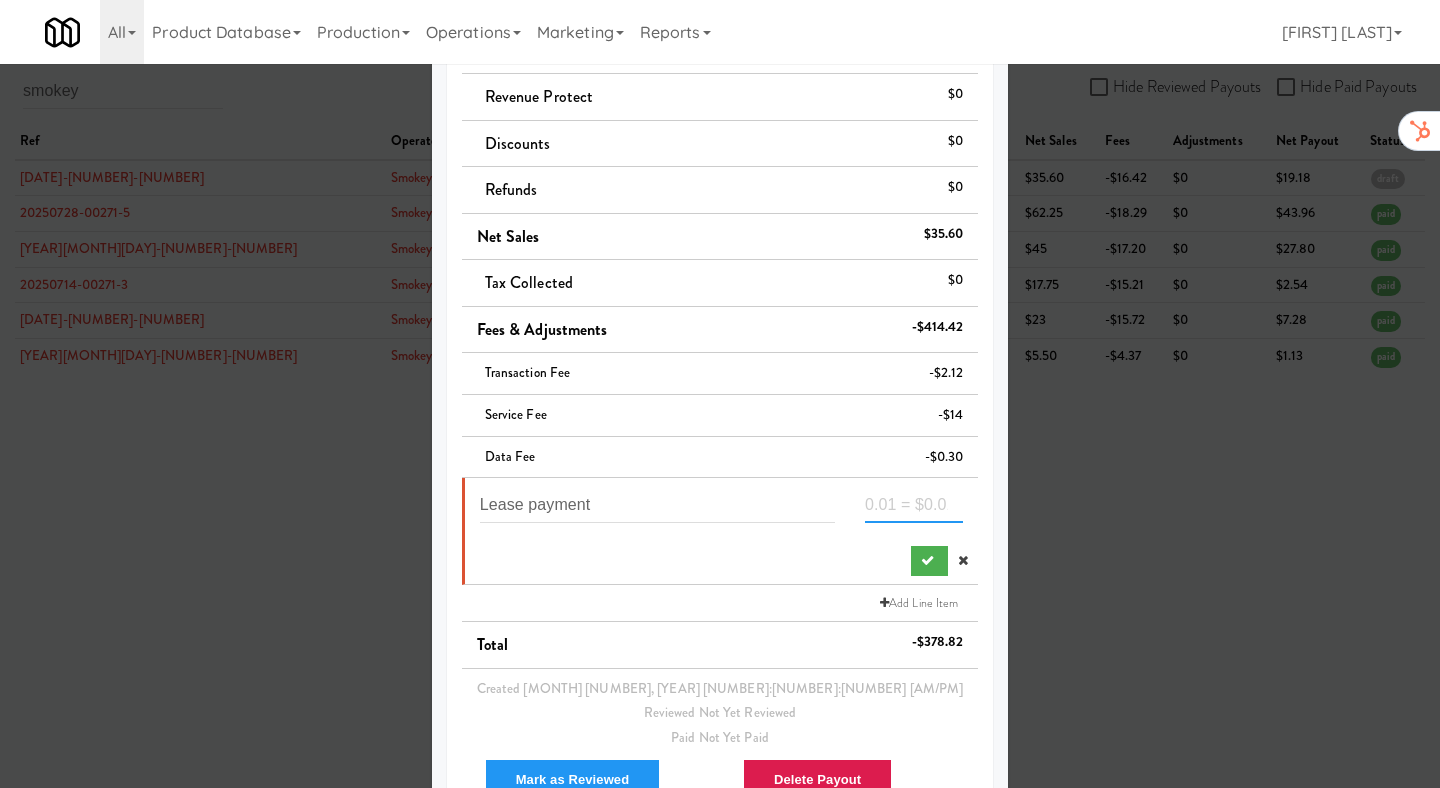 click on "-[NUMBER]" at bounding box center (914, 504) 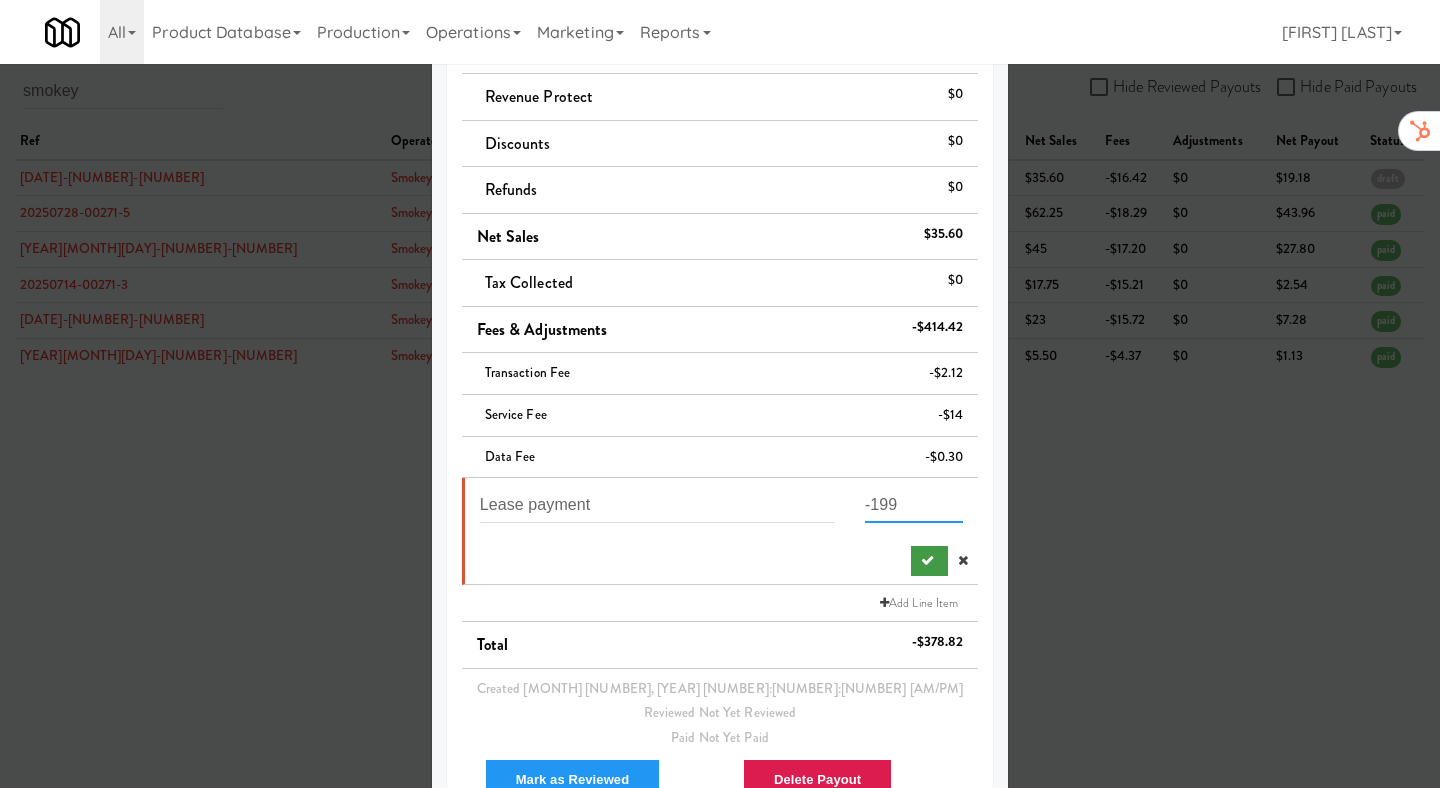 type on "-199" 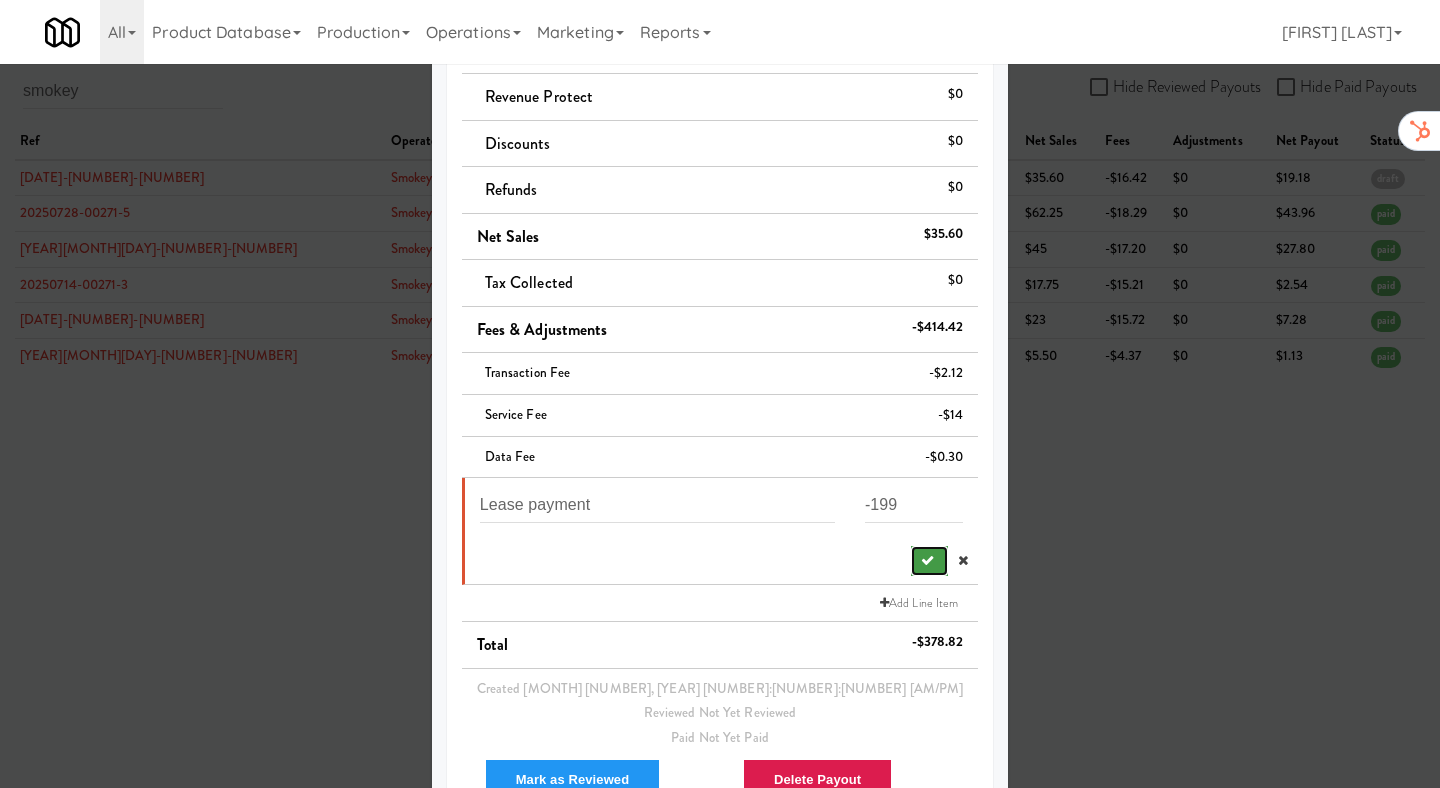 click at bounding box center [929, 561] 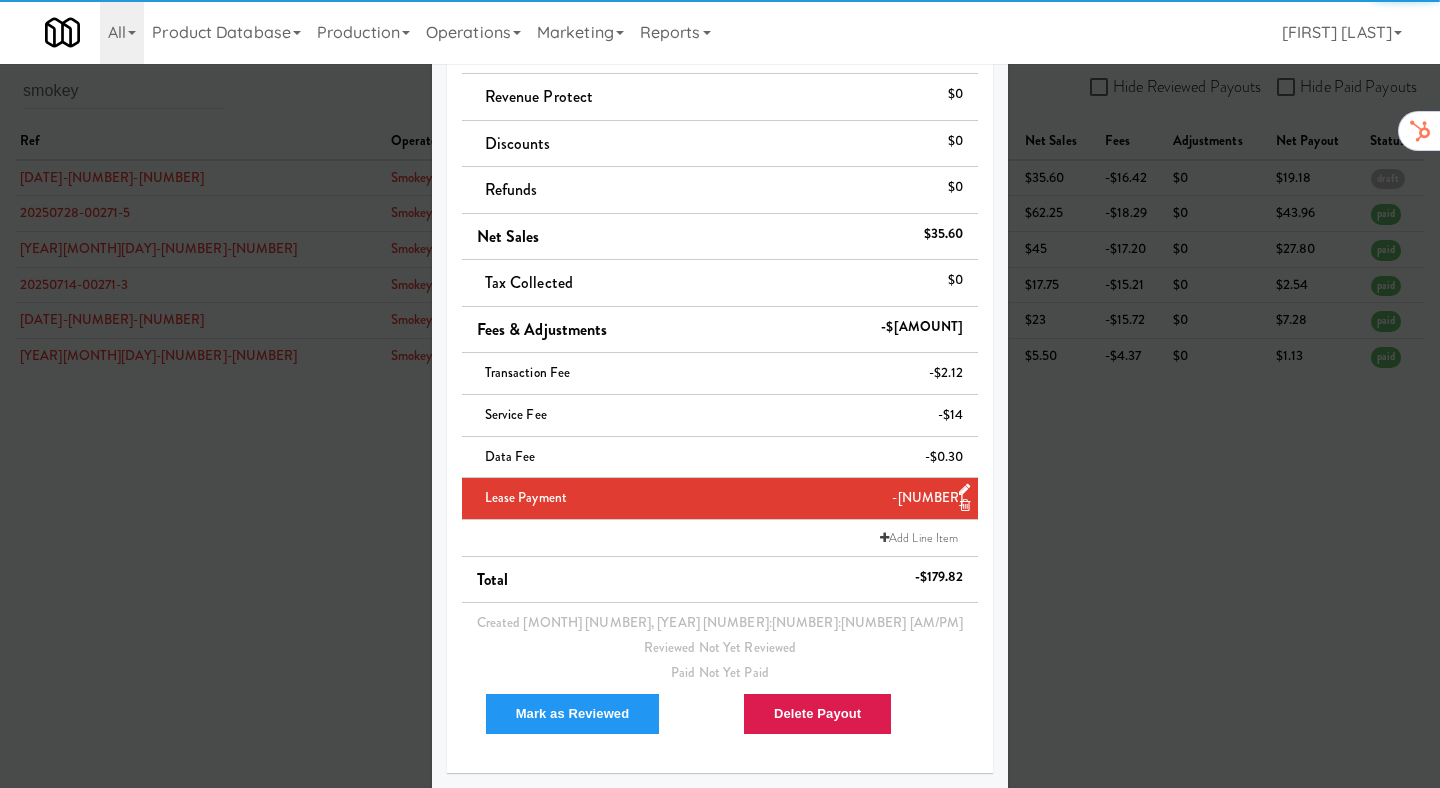 click at bounding box center (720, 394) 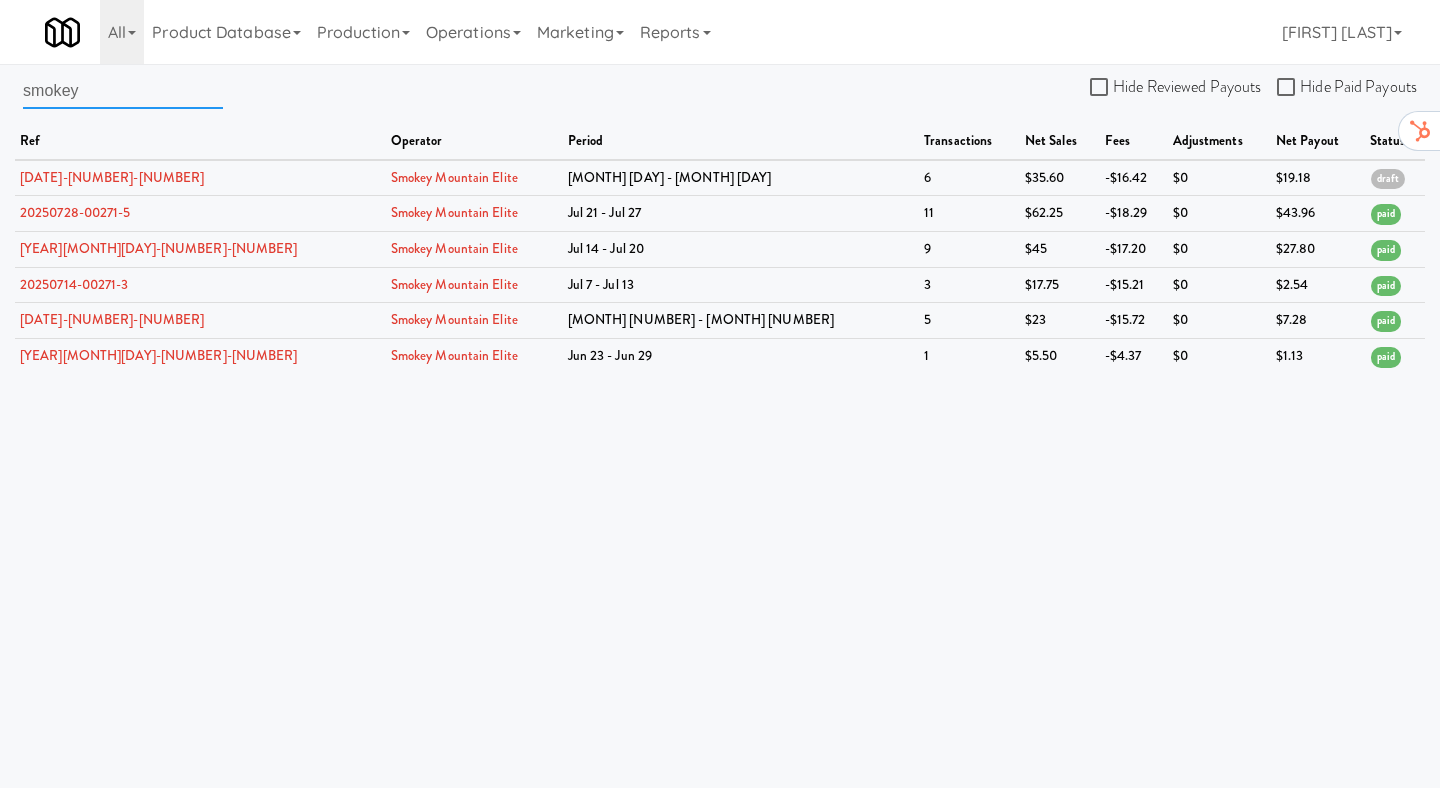 click on "smokey" at bounding box center (123, 90) 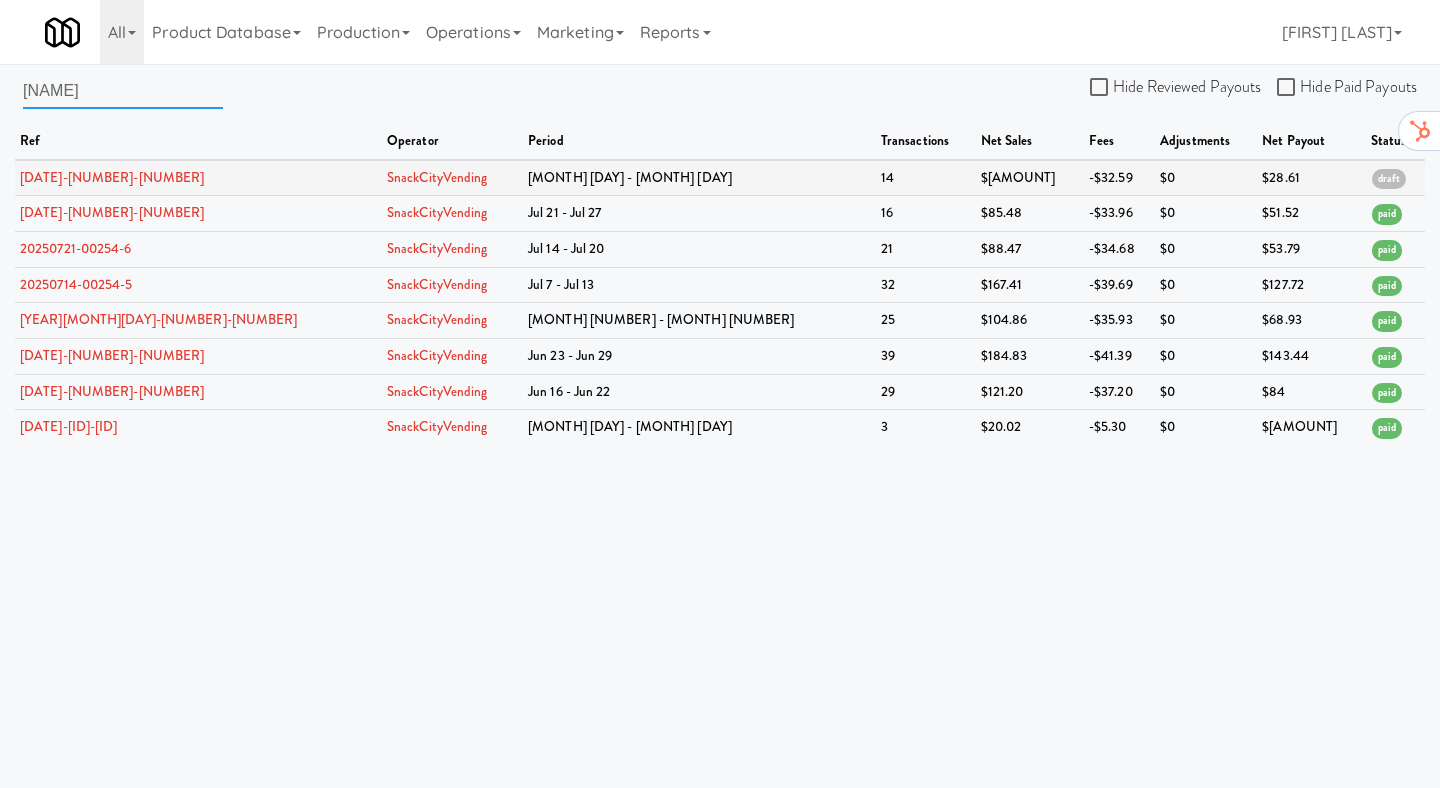 type on "[NAME]" 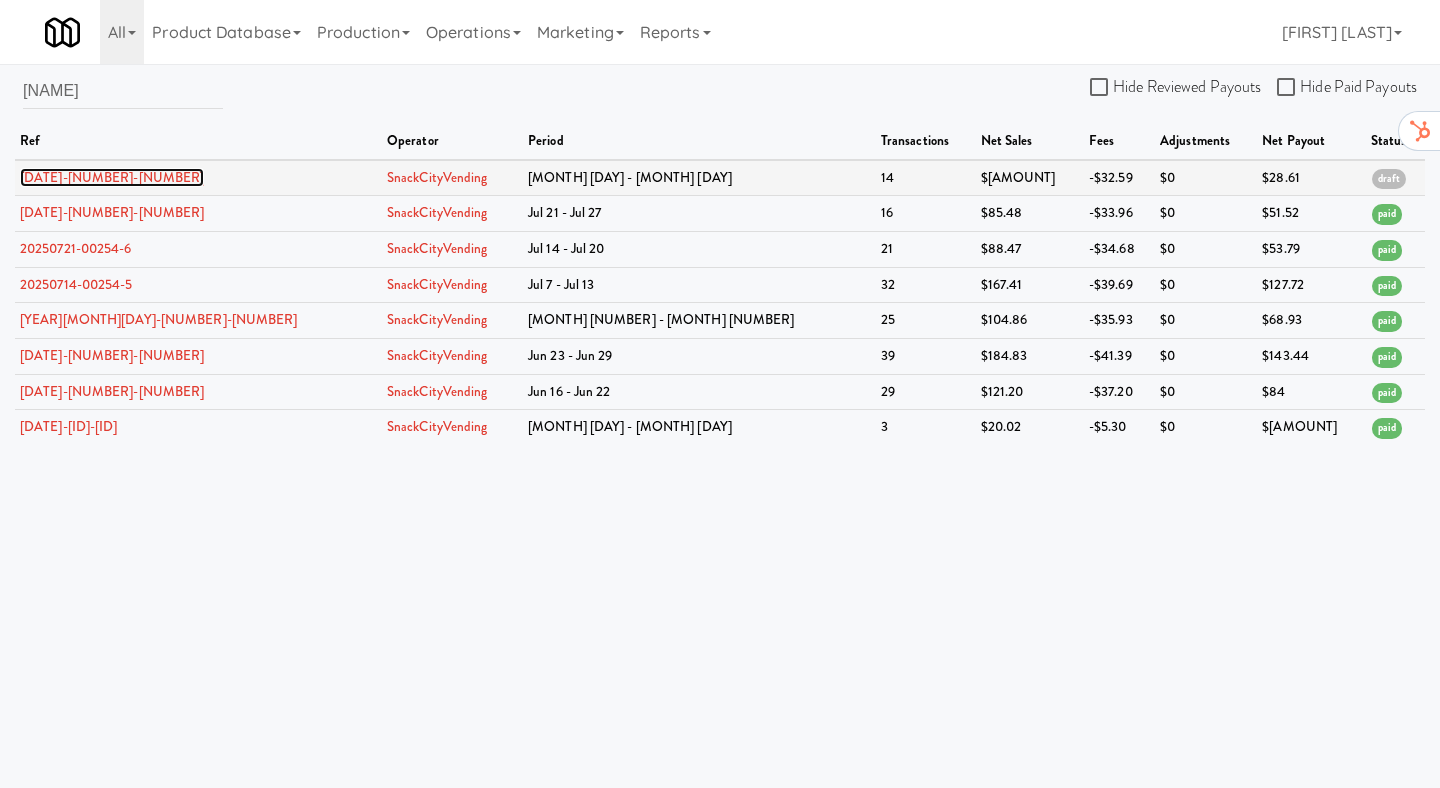 click on "[DATE]-[NUMBER]-[NUMBER]" at bounding box center (112, 177) 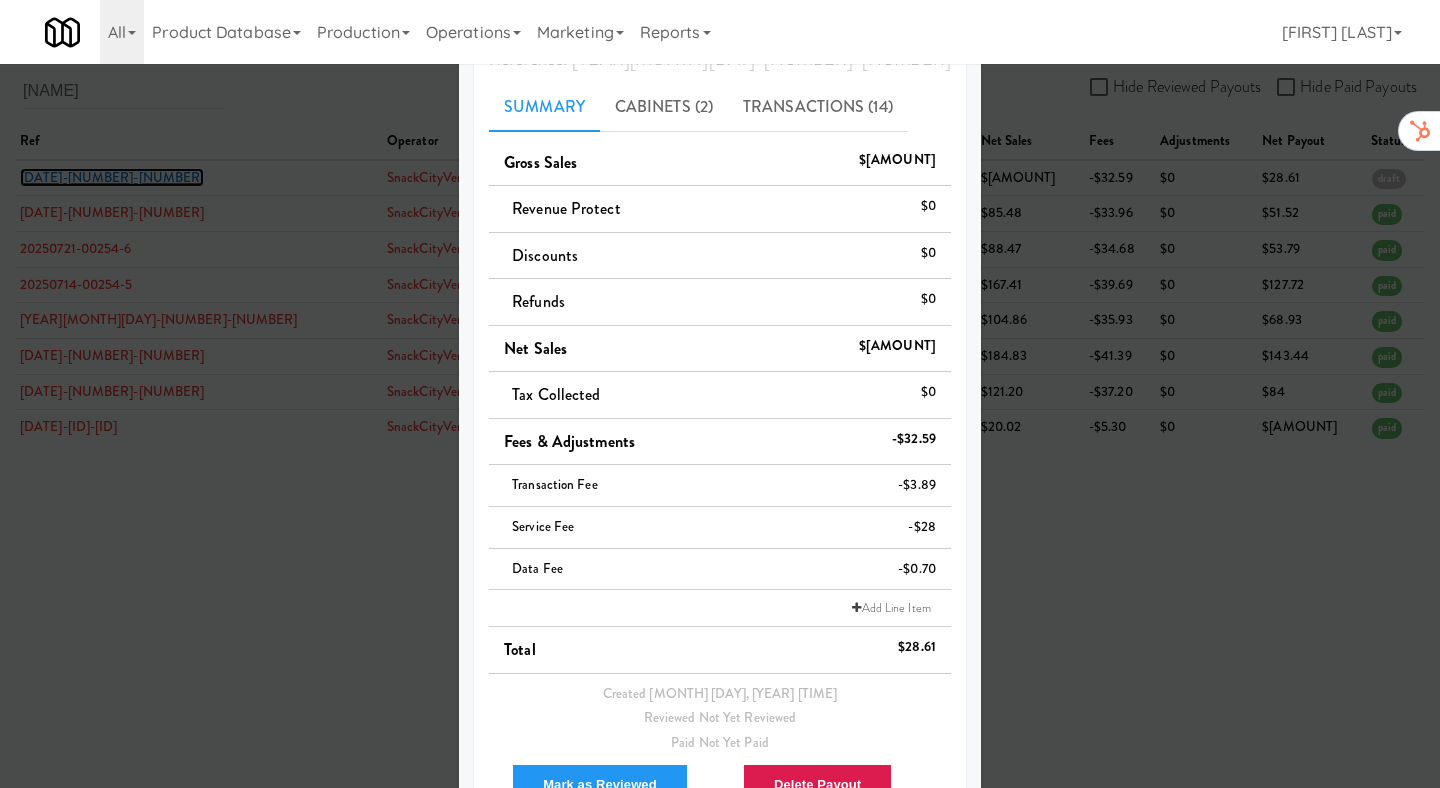 scroll, scrollTop: 200, scrollLeft: 0, axis: vertical 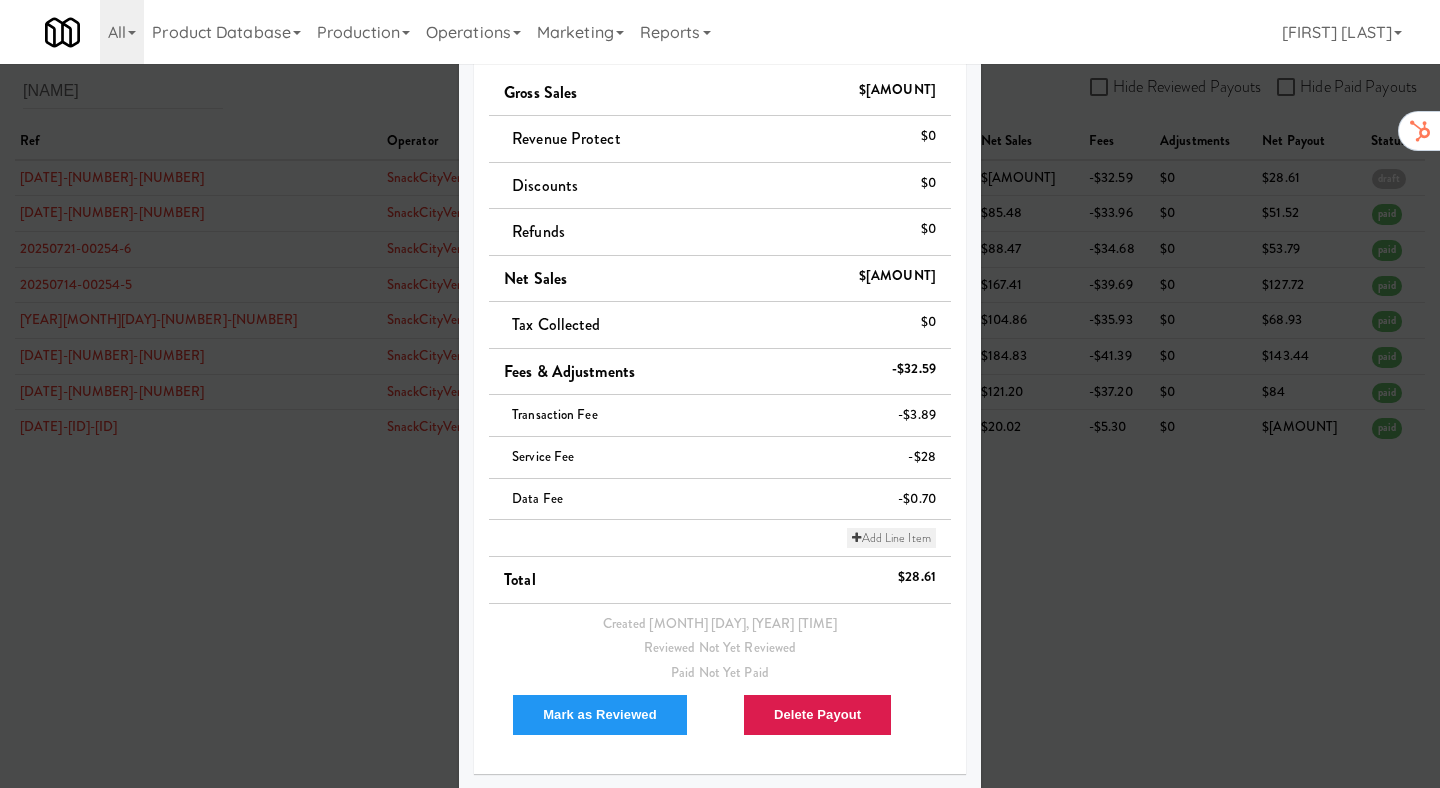 click on "Add Line Item" at bounding box center [891, 538] 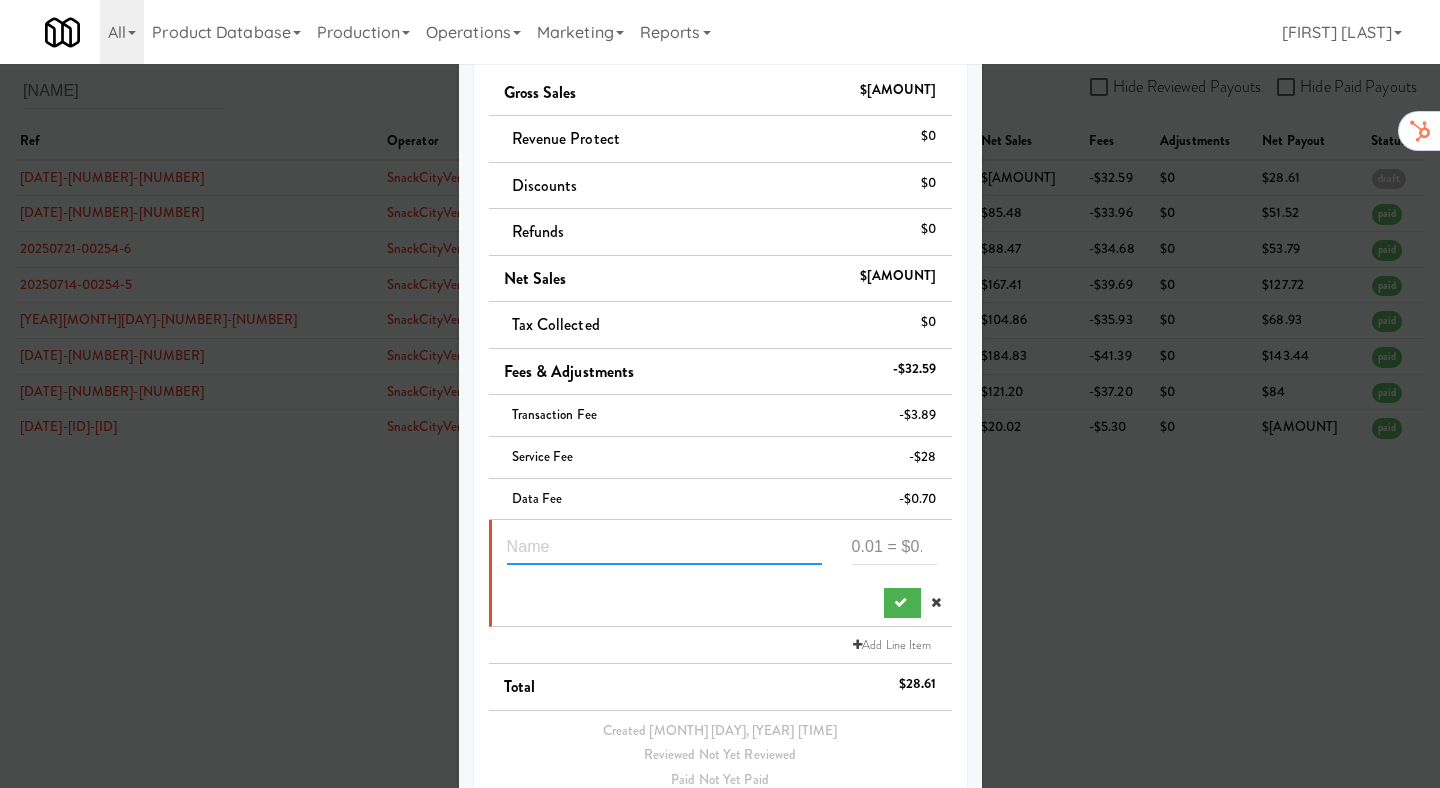 click at bounding box center (664, 546) 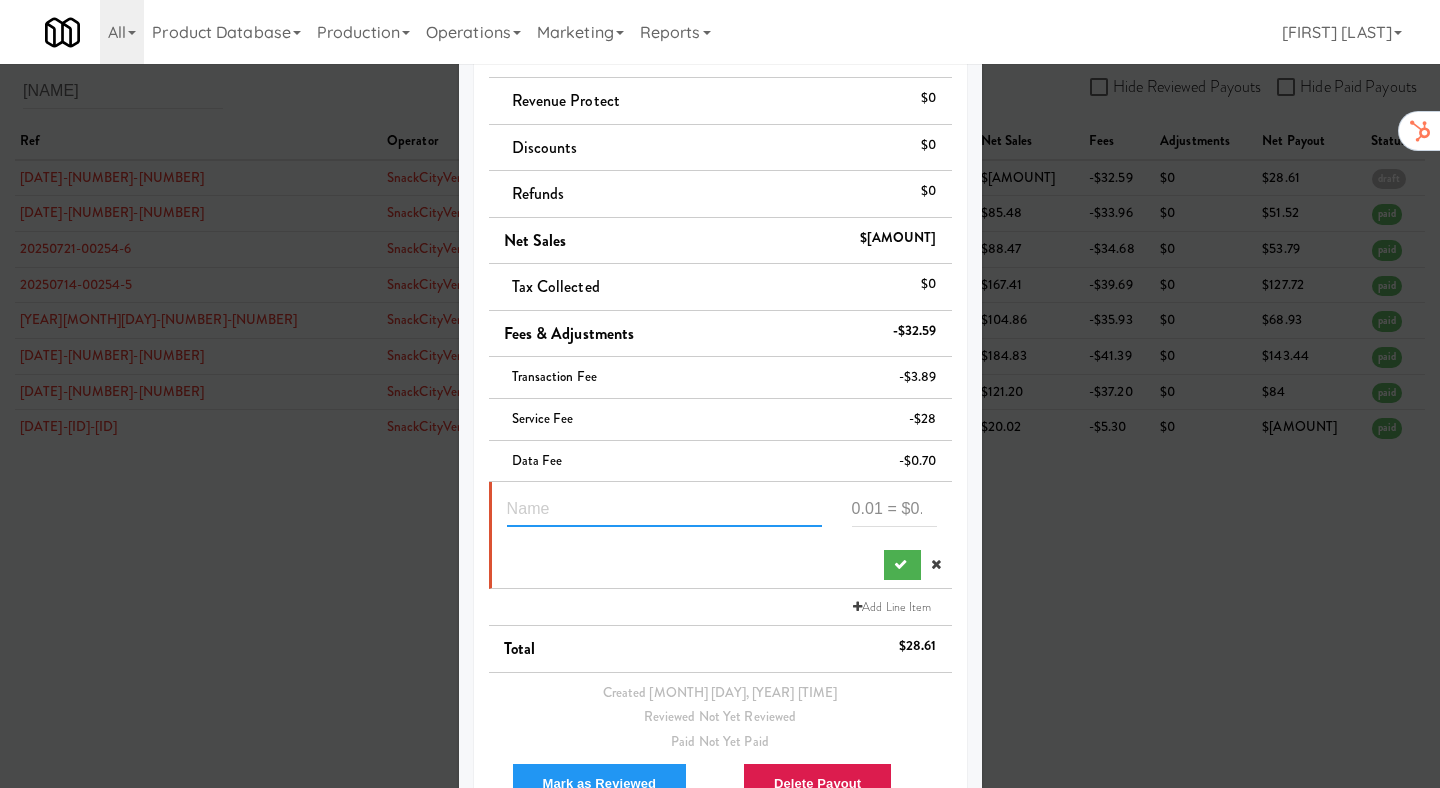 scroll, scrollTop: 259, scrollLeft: 0, axis: vertical 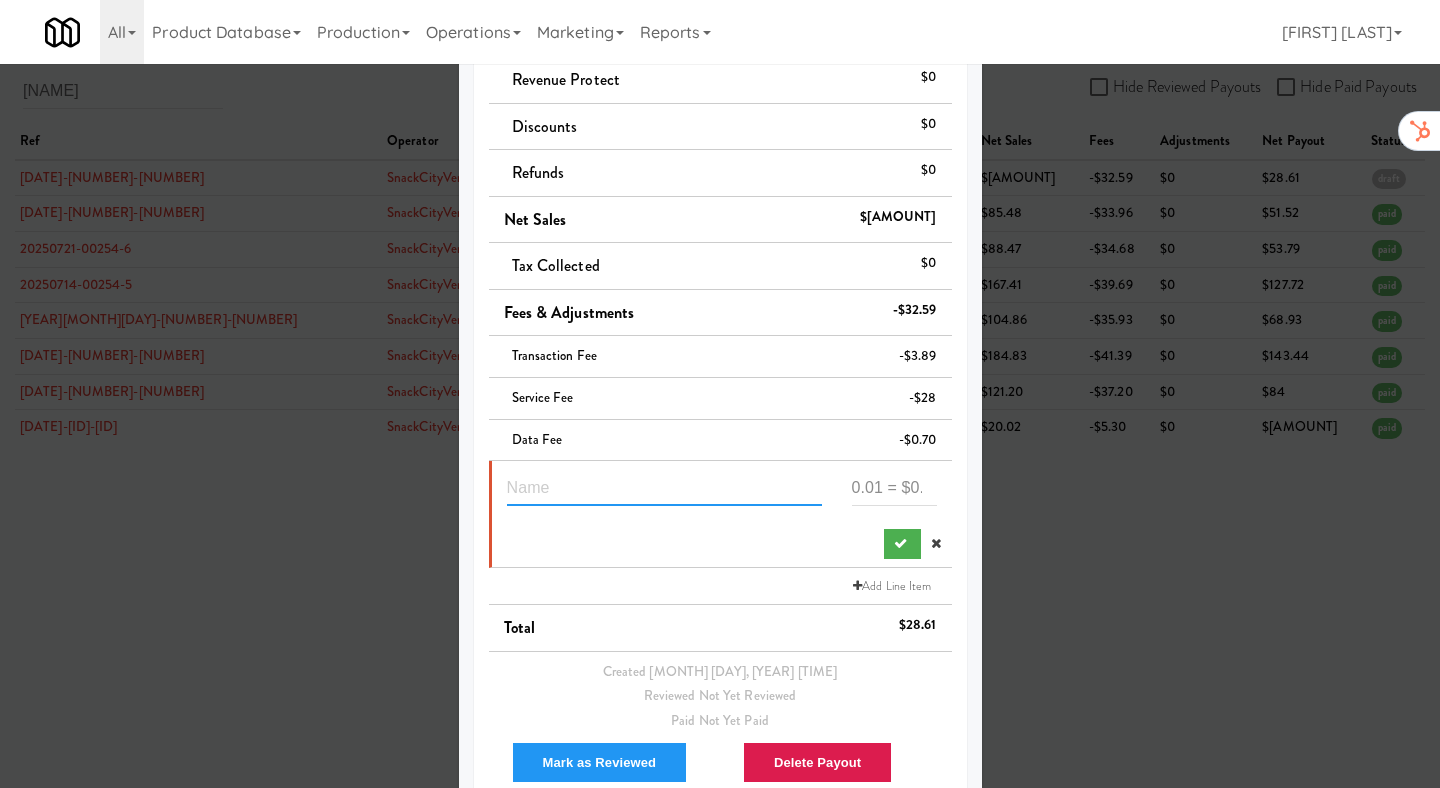 type on "S" 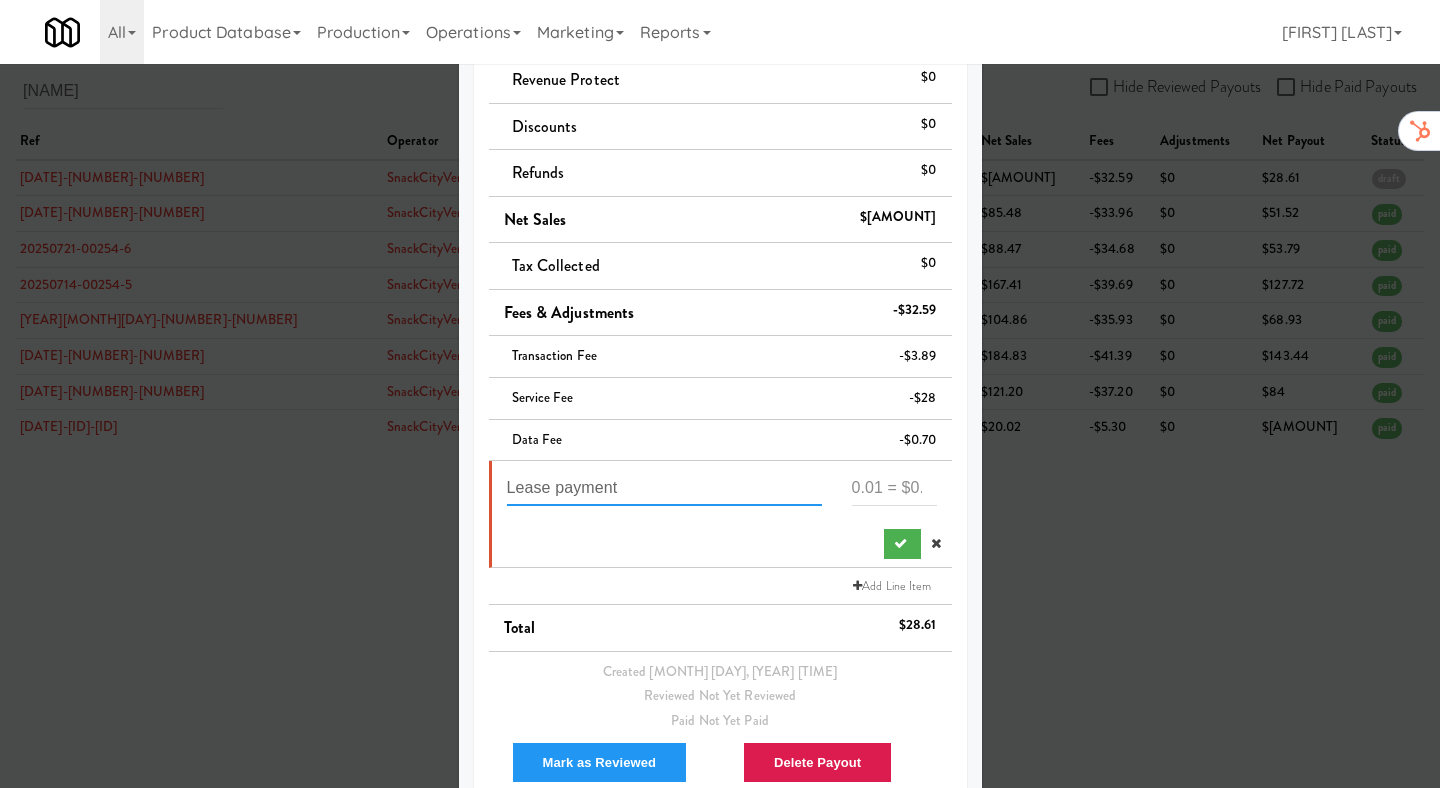 type on "Lease payment" 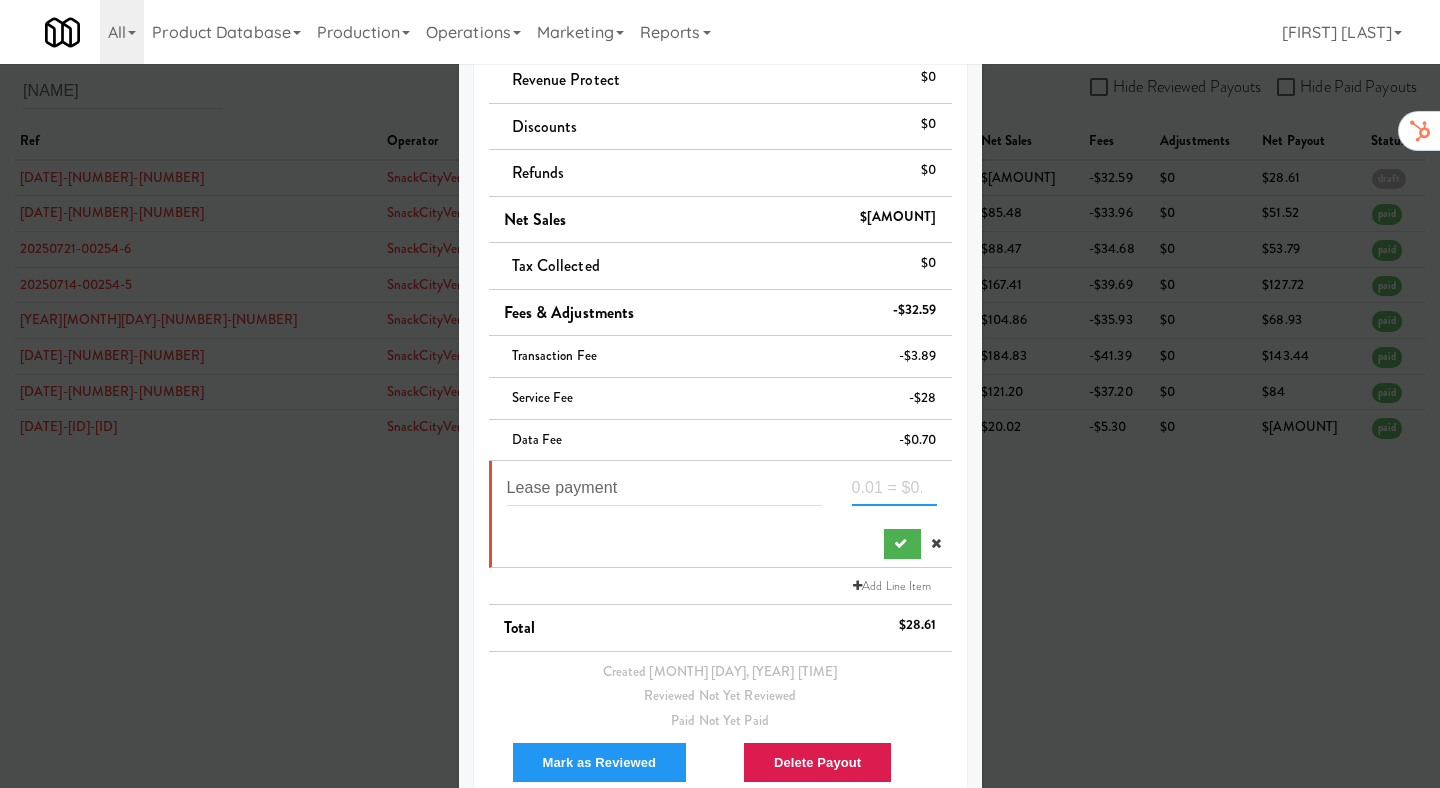 paste on "-[NUMBER]" 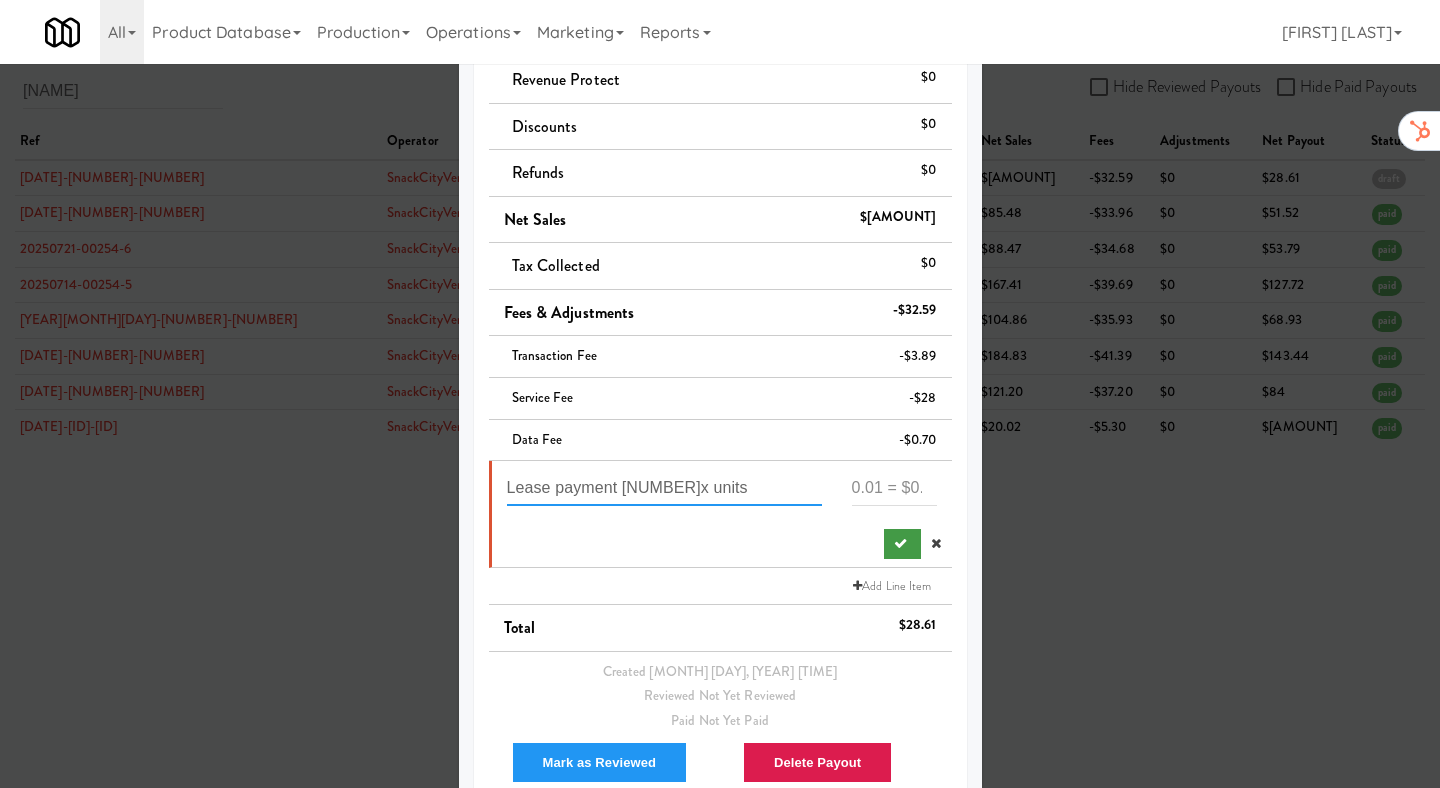 type on "Lease payment [NUMBER]x units" 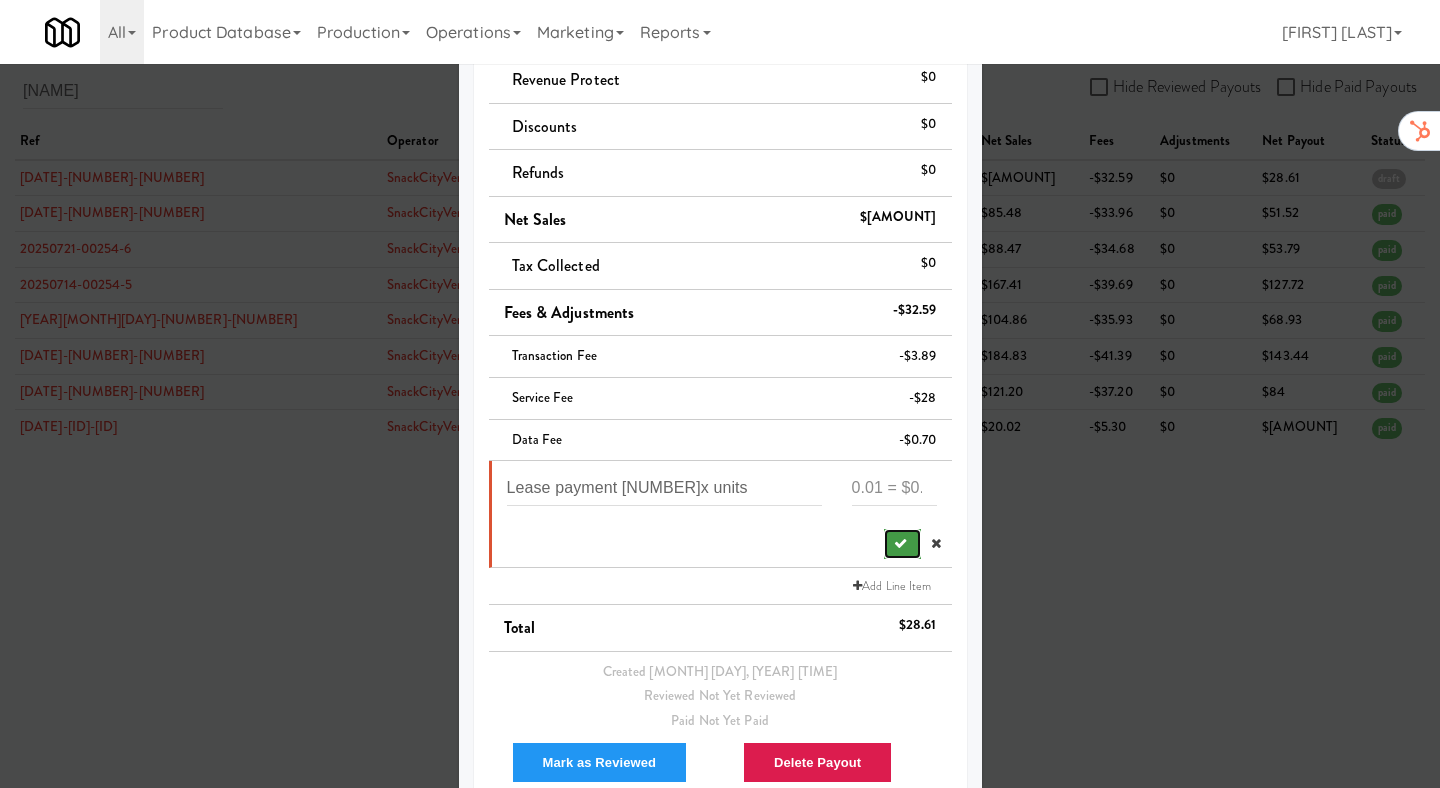 click at bounding box center (902, 544) 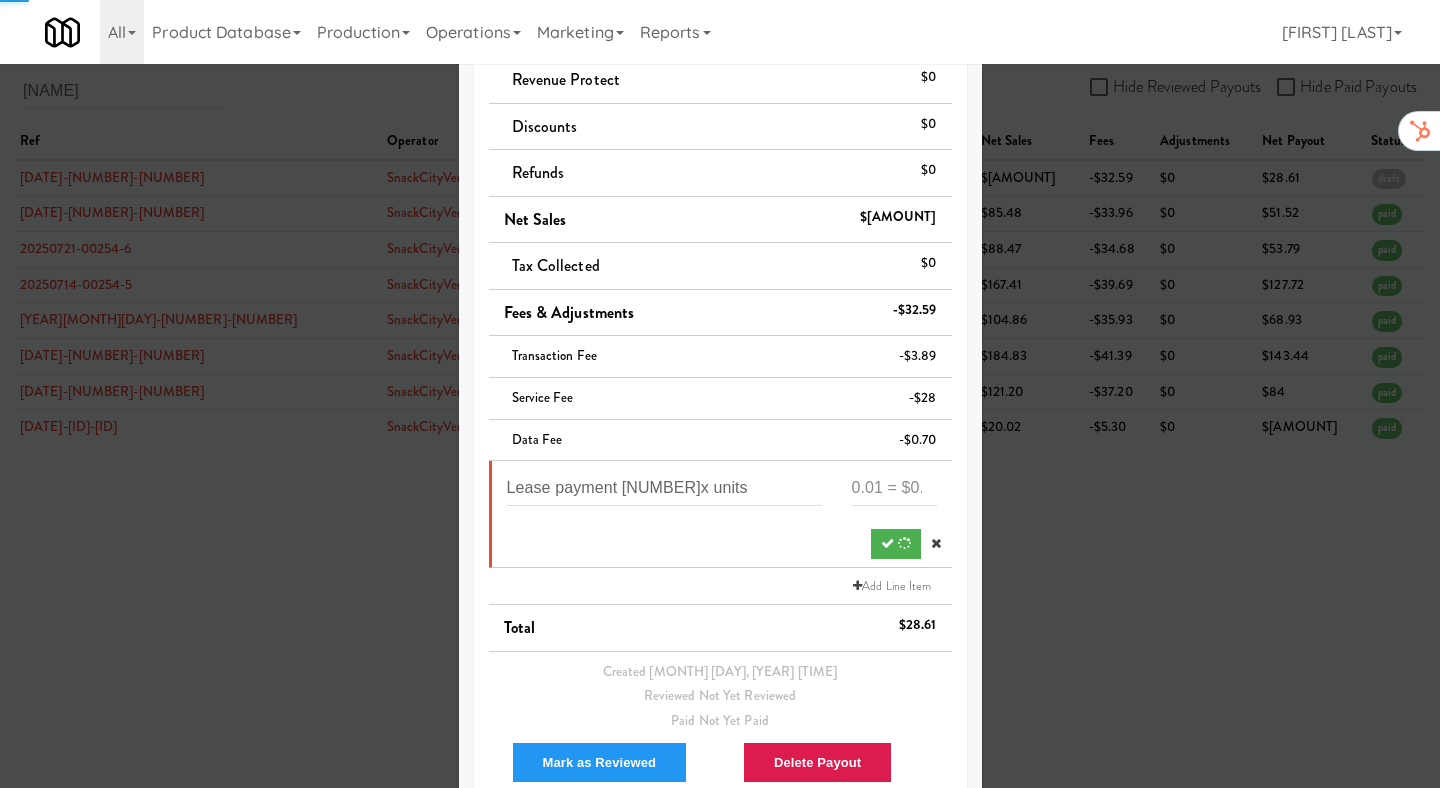 scroll, scrollTop: 242, scrollLeft: 0, axis: vertical 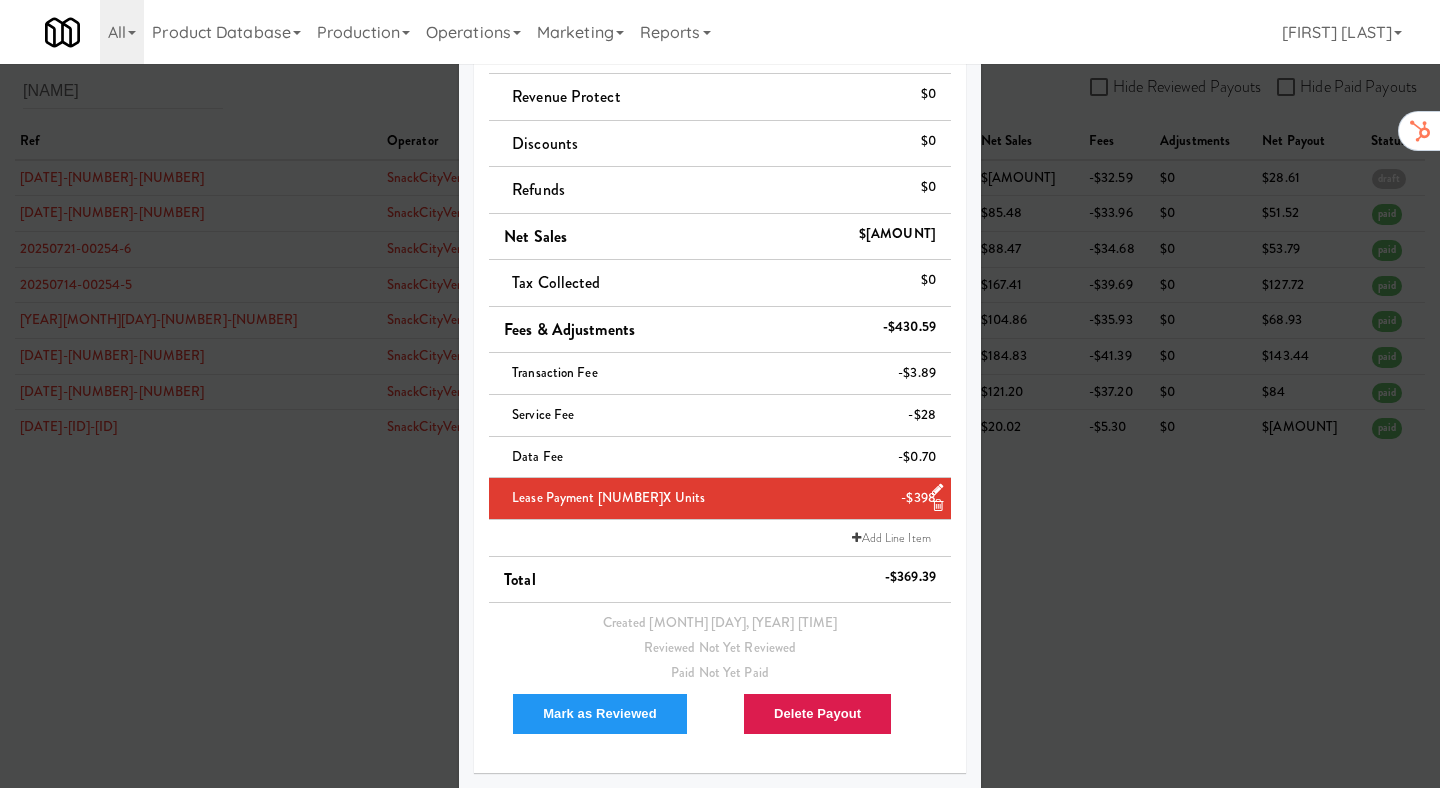 click at bounding box center (720, 394) 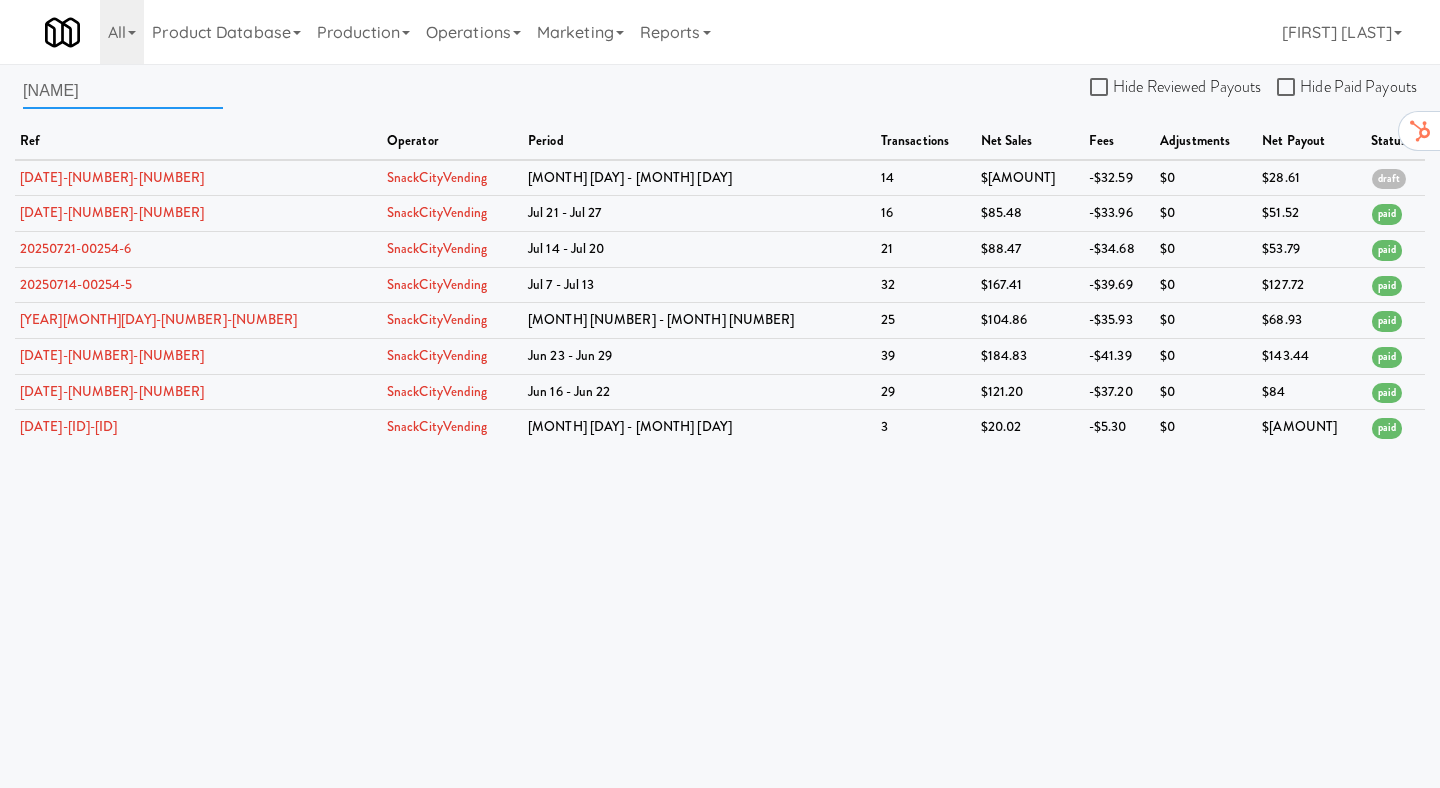 click on "[NAME]" at bounding box center [123, 90] 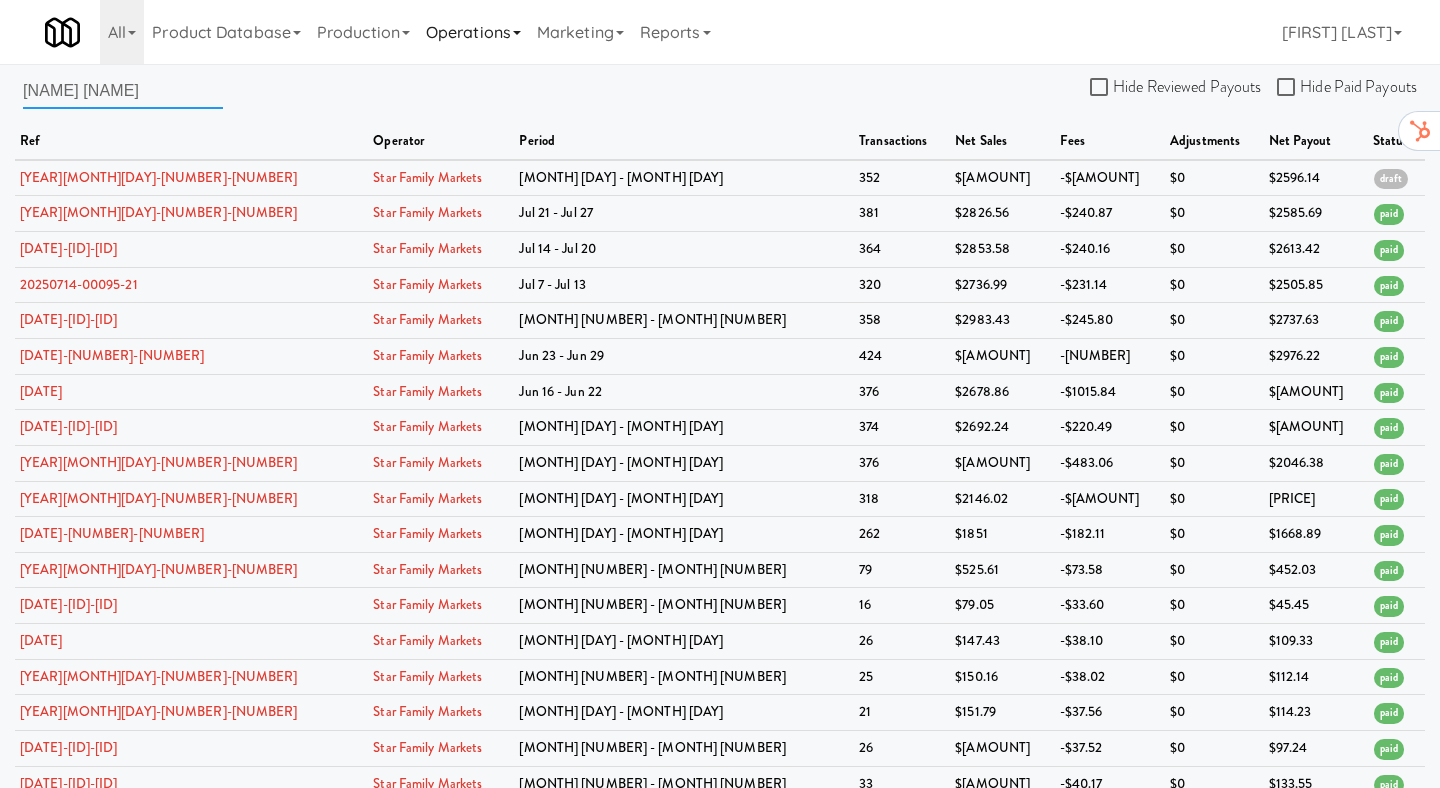 type on "[NAME] [NAME]" 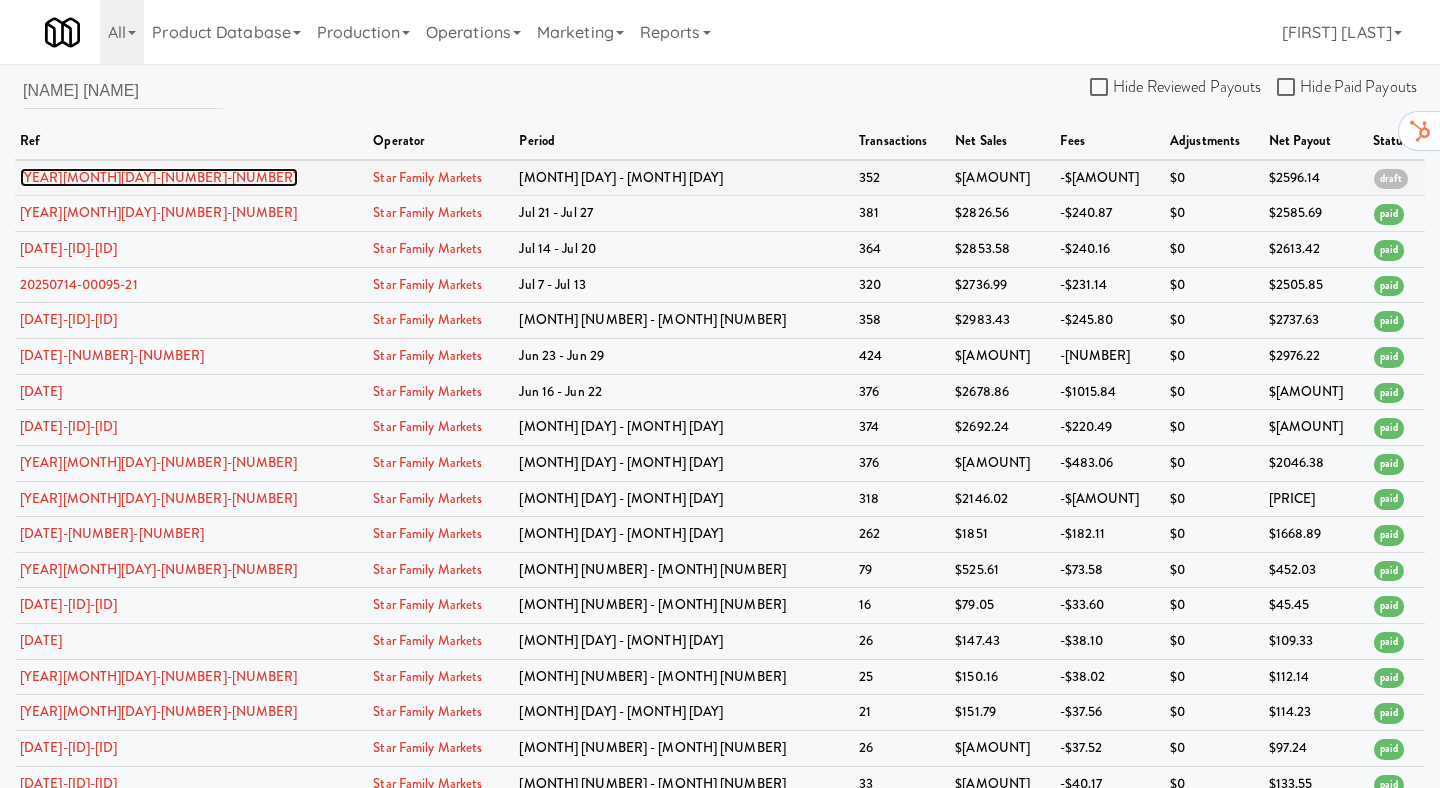click on "[YEAR][MONTH][DAY]-[NUMBER]-[NUMBER]" at bounding box center (159, 177) 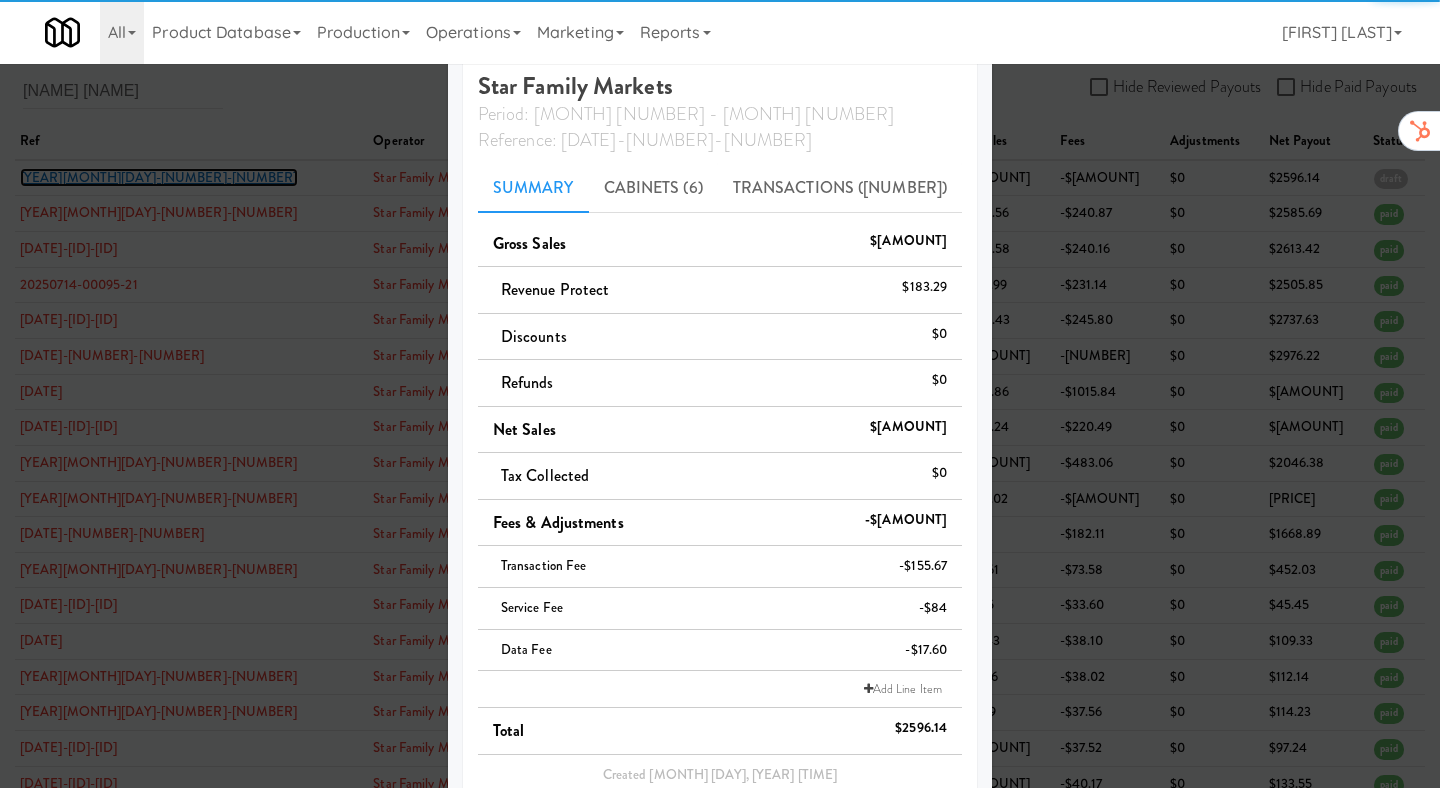 scroll, scrollTop: 200, scrollLeft: 0, axis: vertical 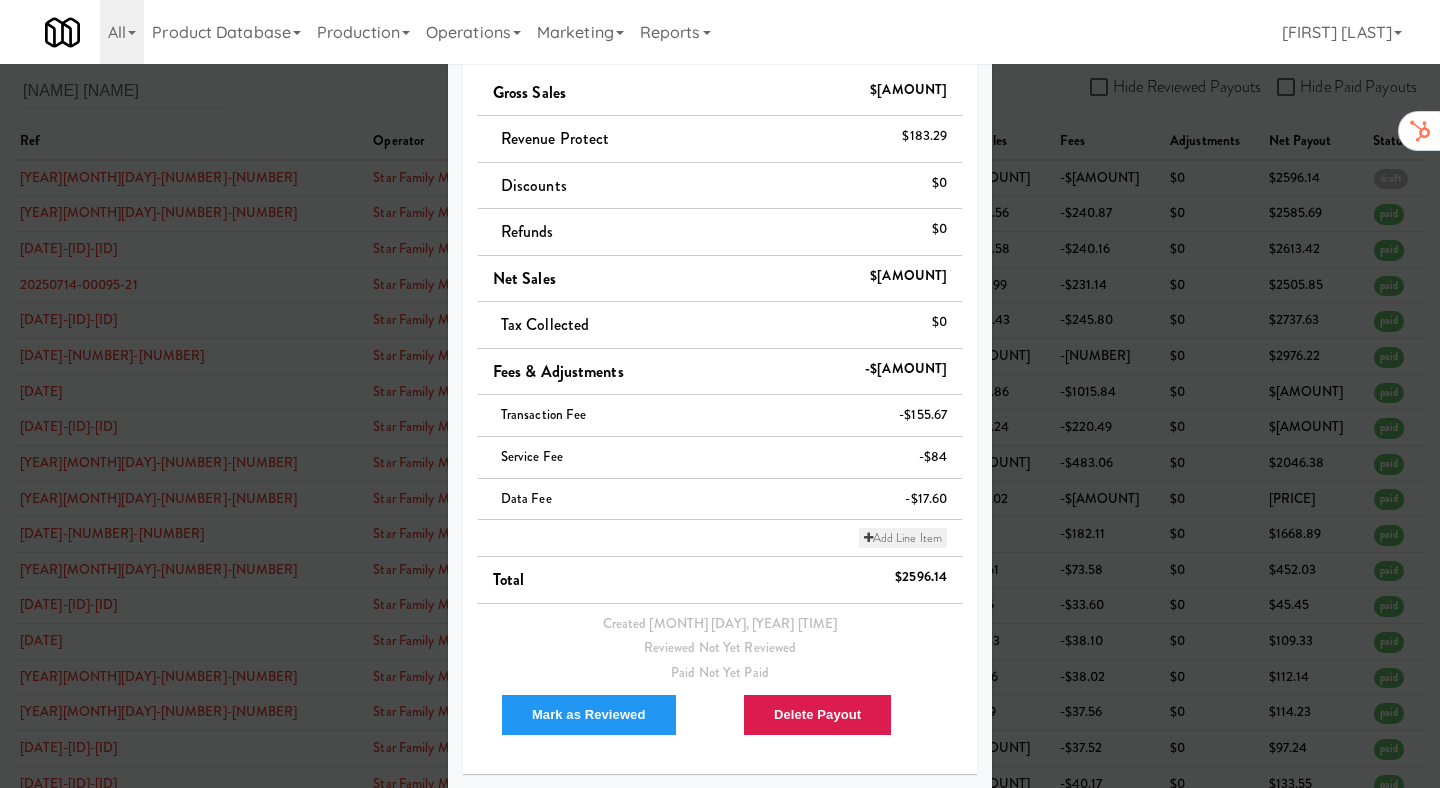 click on "Add Line Item" at bounding box center [903, 538] 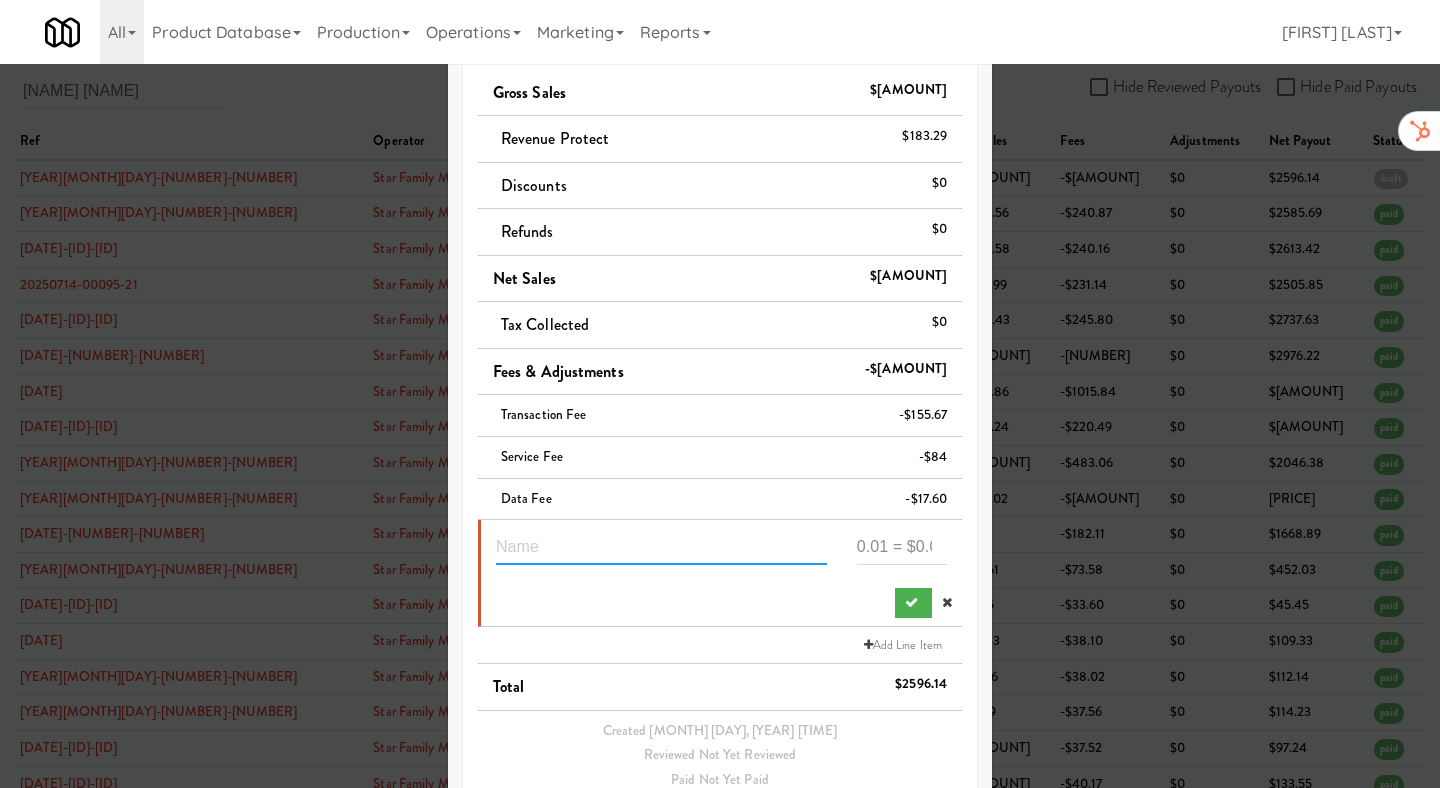click at bounding box center (661, 546) 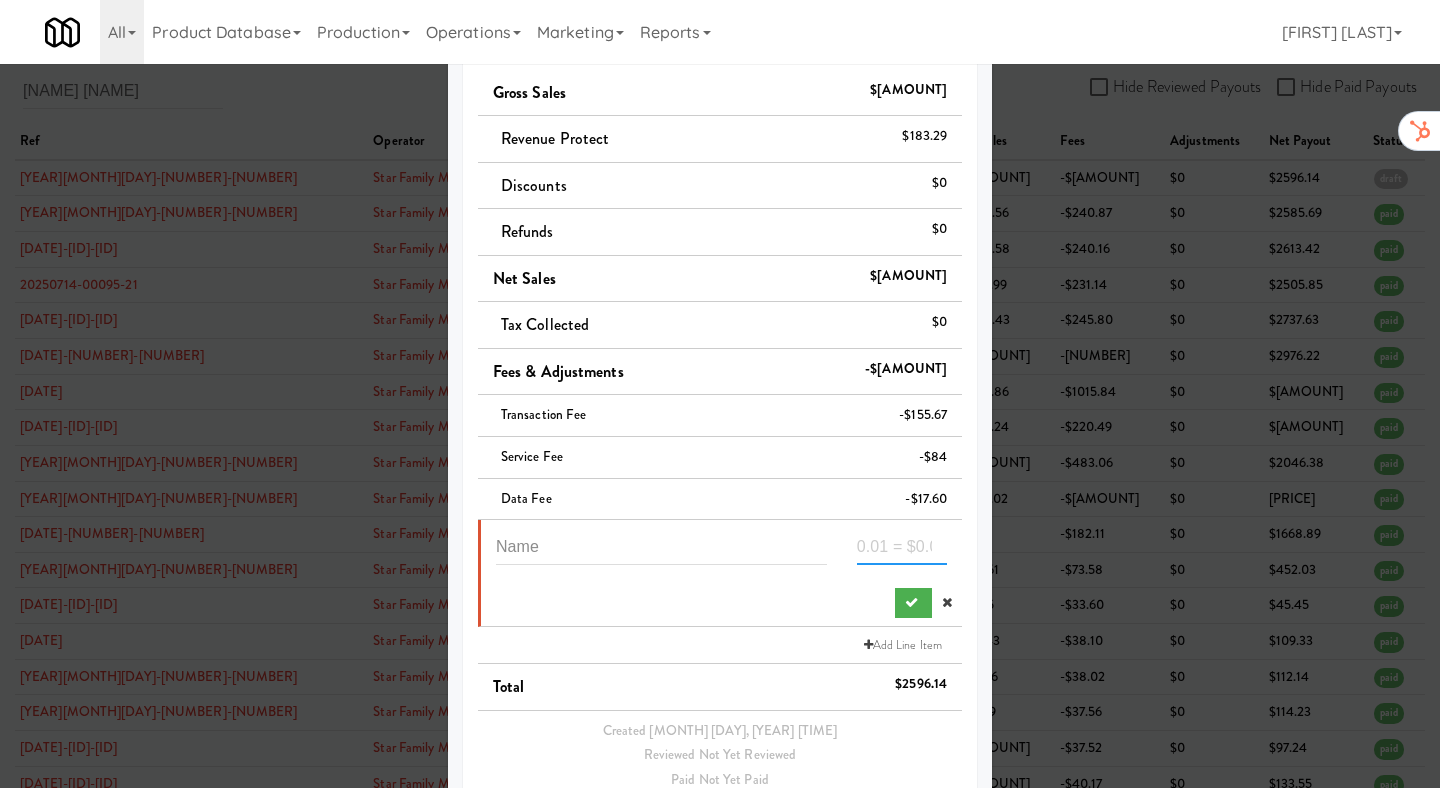 click at bounding box center (902, 546) 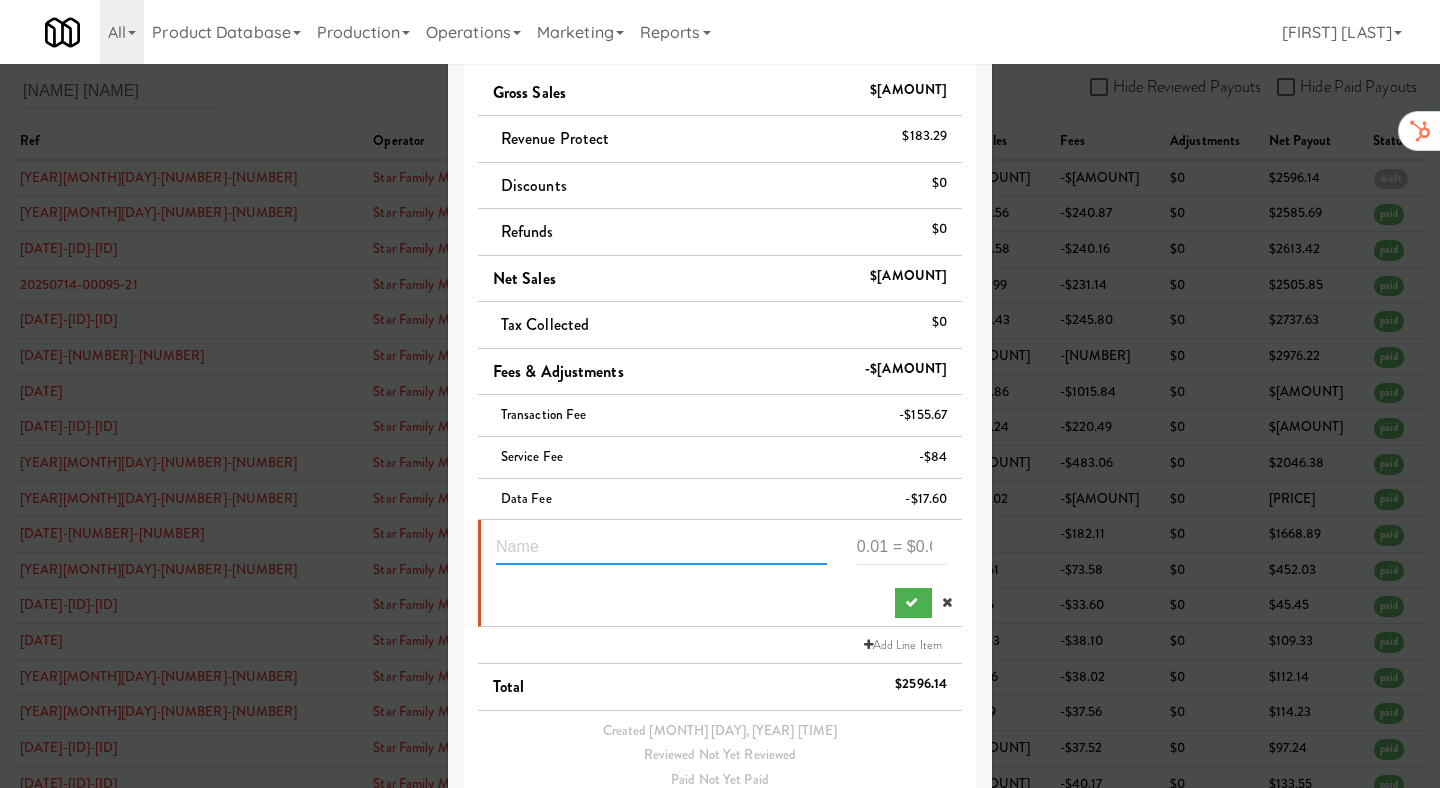 click at bounding box center [661, 546] 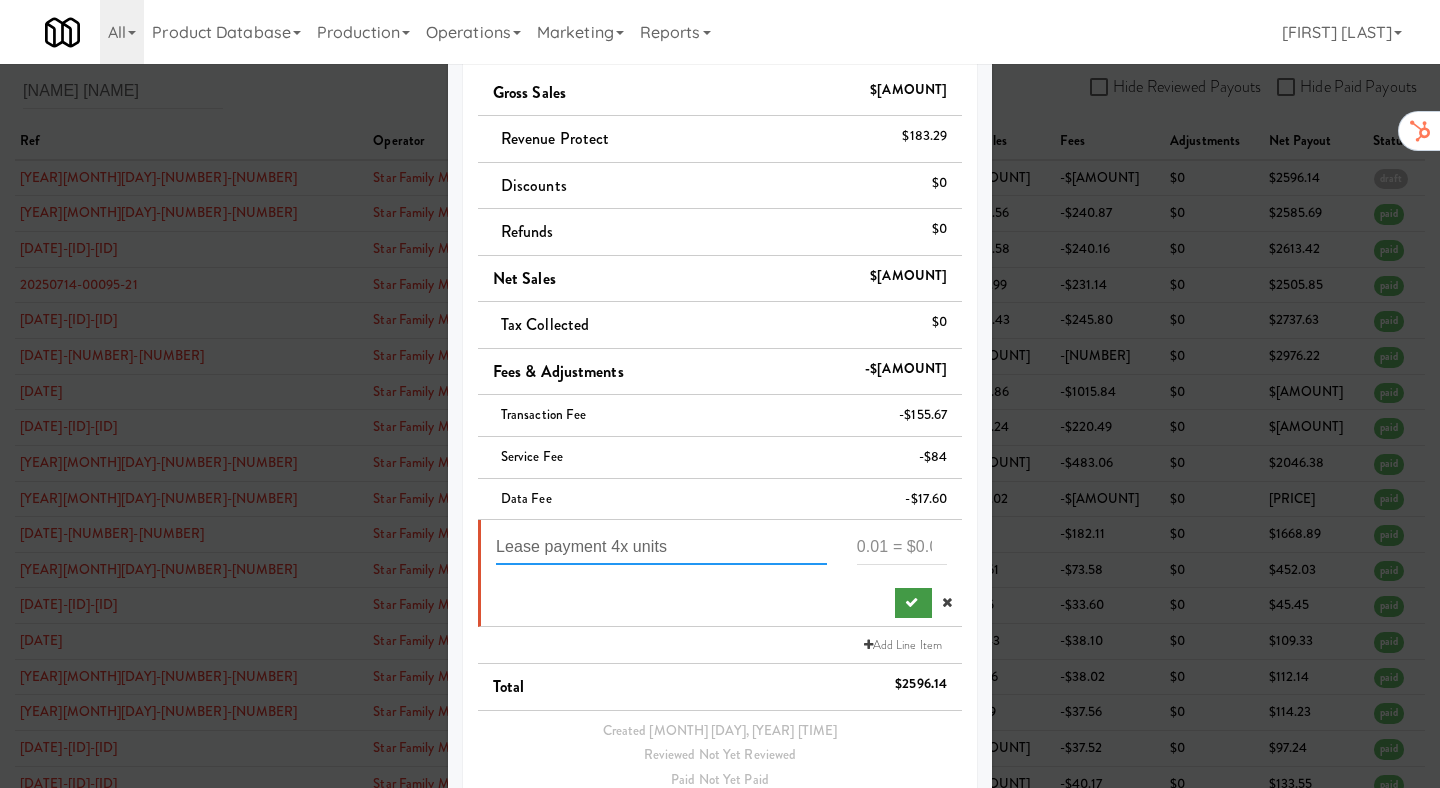 type on "Lease payment 4x units" 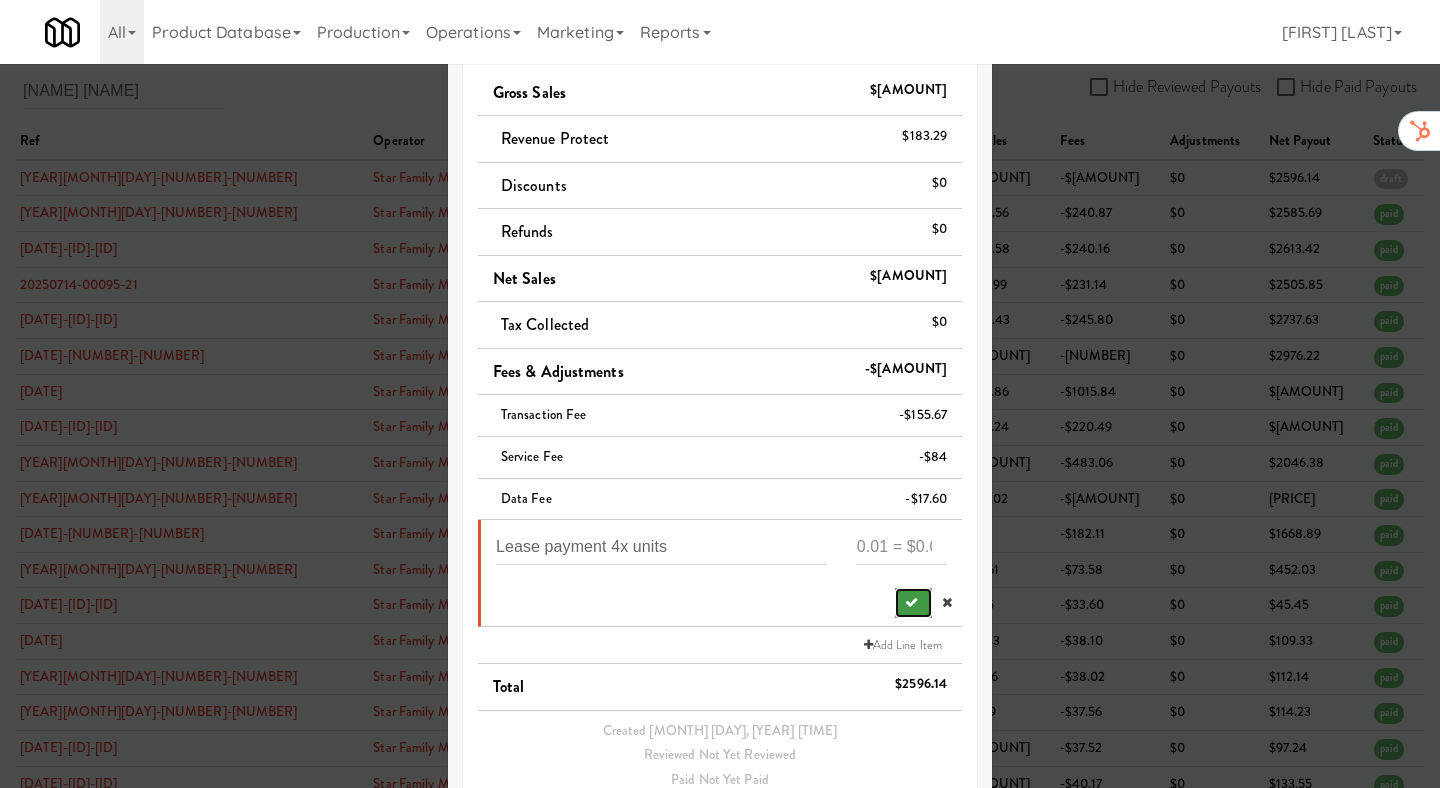 click at bounding box center (911, 602) 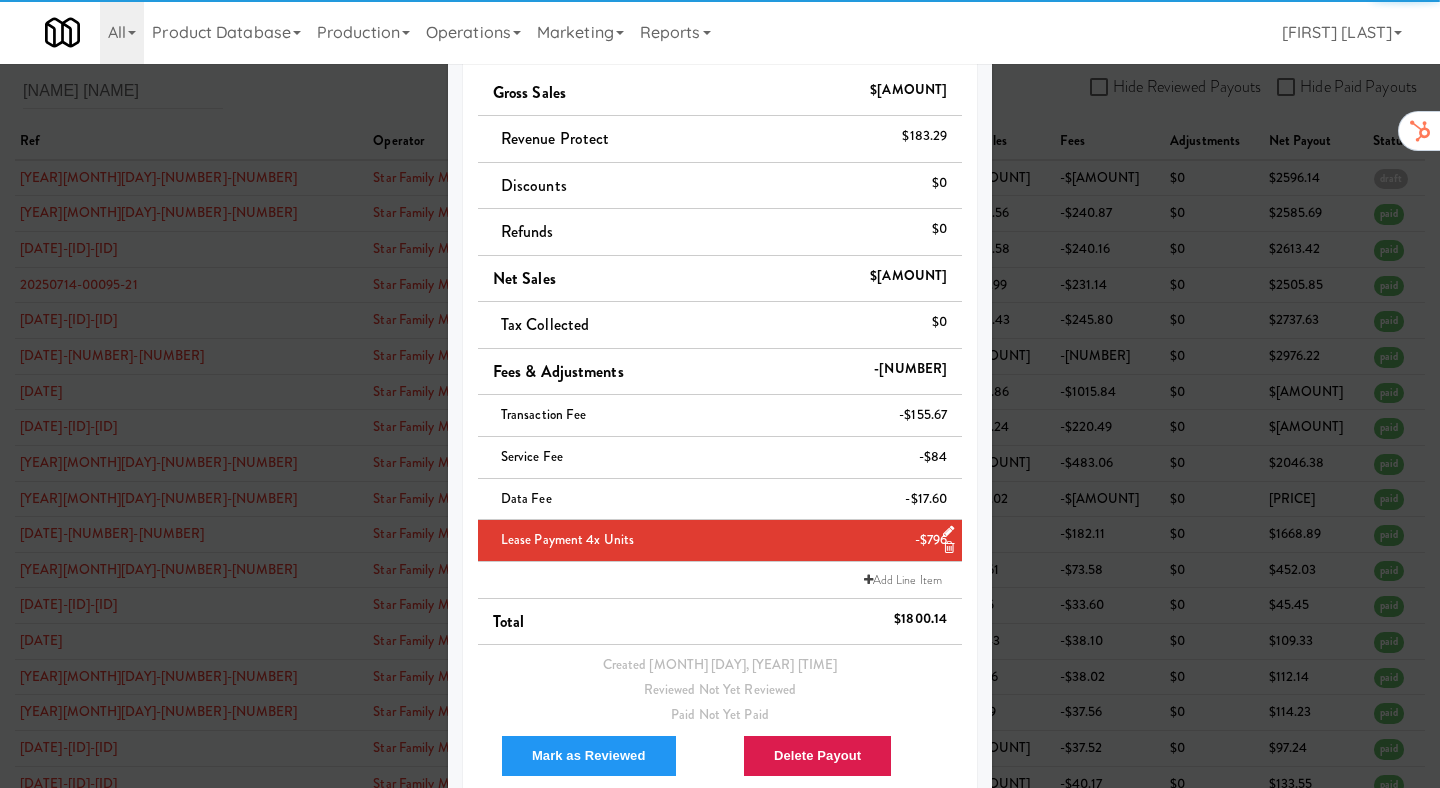 click at bounding box center (720, 394) 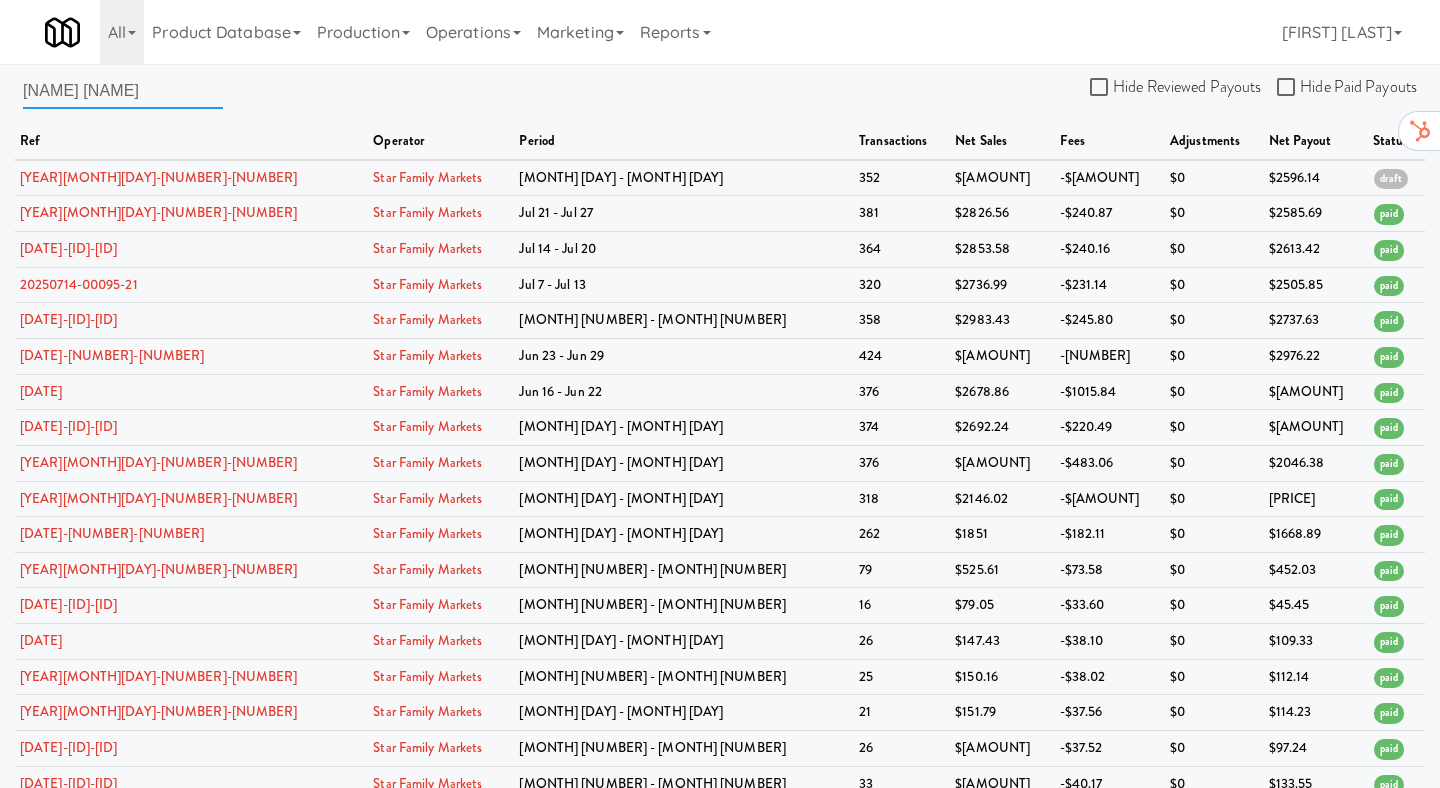 click on "[NAME] [NAME]" at bounding box center [123, 90] 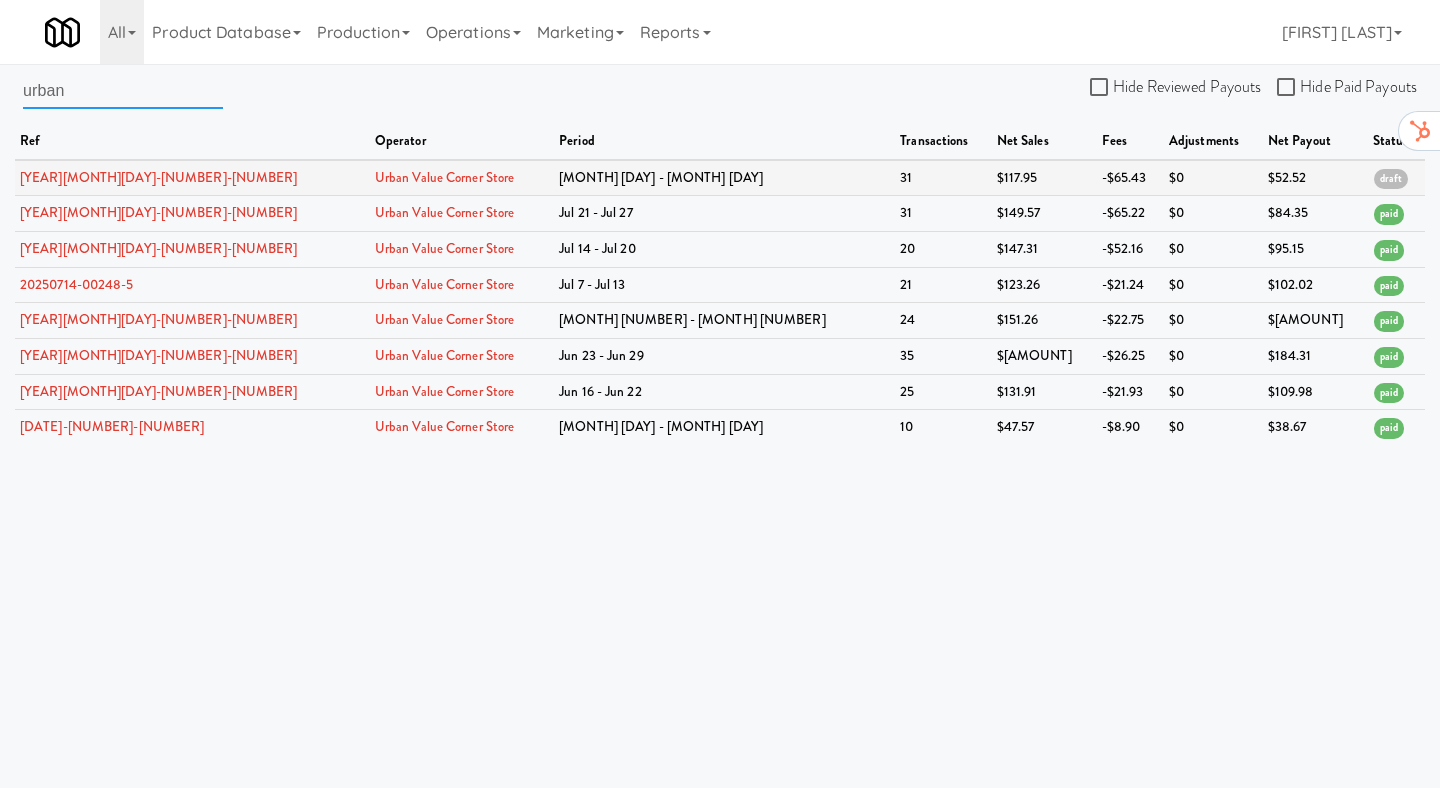 type on "urban" 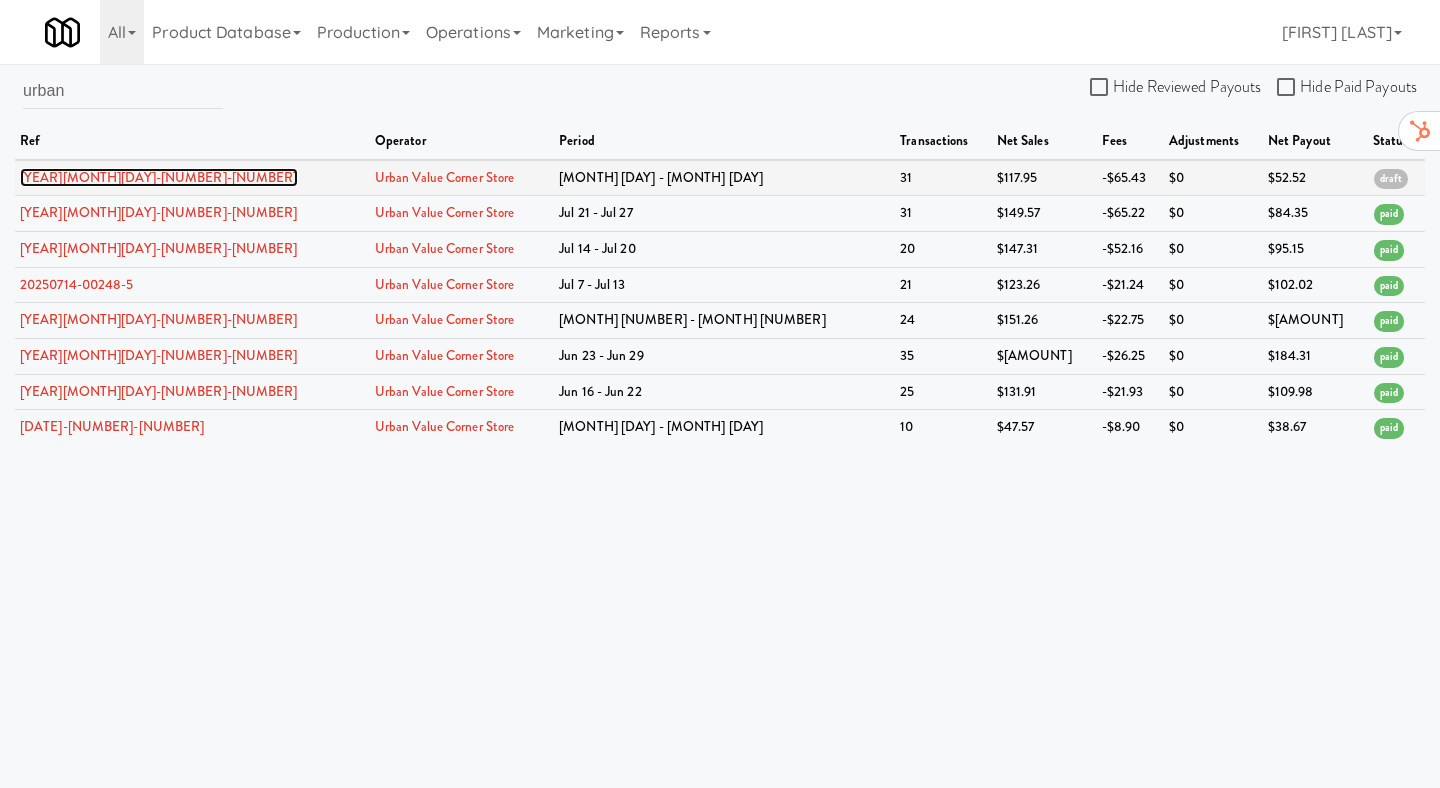 click on "[YEAR][MONTH][DAY]-[NUMBER]-[NUMBER]" at bounding box center (159, 177) 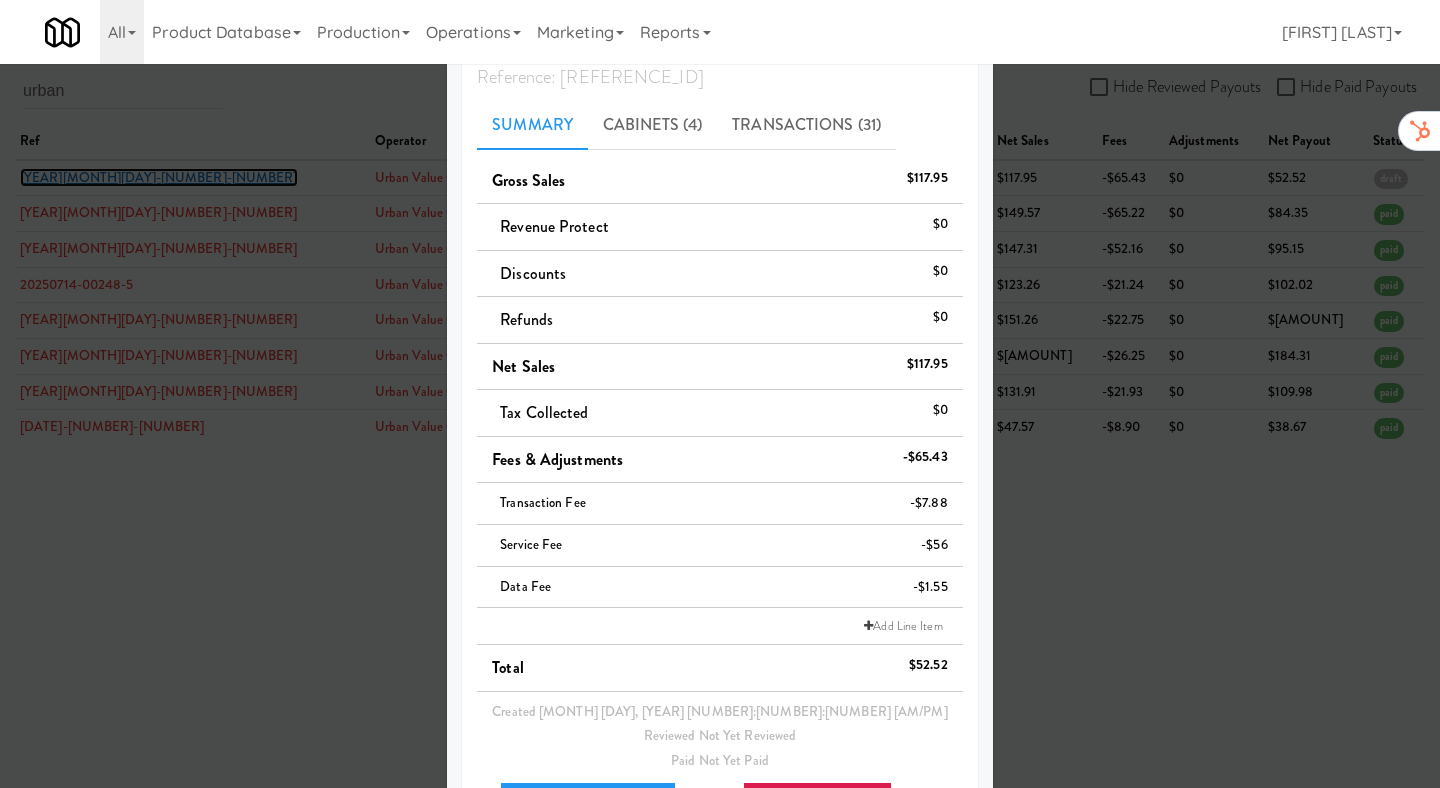 scroll, scrollTop: 200, scrollLeft: 0, axis: vertical 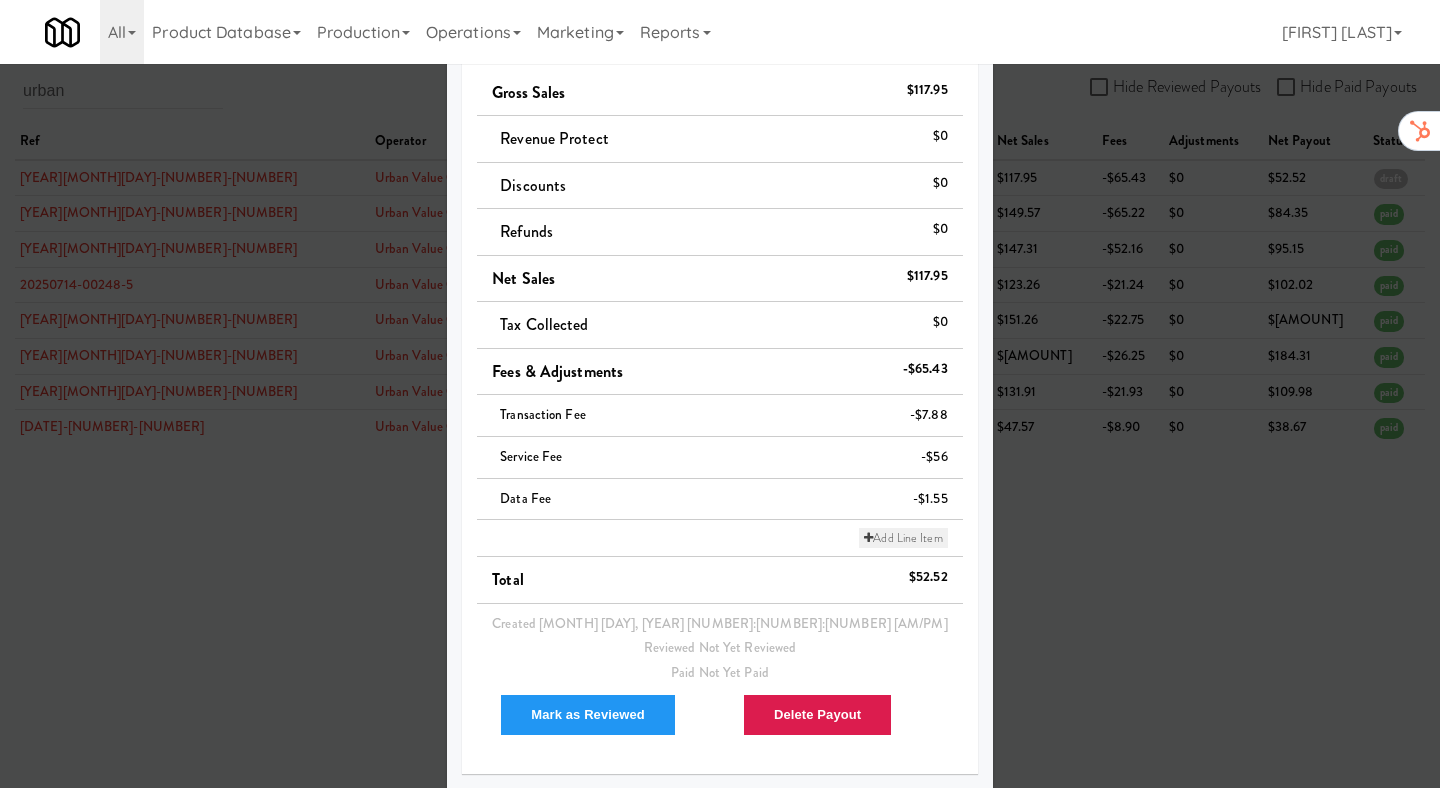 click on "Add Line Item" at bounding box center (903, 538) 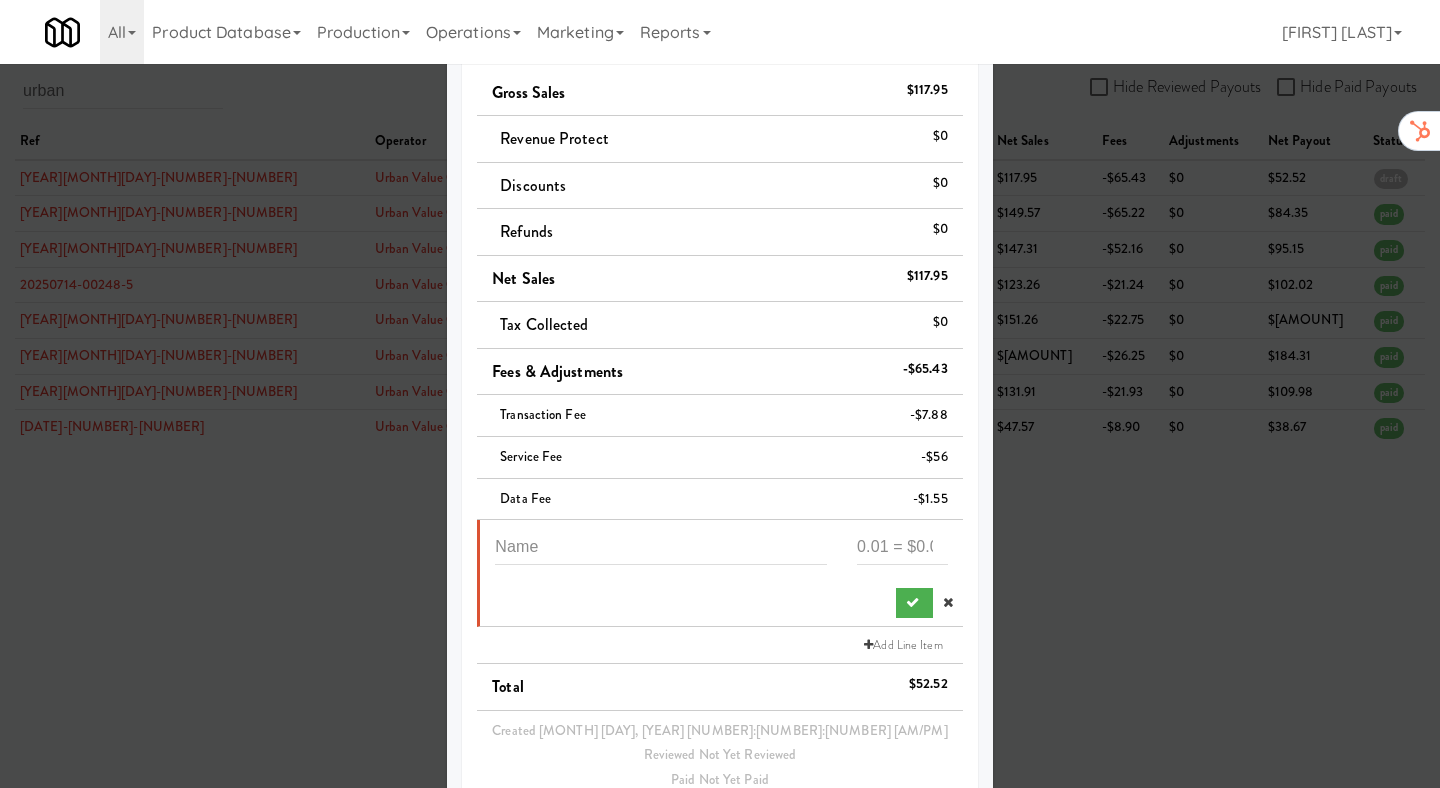 click at bounding box center [661, 554] 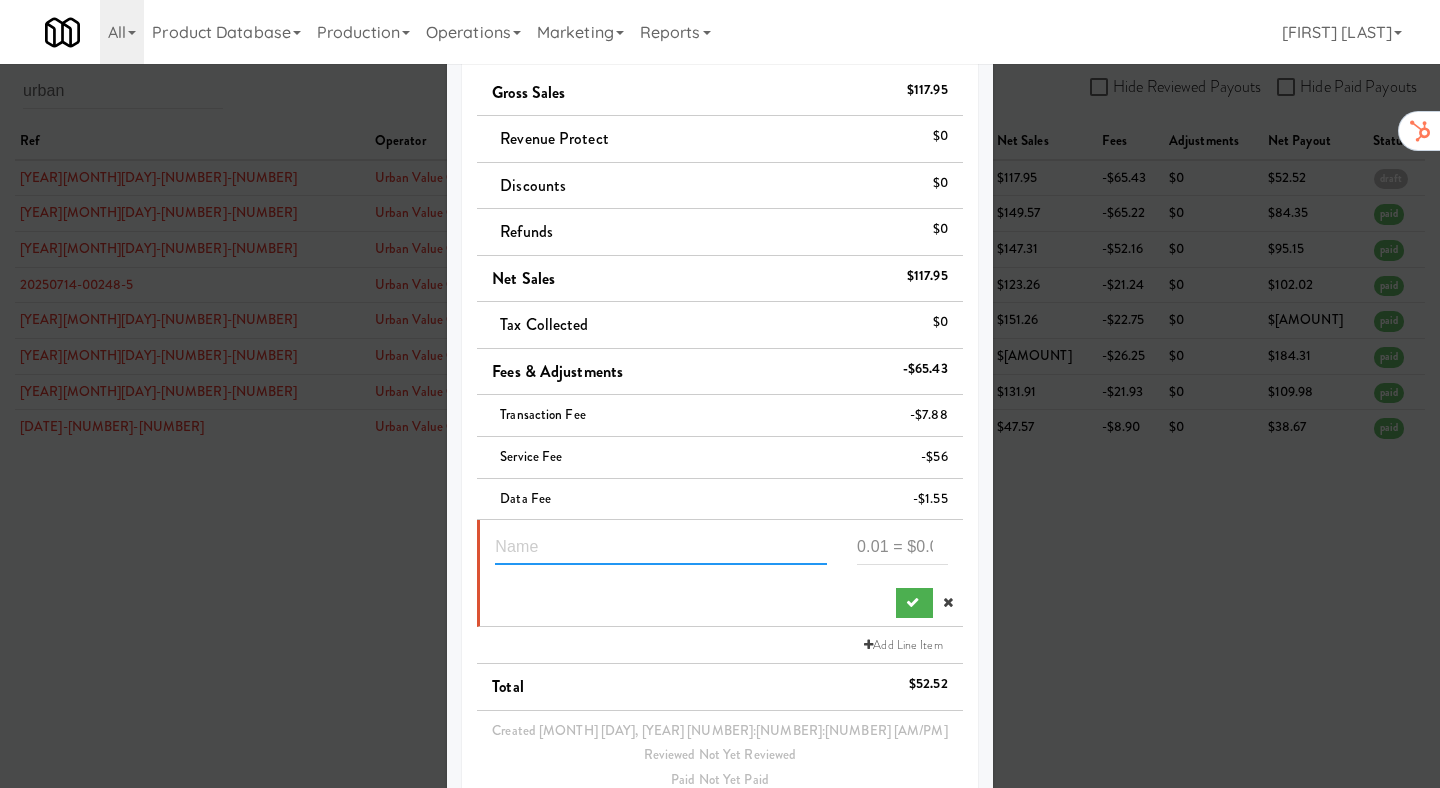 click at bounding box center [661, 546] 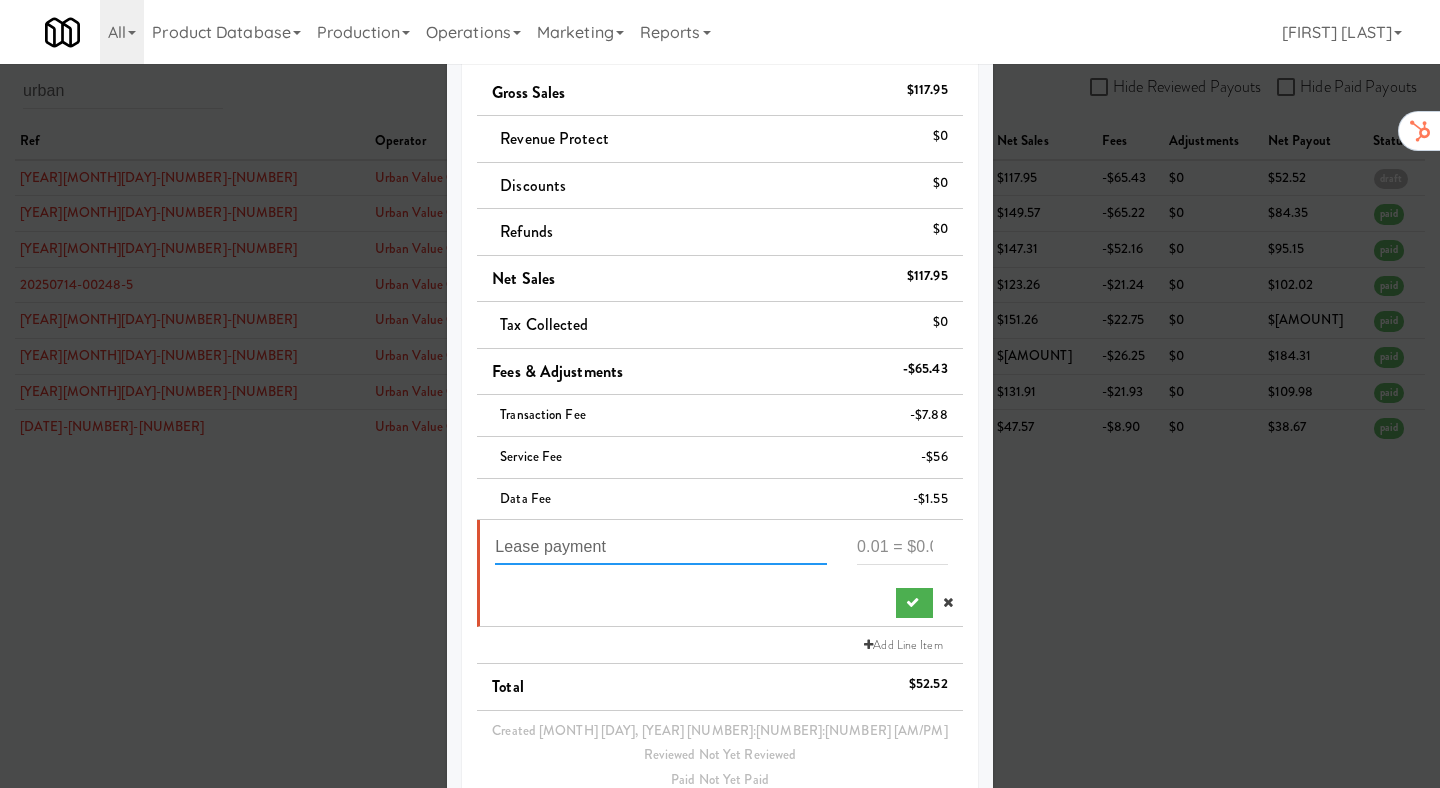 type on "Lease payment" 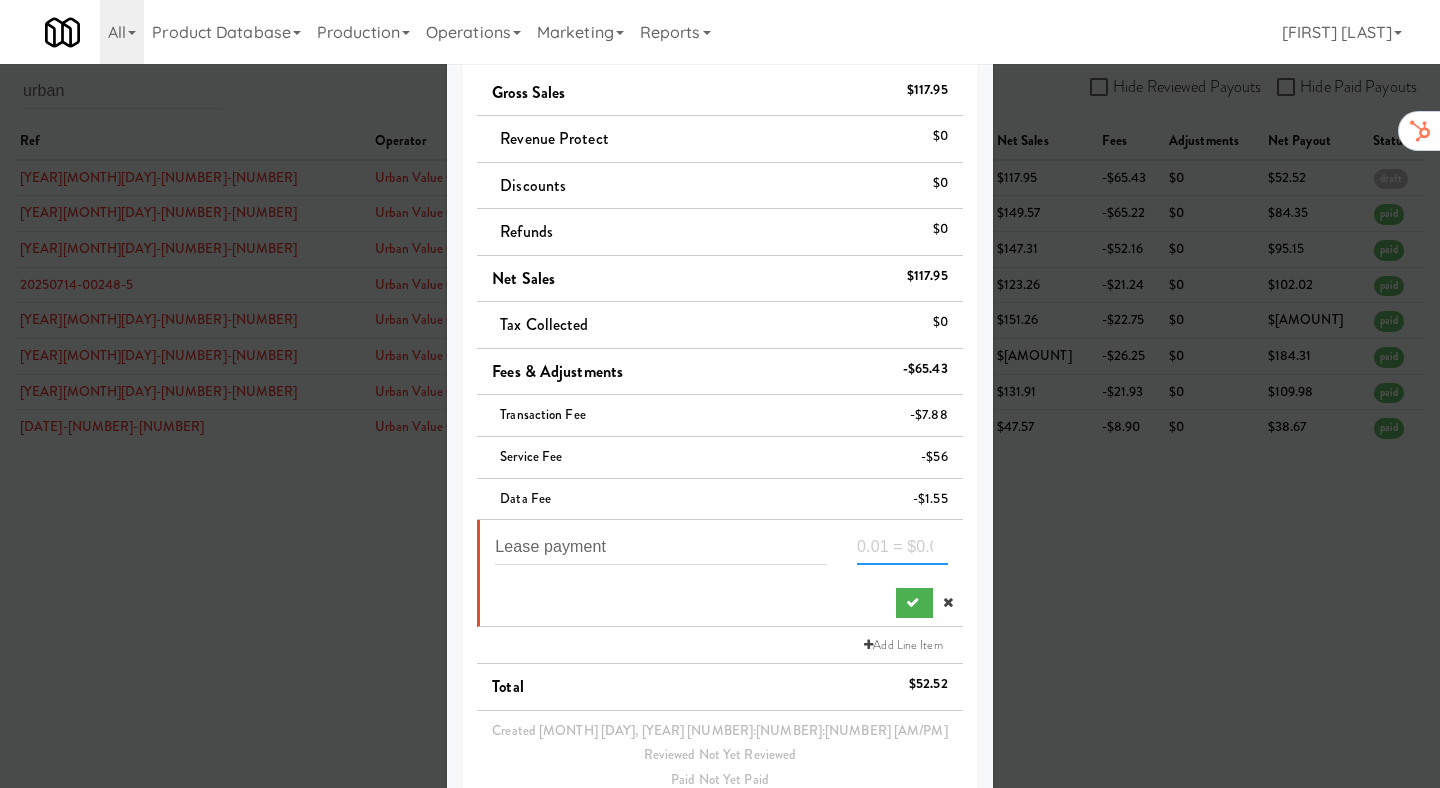 paste on "-199" 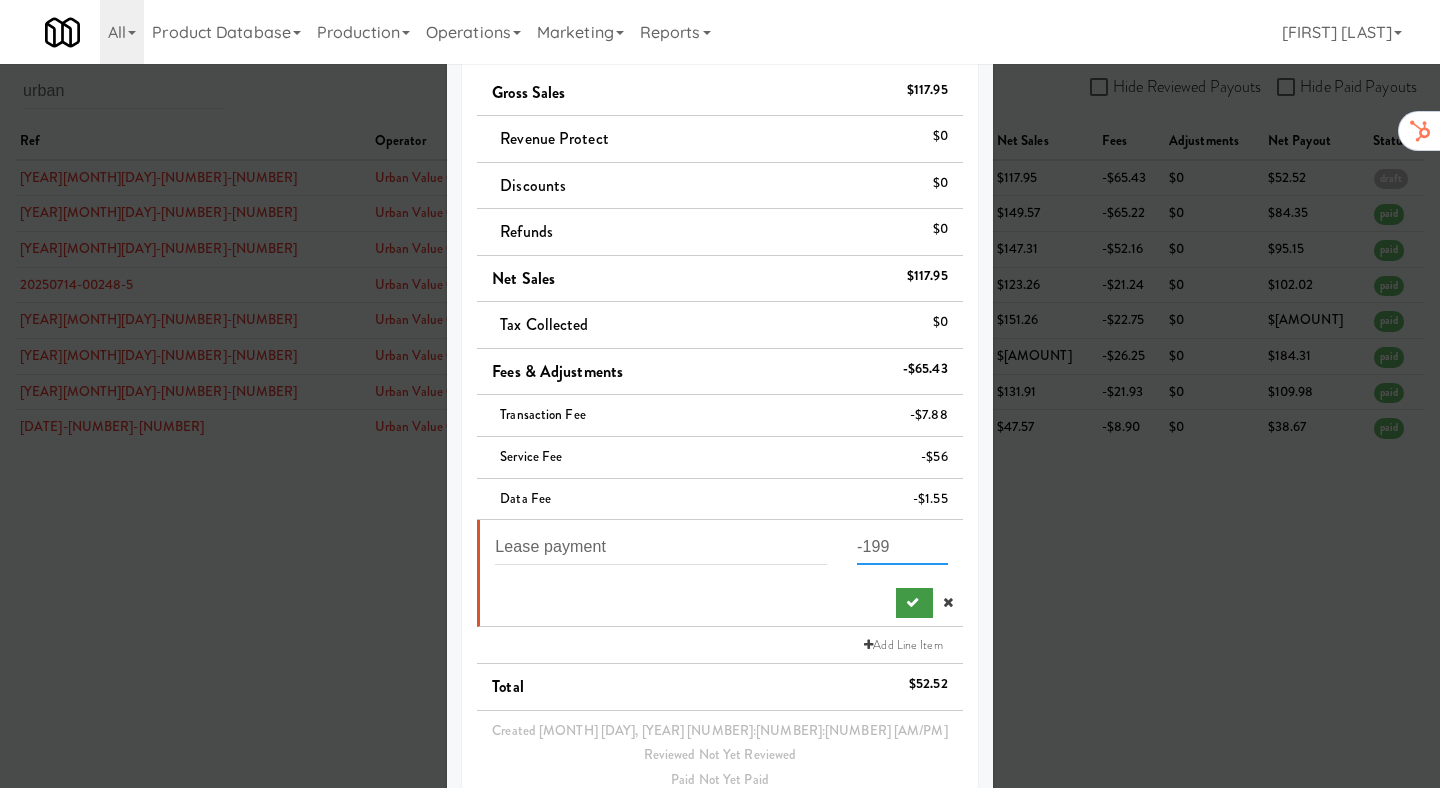 type on "-199" 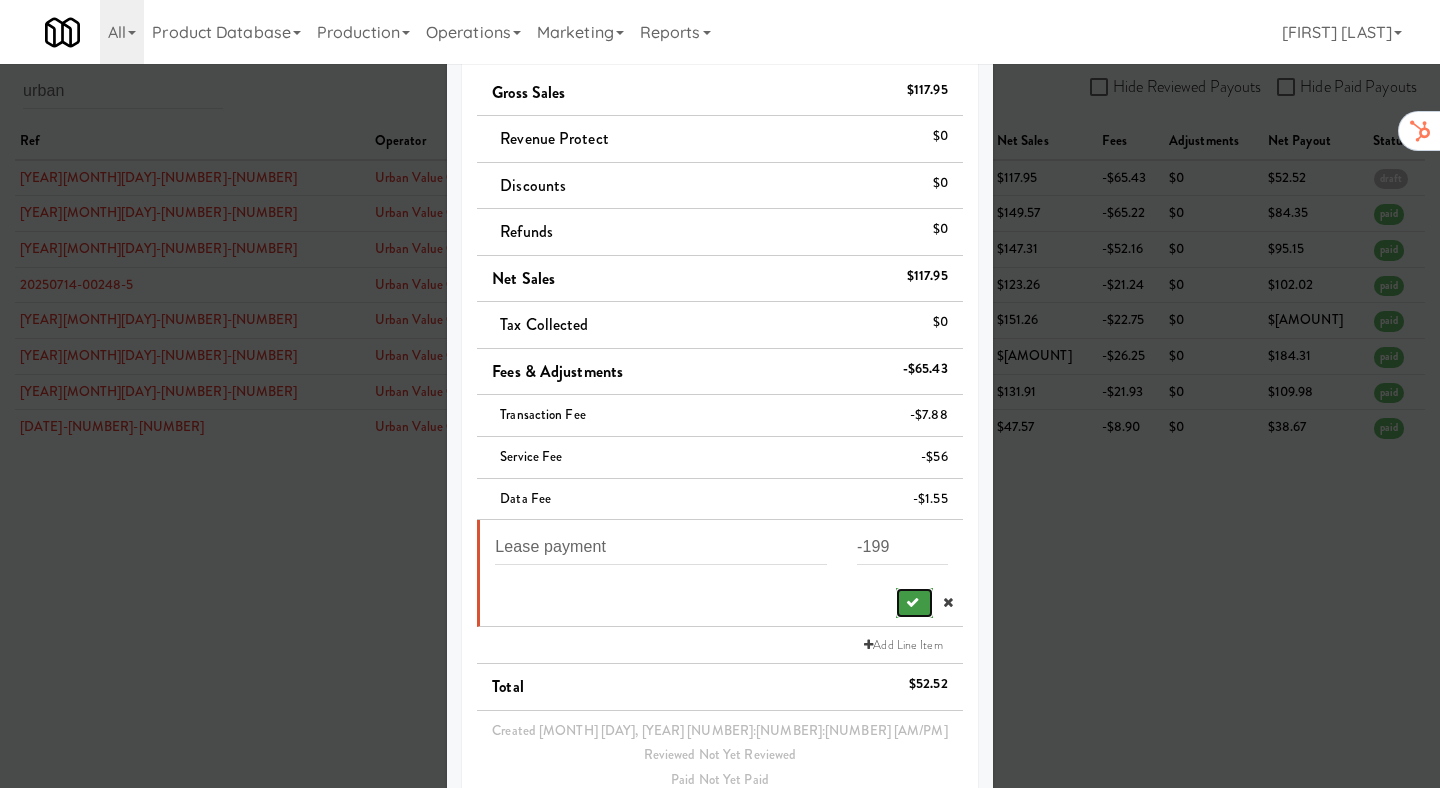 click at bounding box center [912, 602] 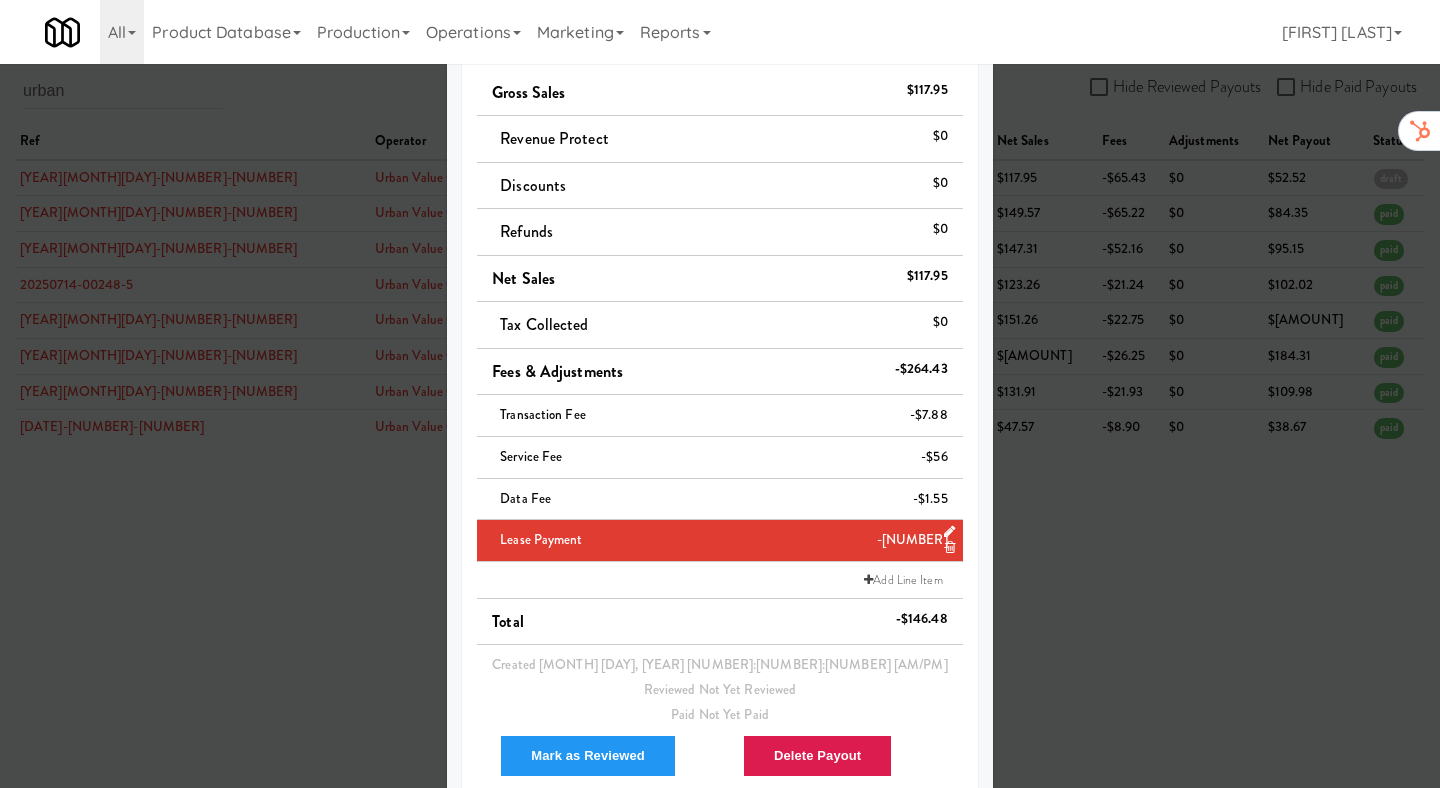 click at bounding box center (720, 394) 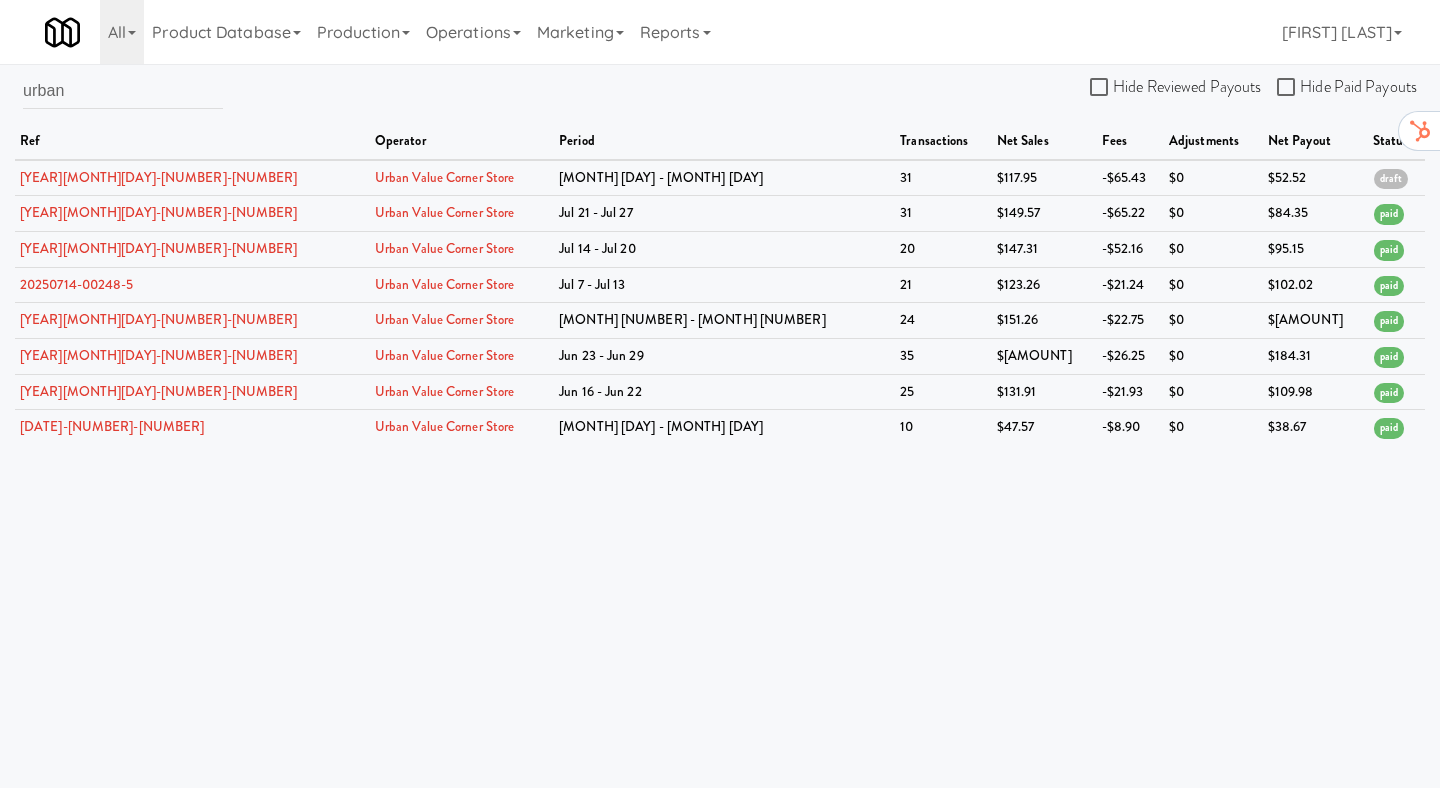 click on "urban" at bounding box center (123, 98) 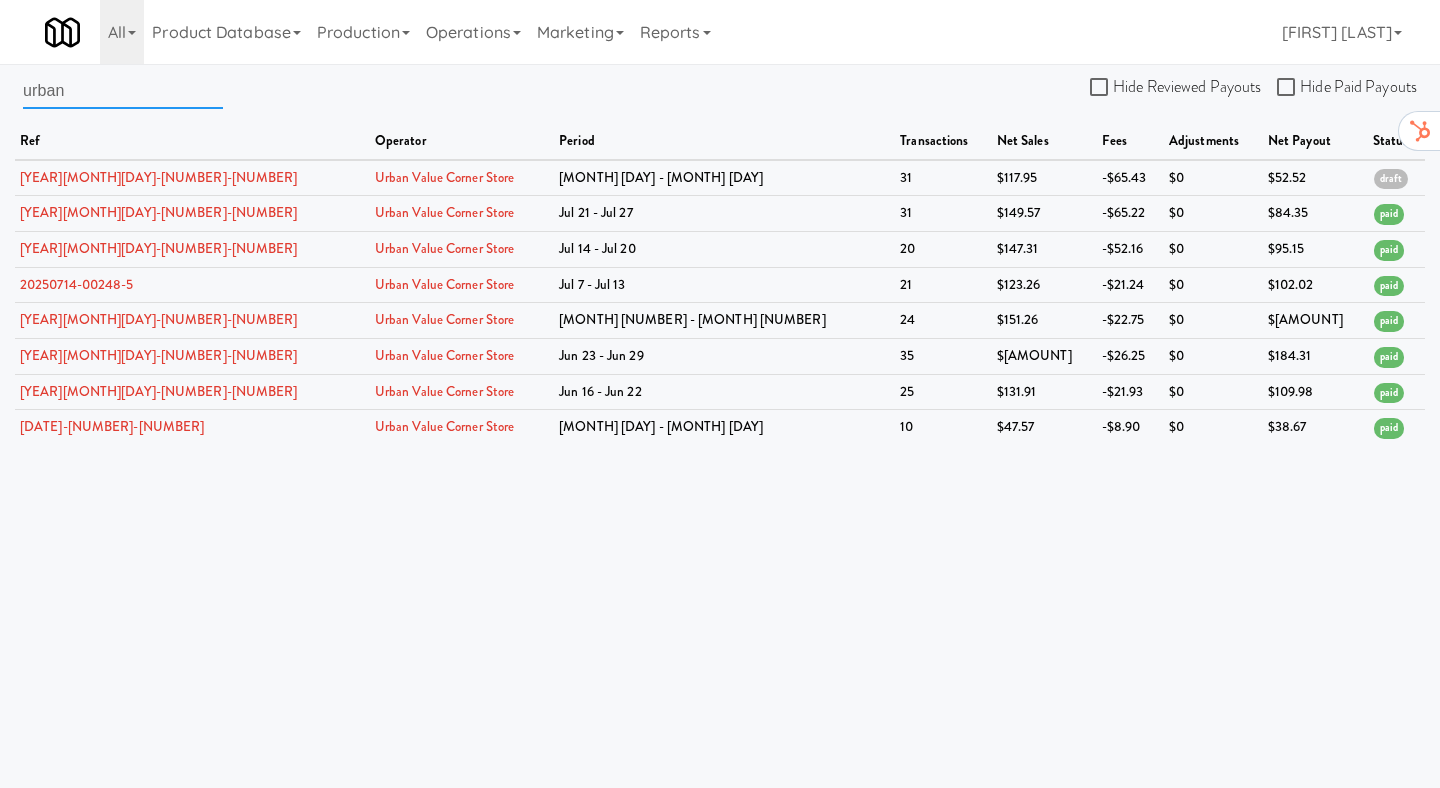 click on "urban" at bounding box center (123, 90) 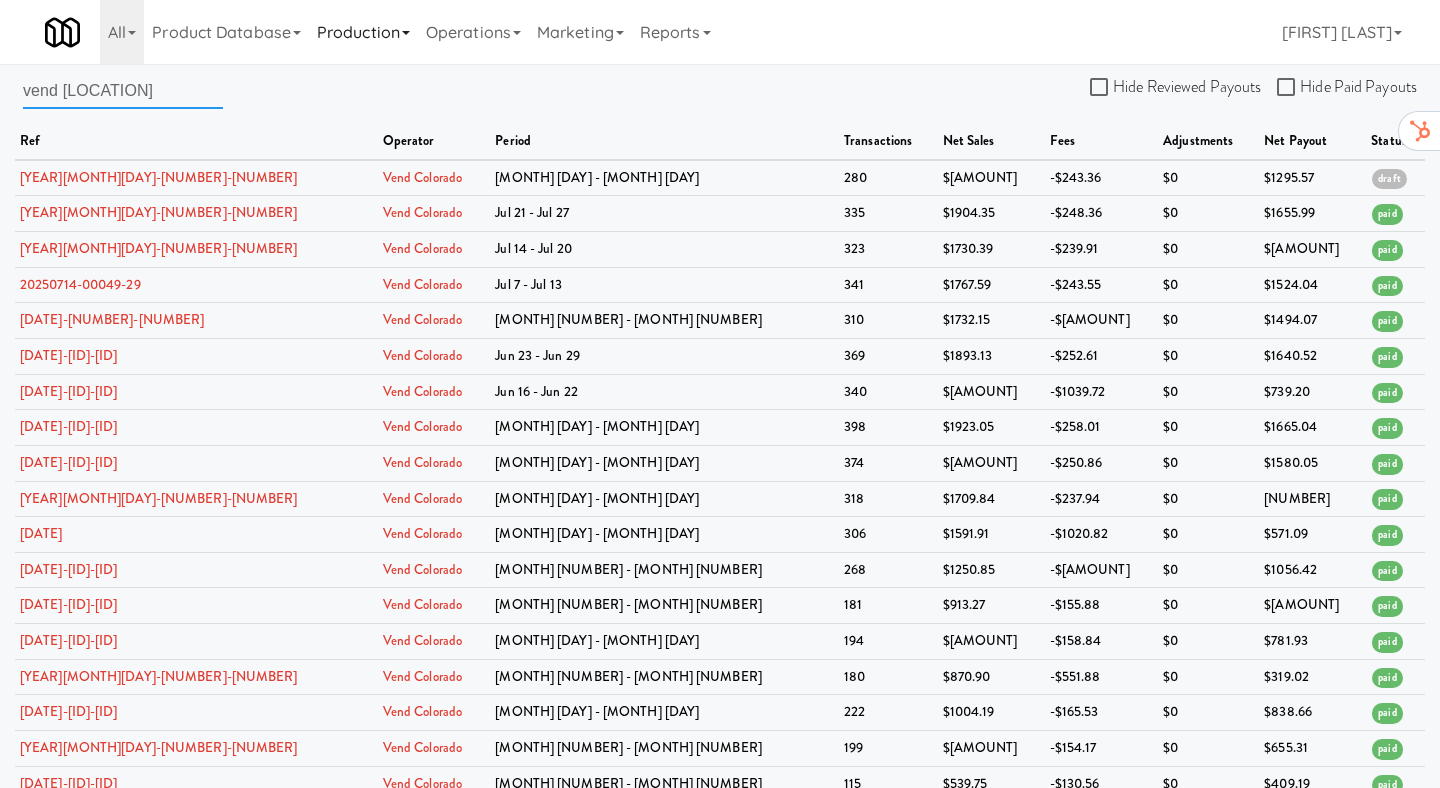 type on "vend [LOCATION]" 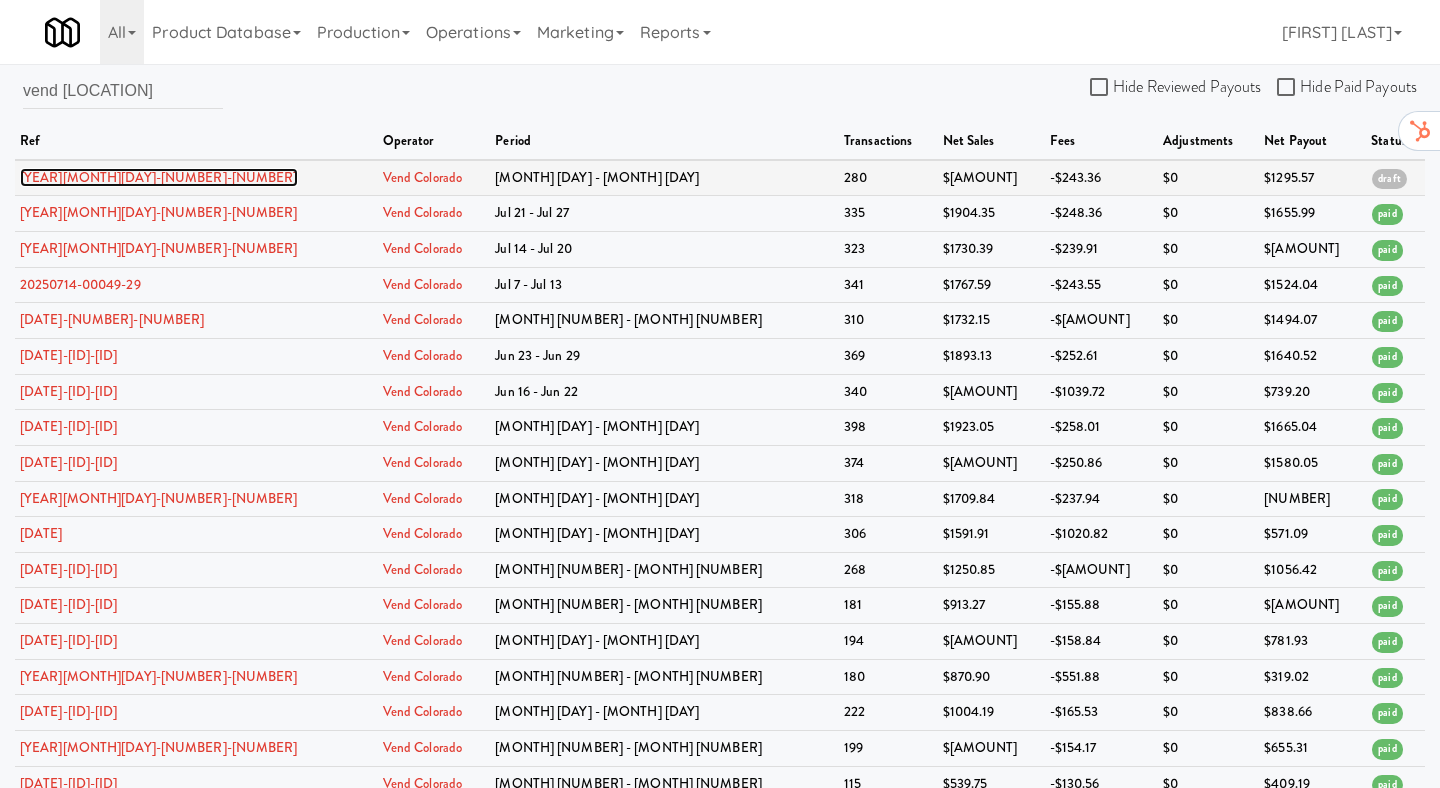 click on "[YEAR][MONTH][DAY]-[NUMBER]-[NUMBER]" at bounding box center [159, 177] 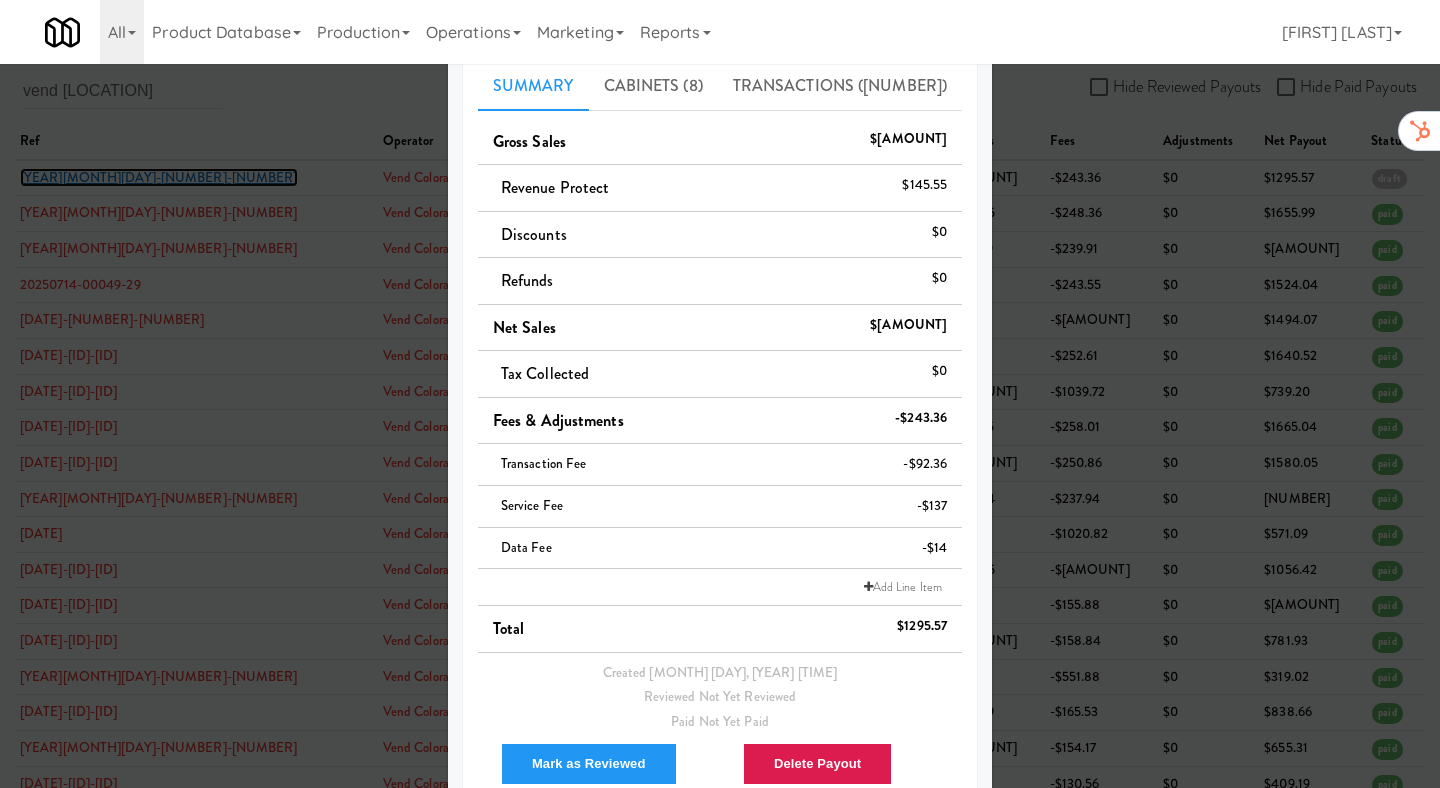 scroll, scrollTop: 200, scrollLeft: 0, axis: vertical 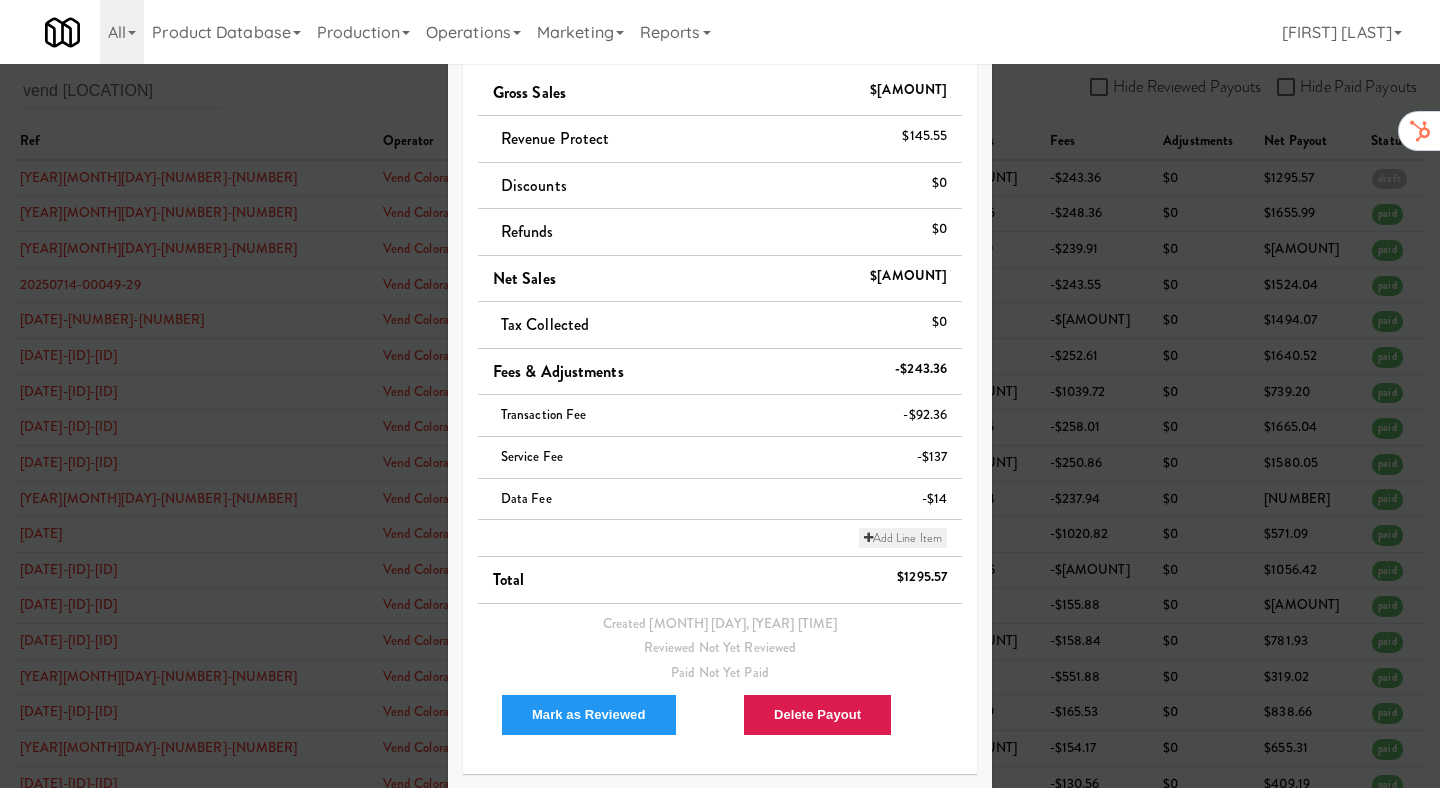 click on "Add Line Item" at bounding box center (903, 538) 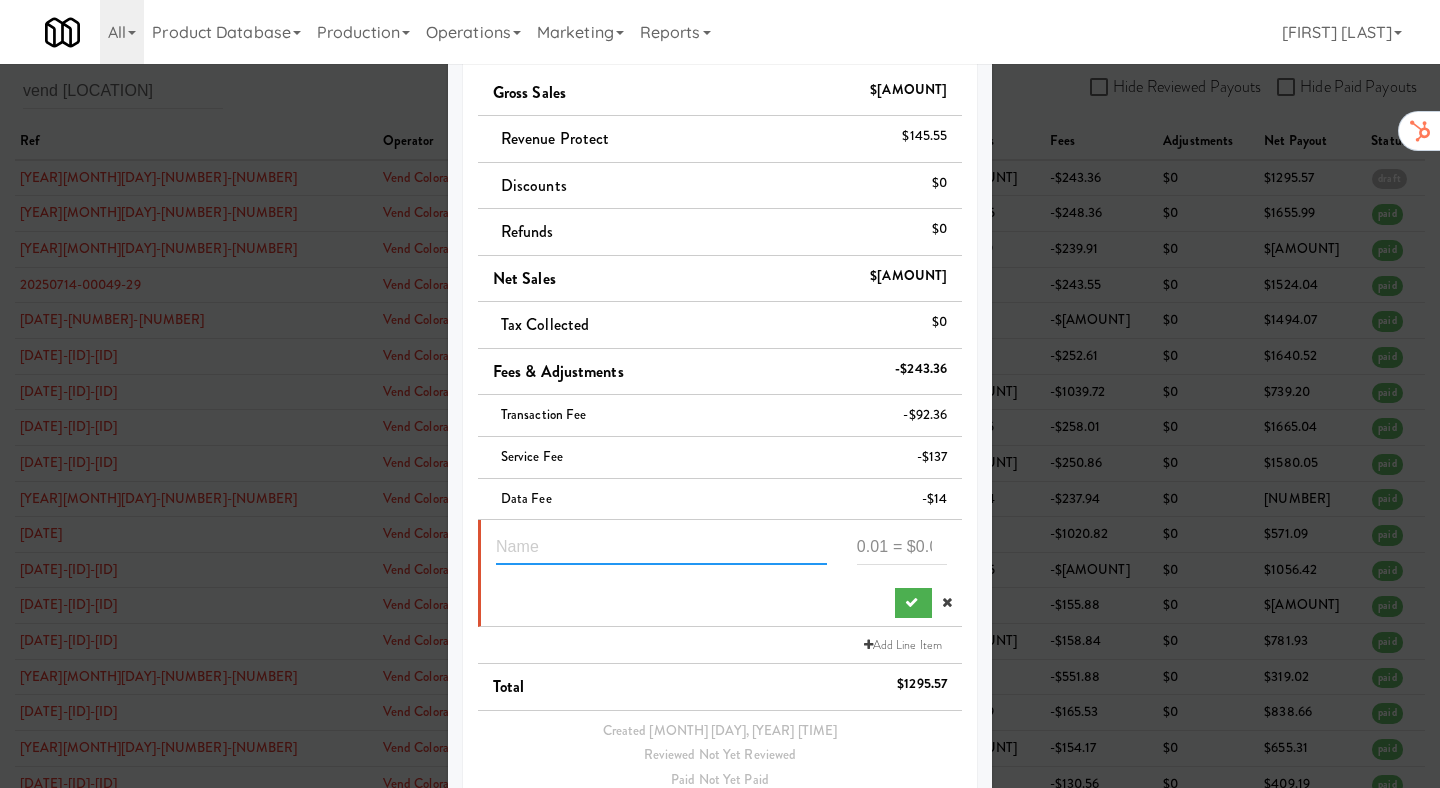 click at bounding box center (661, 546) 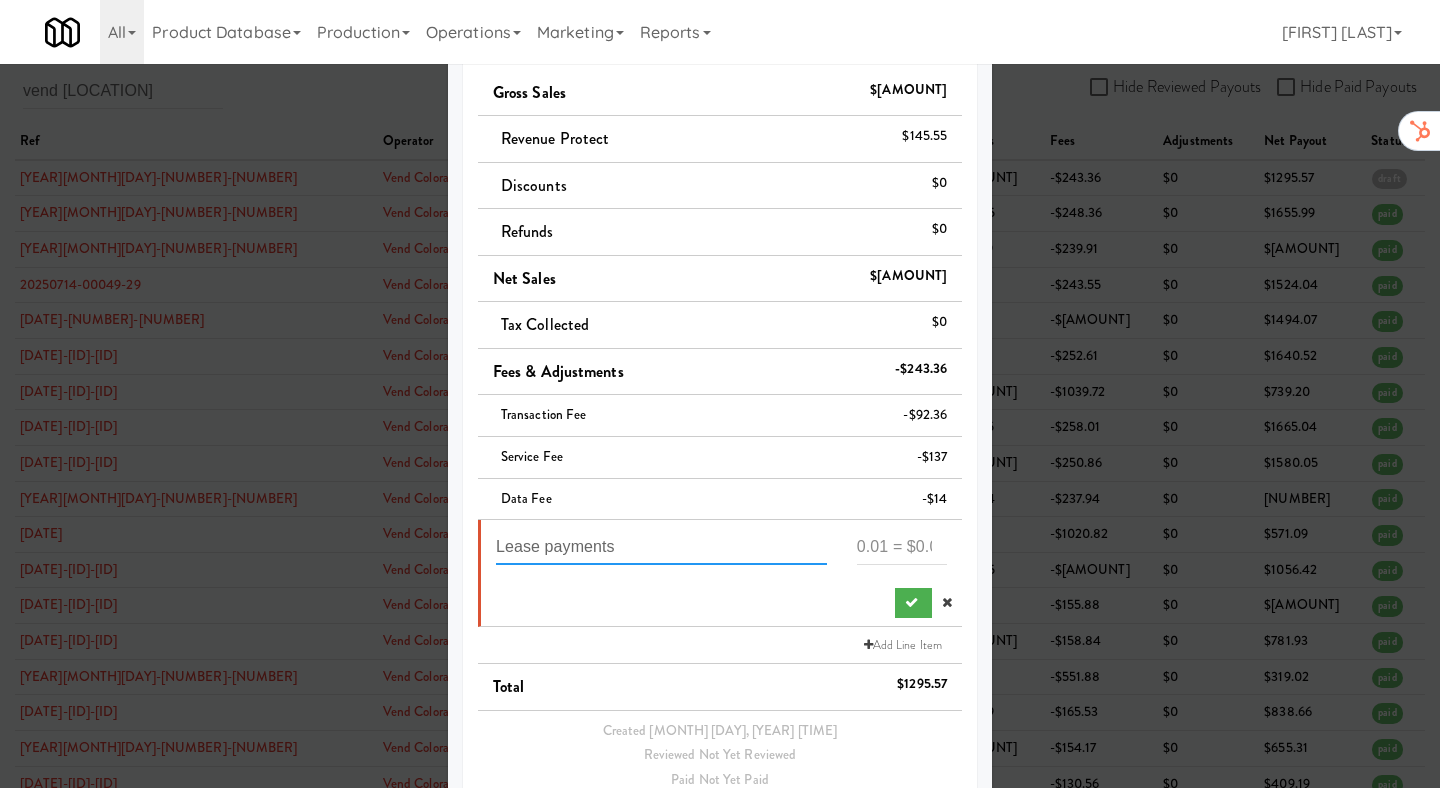 type on "Lease payments" 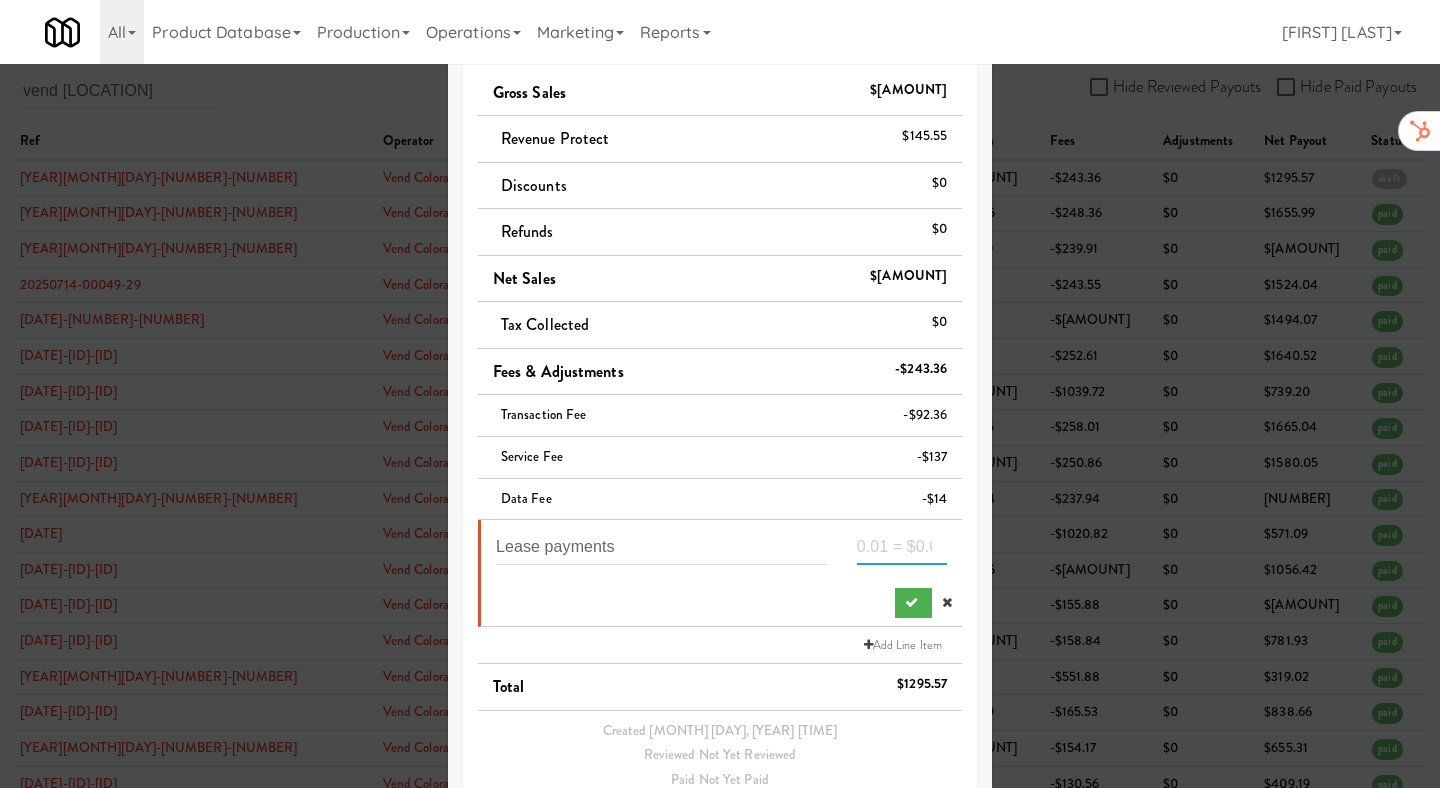 paste on "-[NUMBER]" 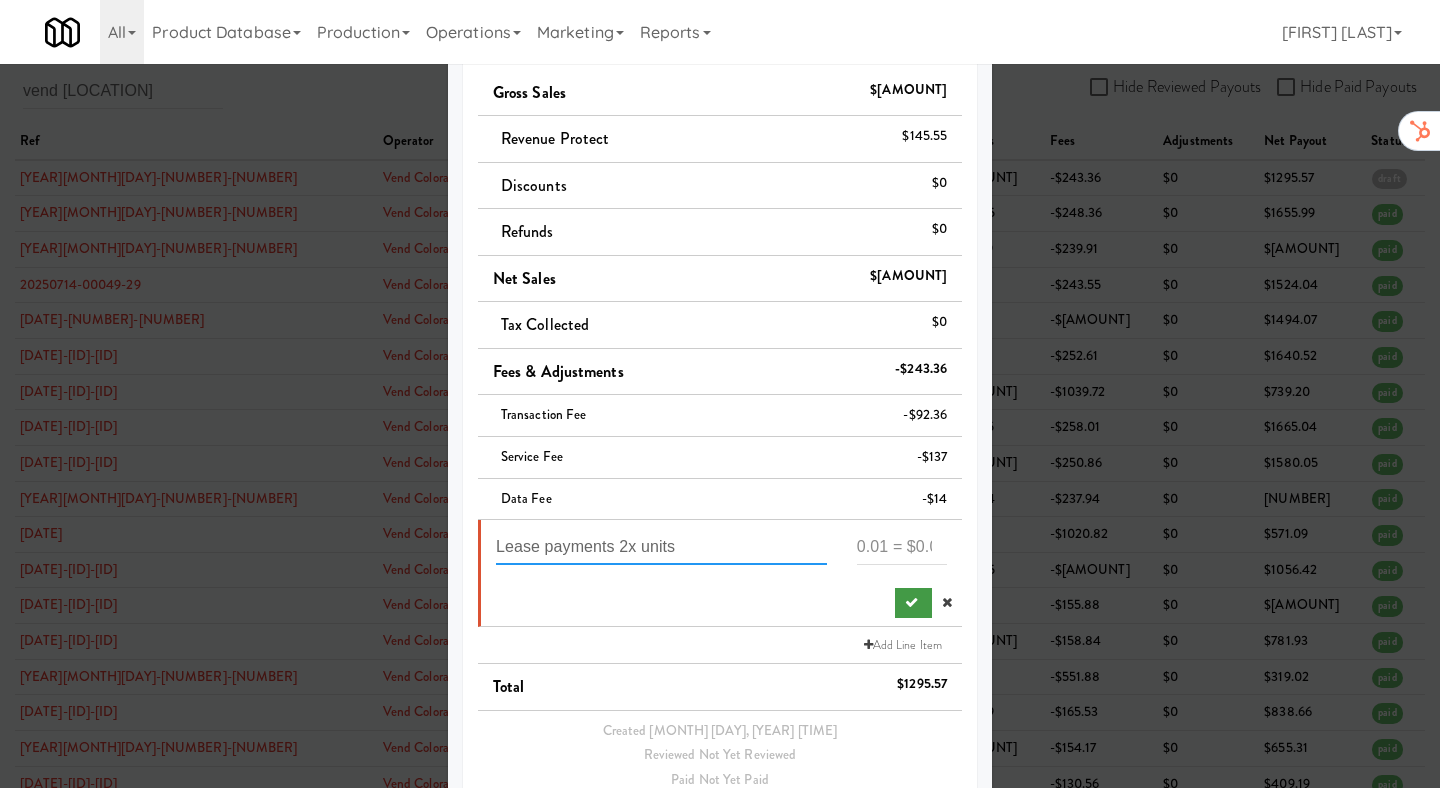 type on "Lease payments 2x units" 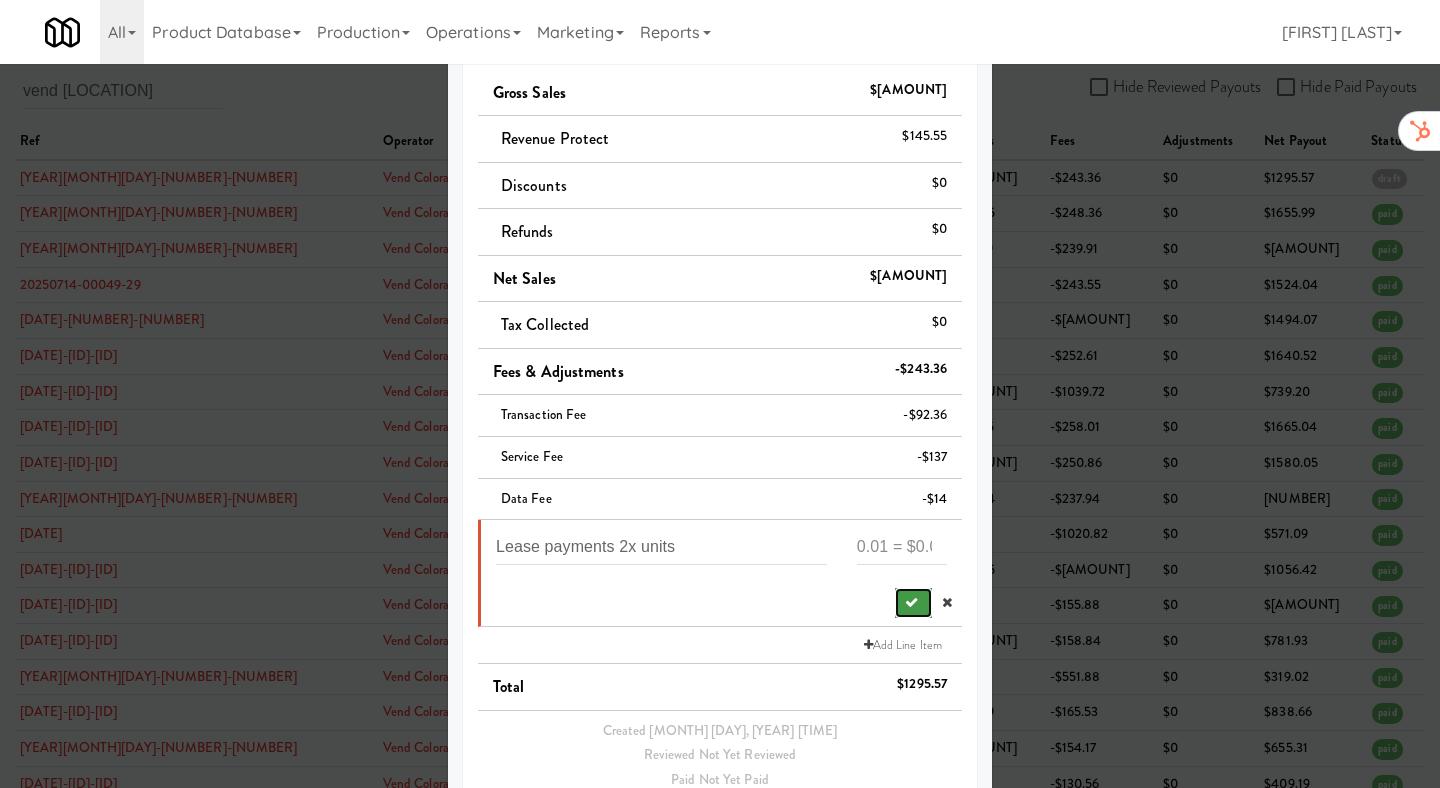 click at bounding box center (913, 603) 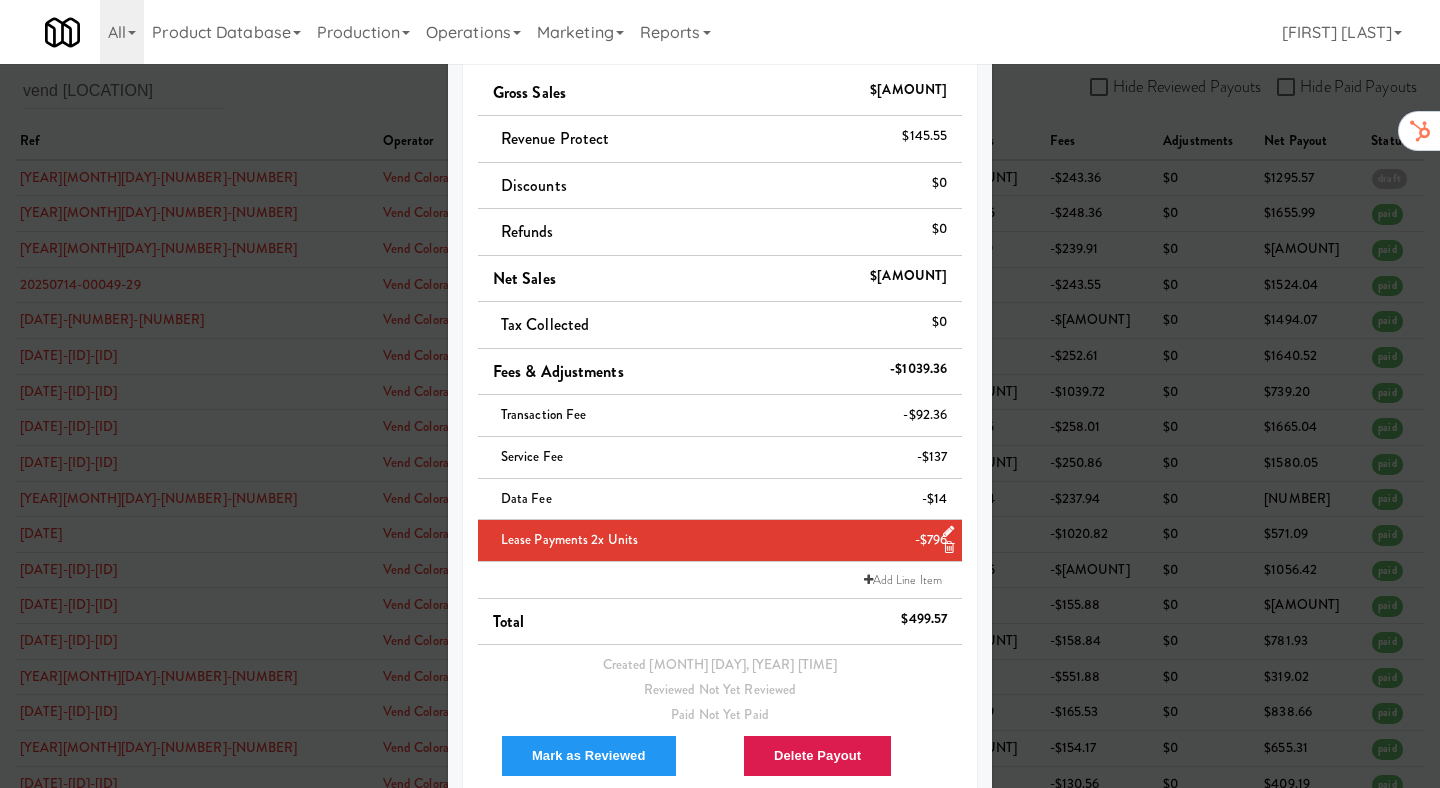 click at bounding box center (720, 394) 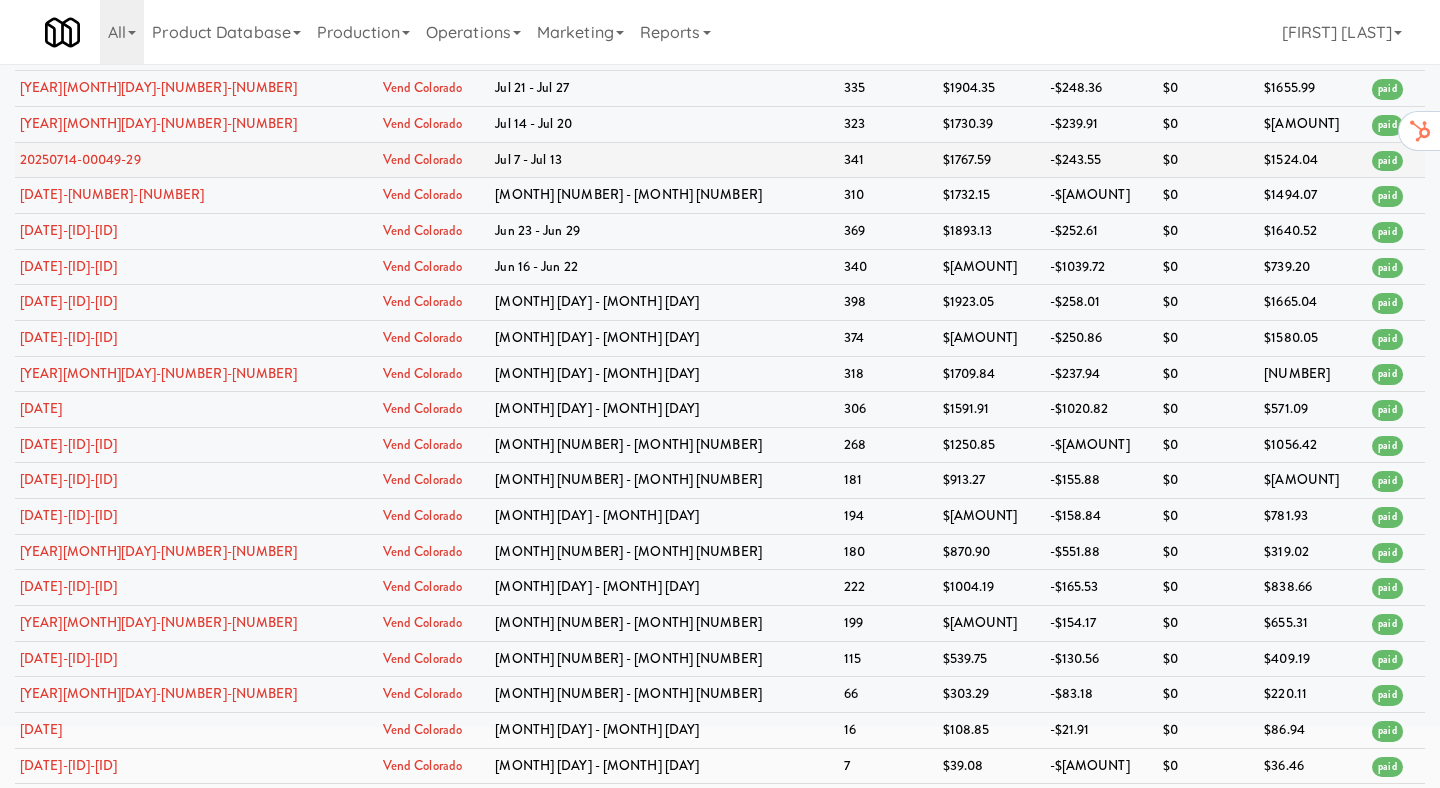 scroll, scrollTop: 0, scrollLeft: 0, axis: both 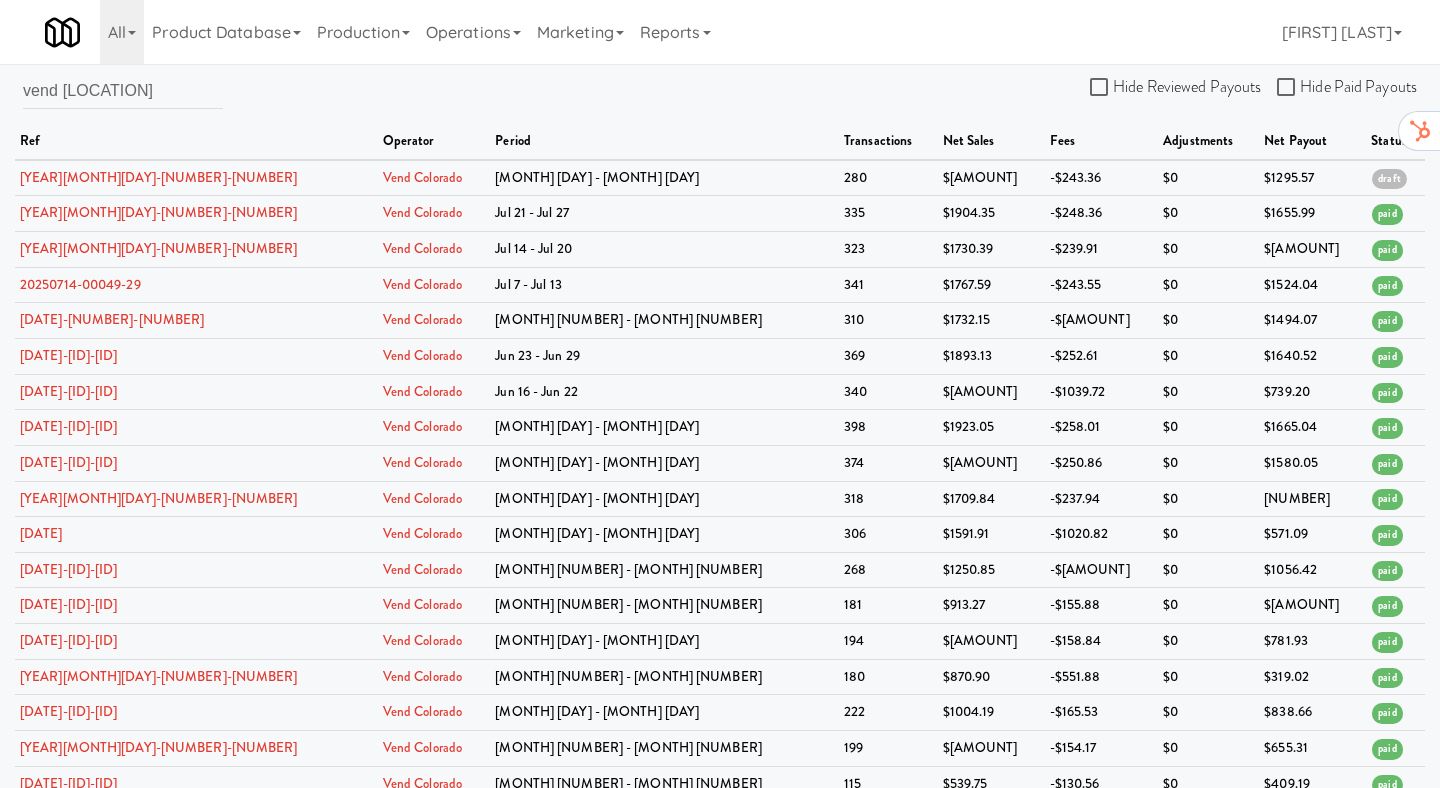 click on "ref" at bounding box center [196, 142] 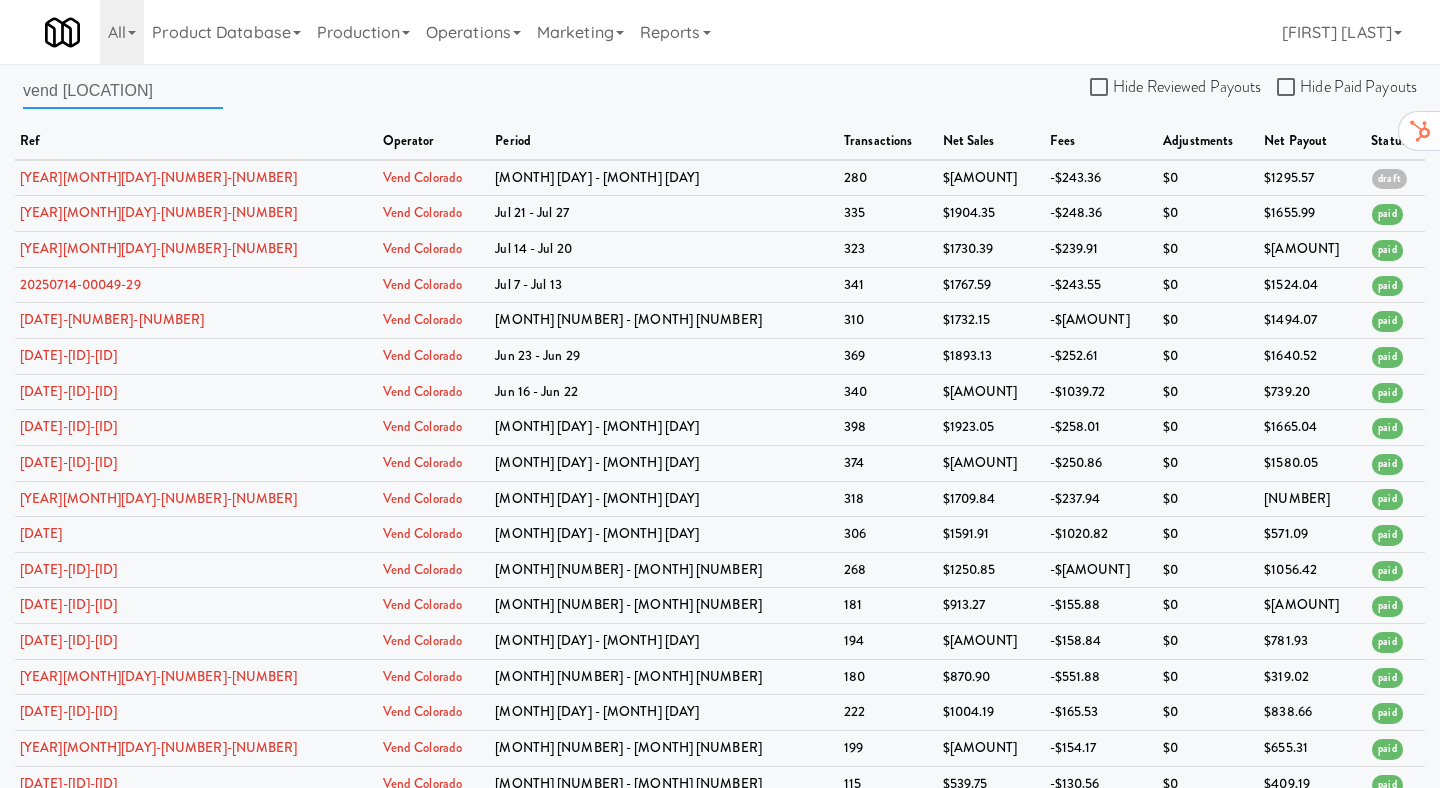 click on "vend [LOCATION]" at bounding box center [123, 90] 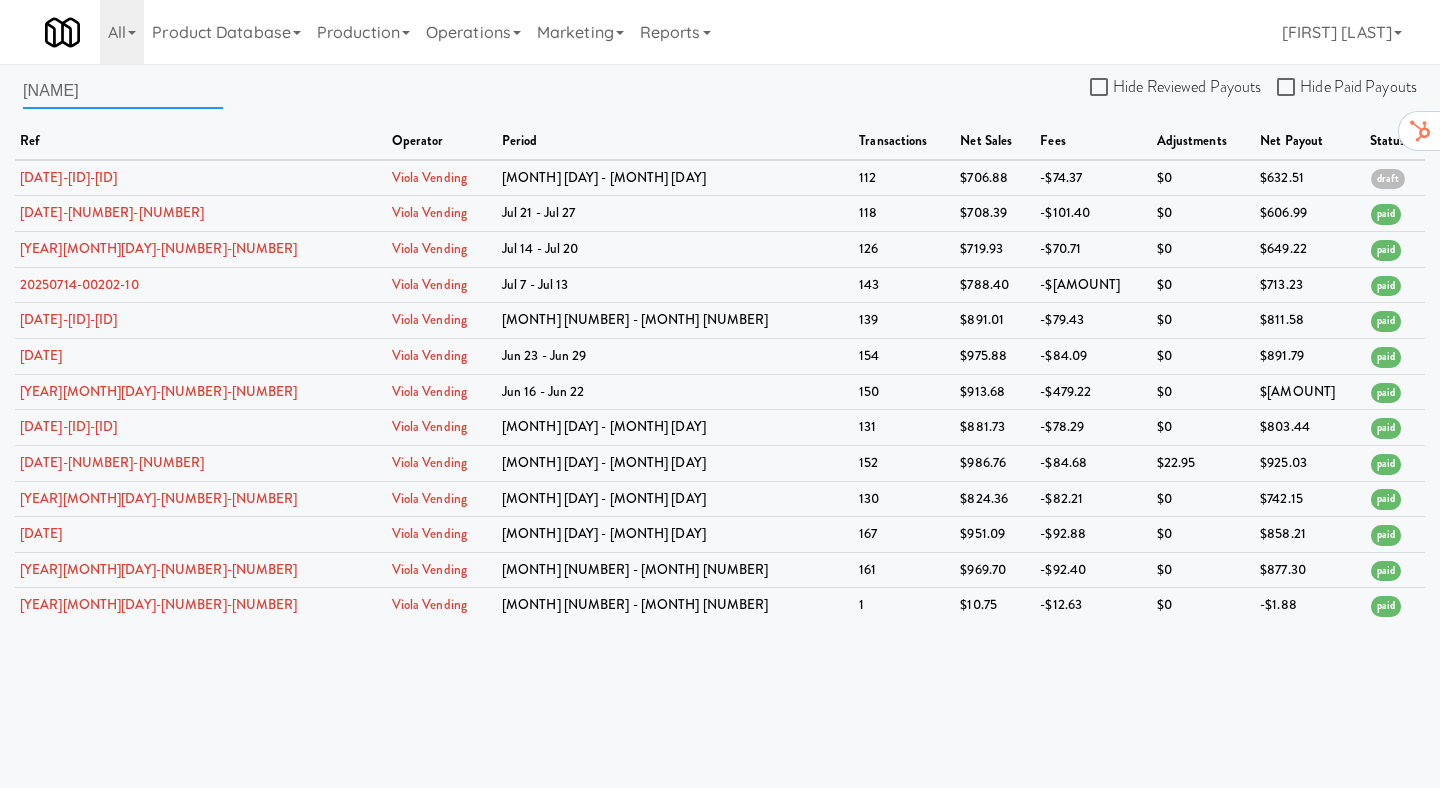 type on "[NAME]" 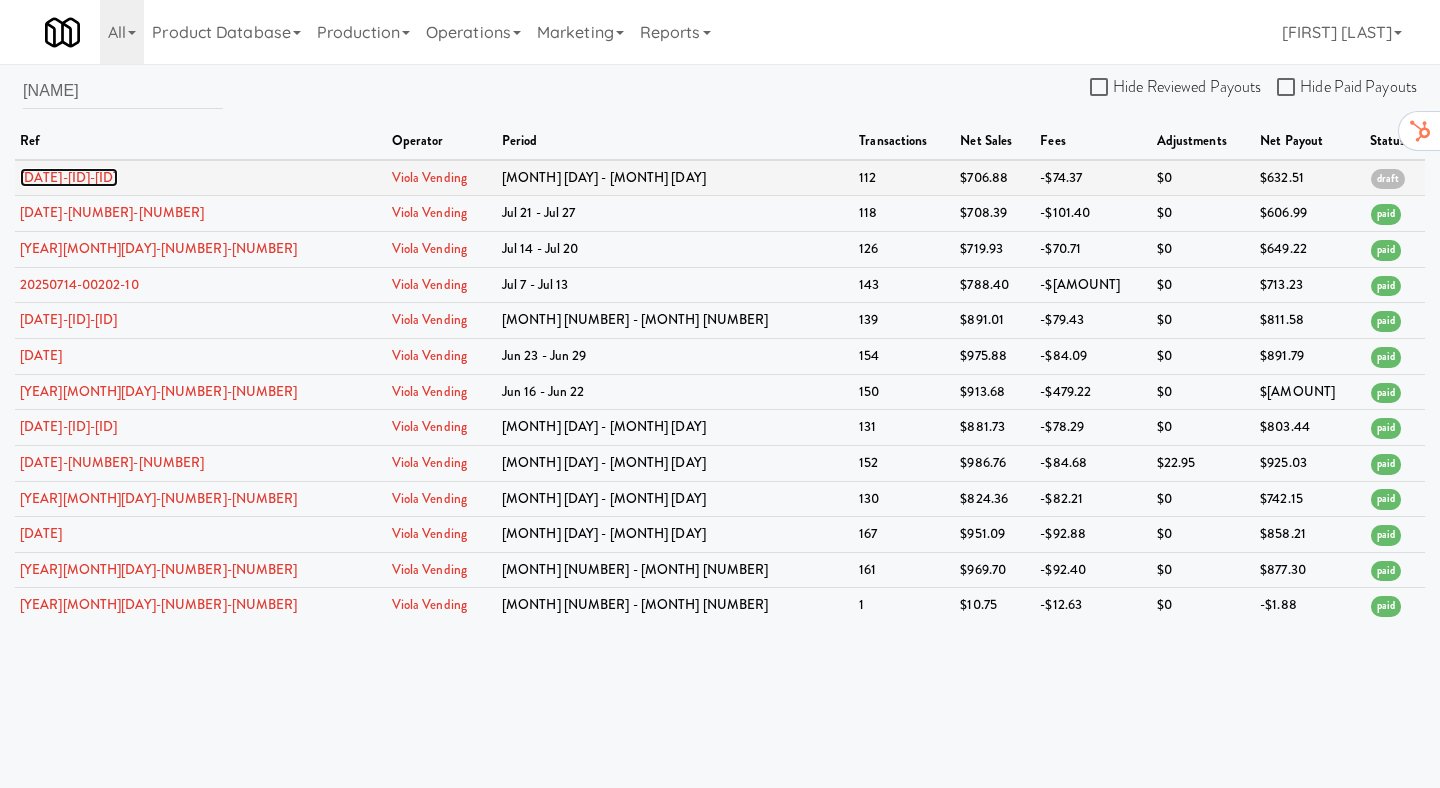 click on "[DATE]-[ID]-[ID]" at bounding box center [69, 177] 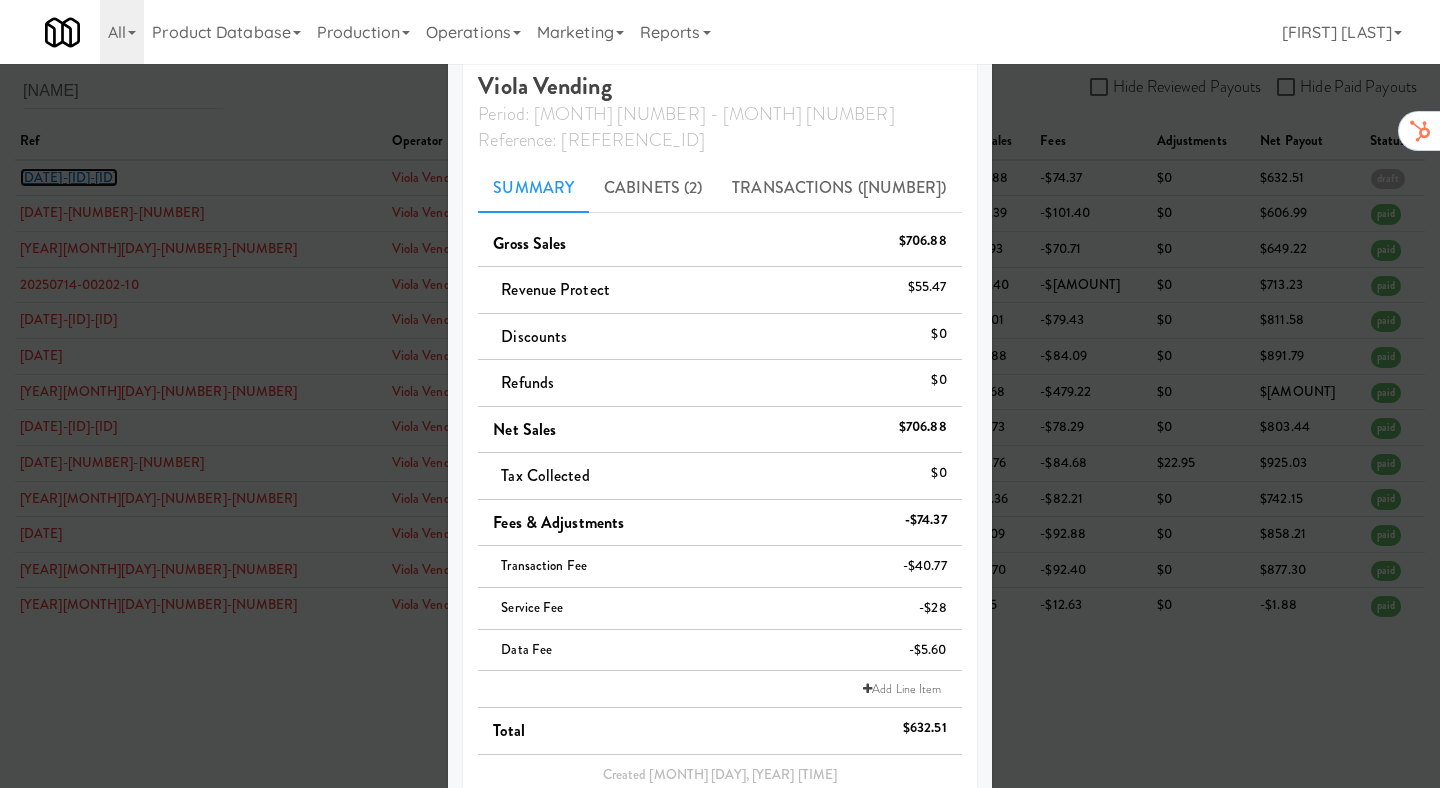 scroll, scrollTop: 200, scrollLeft: 0, axis: vertical 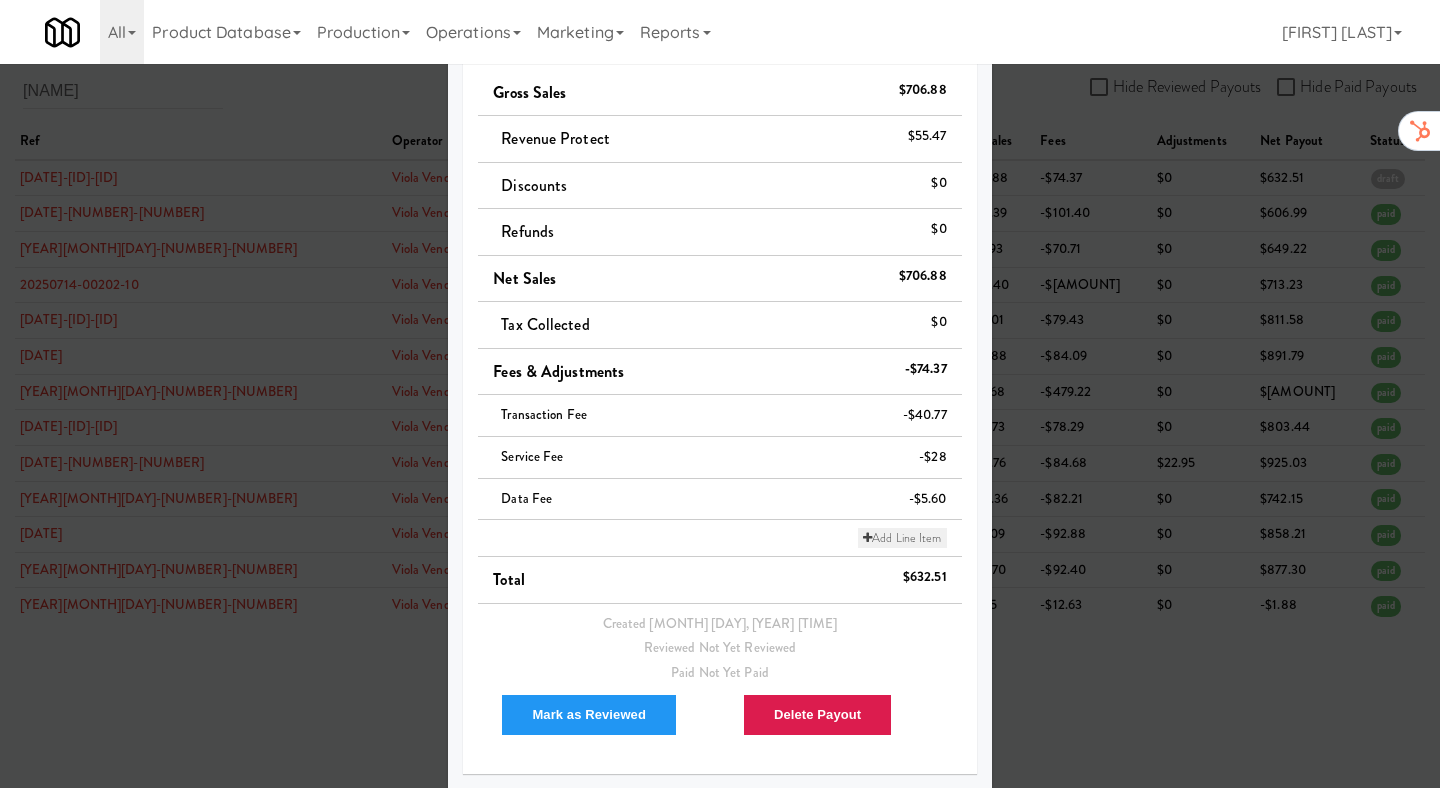 click on "Add Line Item" at bounding box center [902, 538] 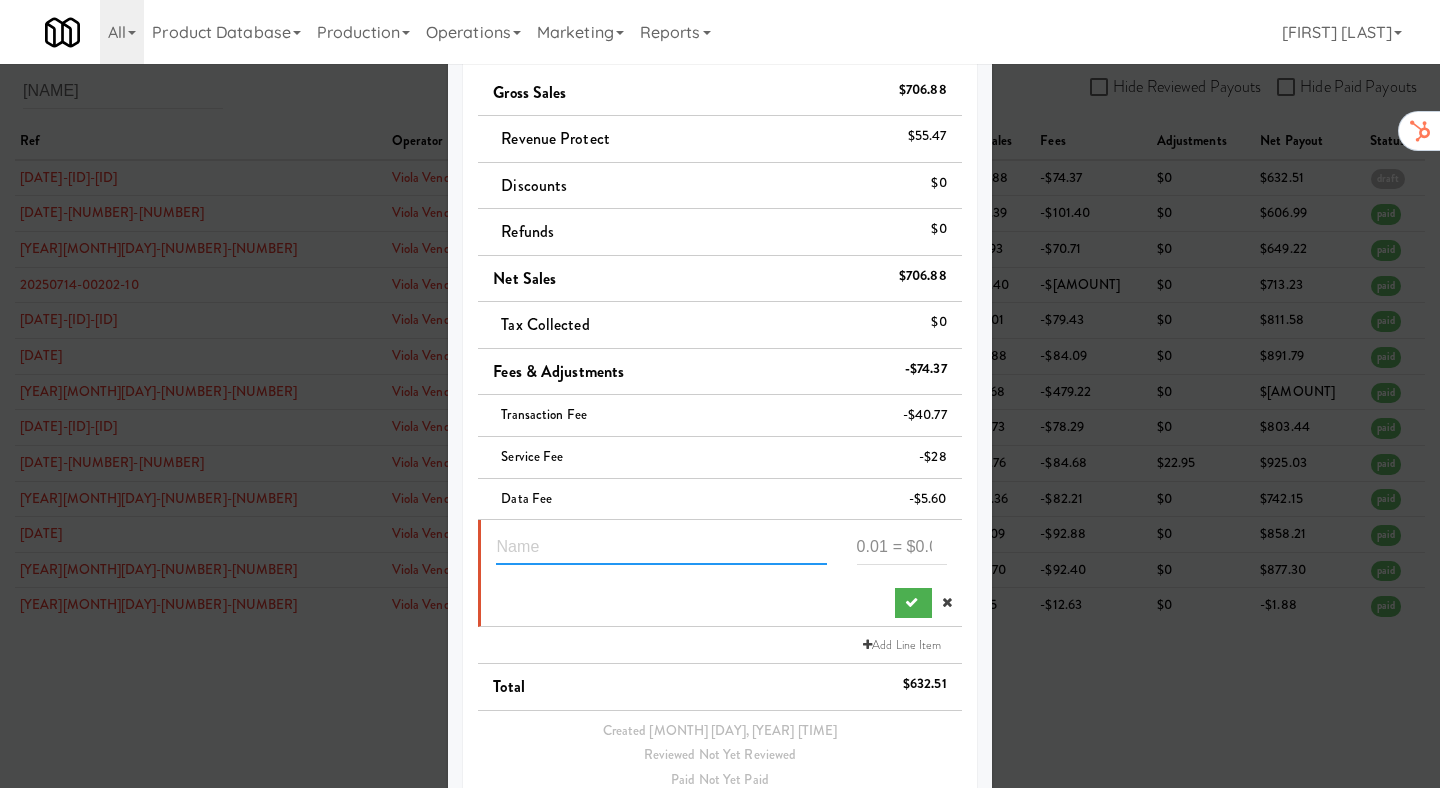click at bounding box center [661, 546] 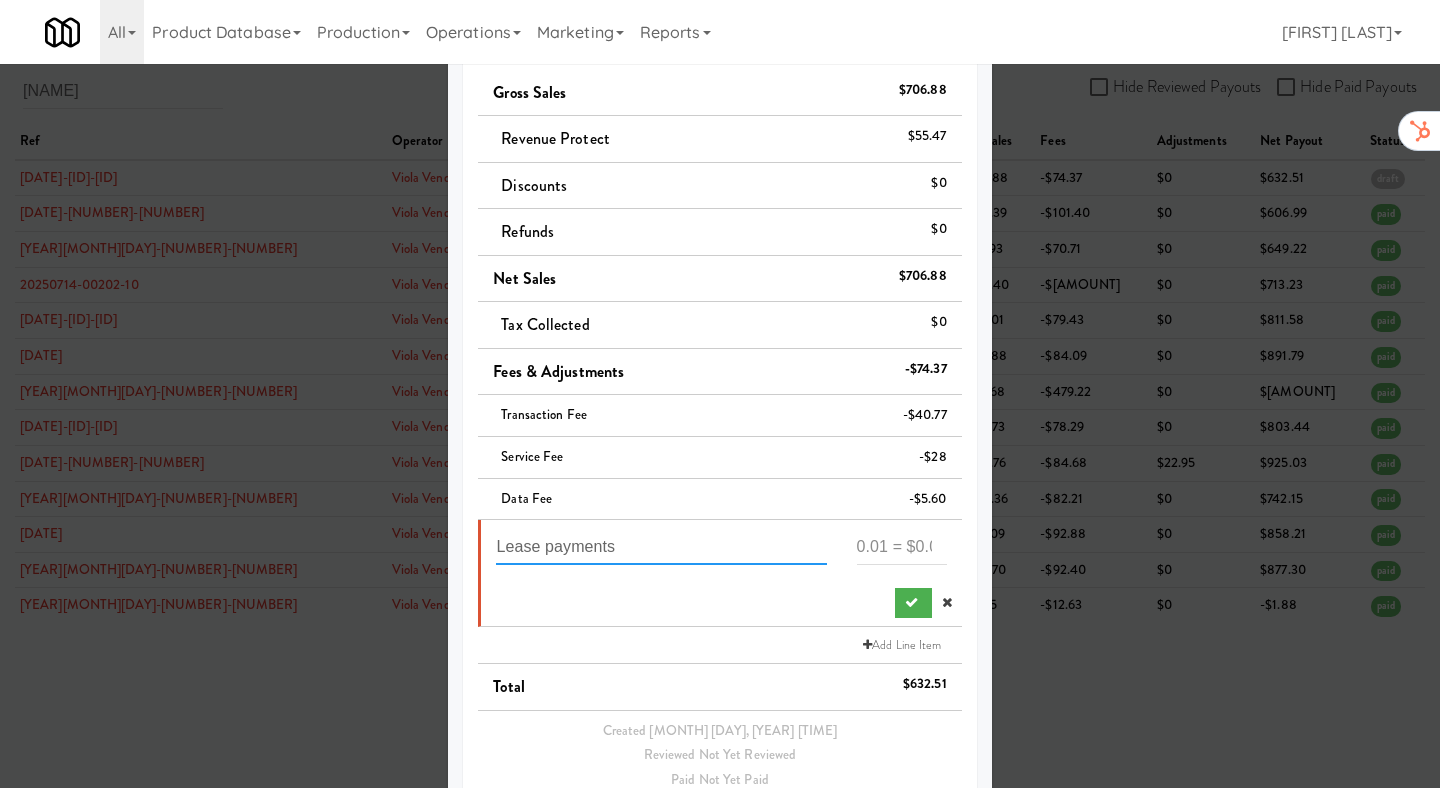 type on "Lease payments" 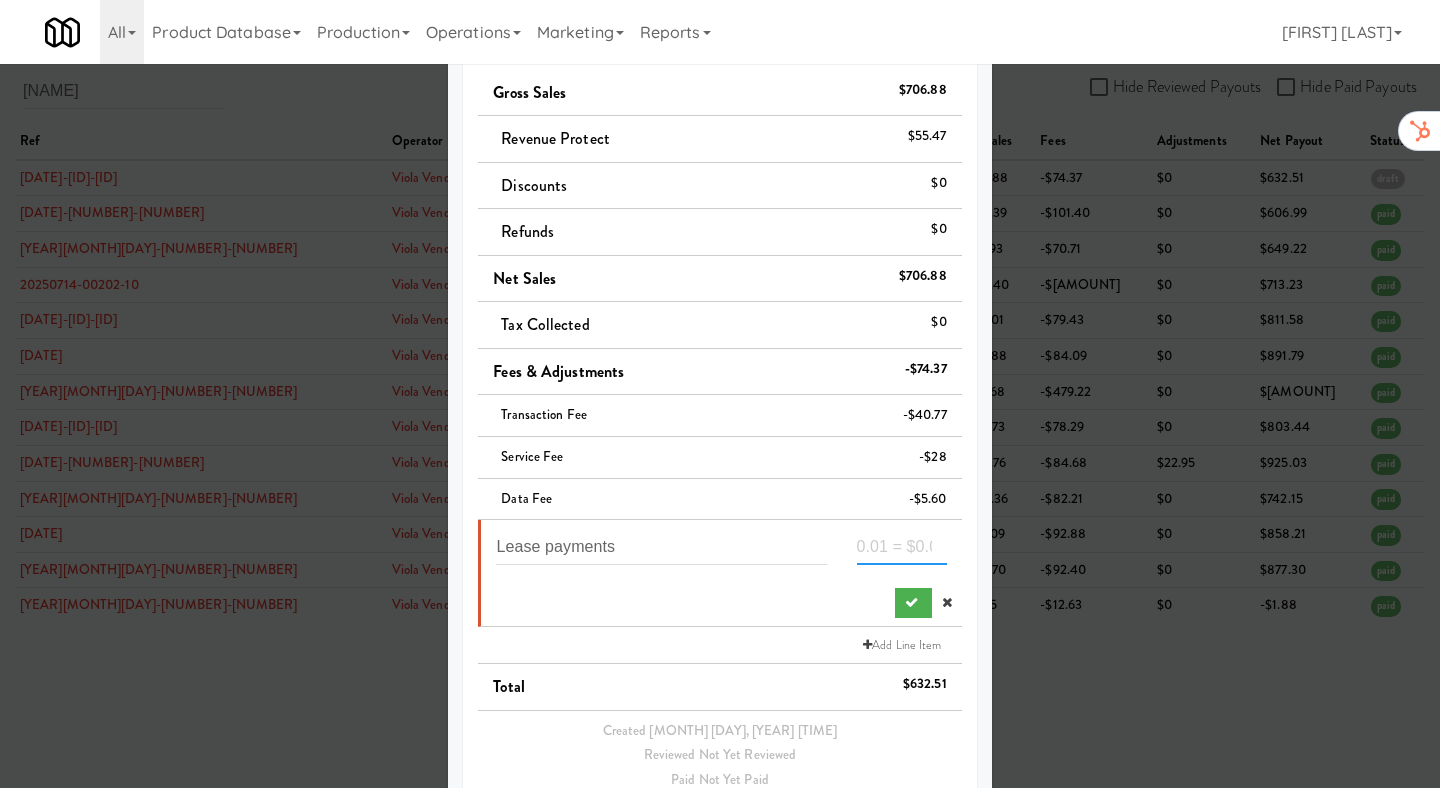 paste on "-[NUMBER]" 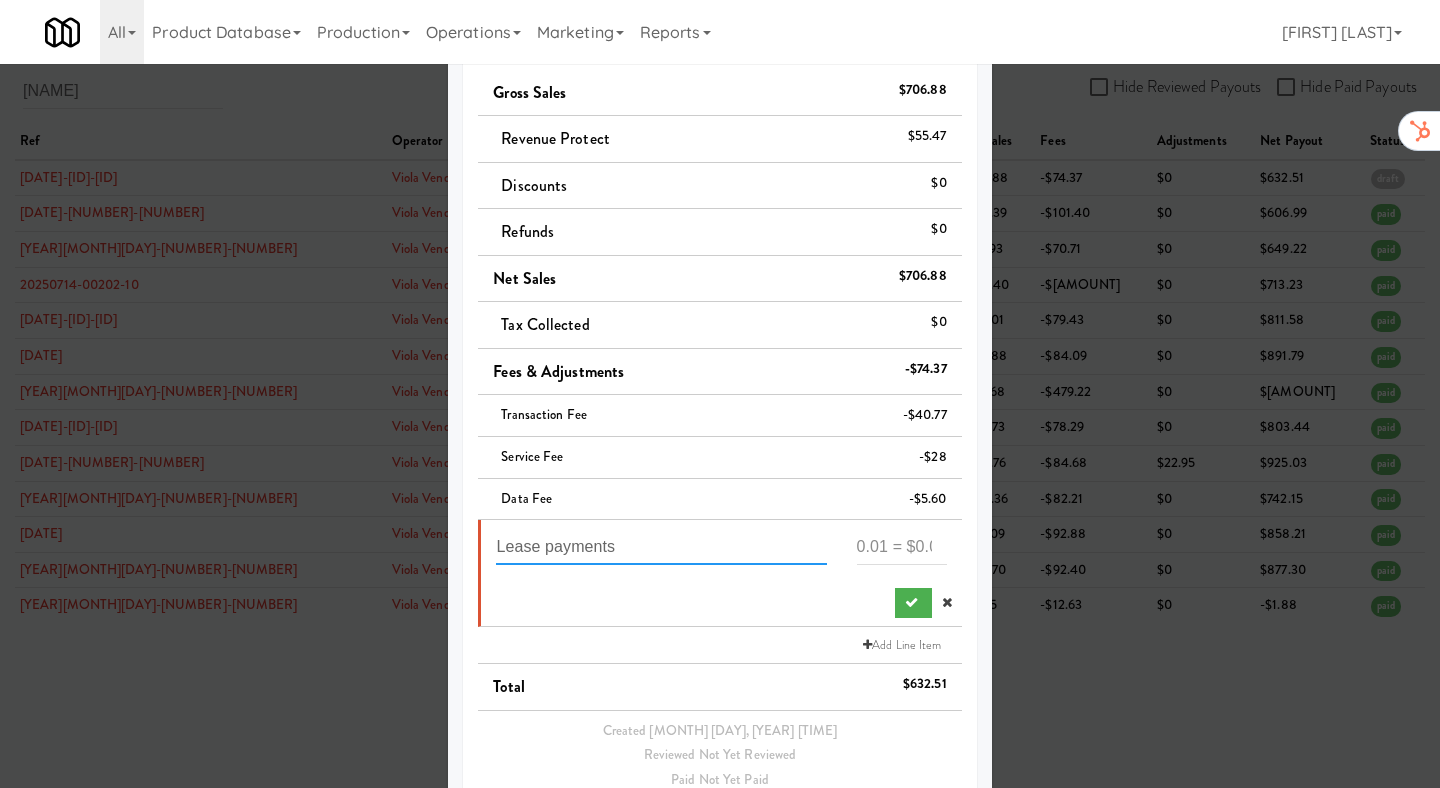 click on "Lease payments" at bounding box center (661, 546) 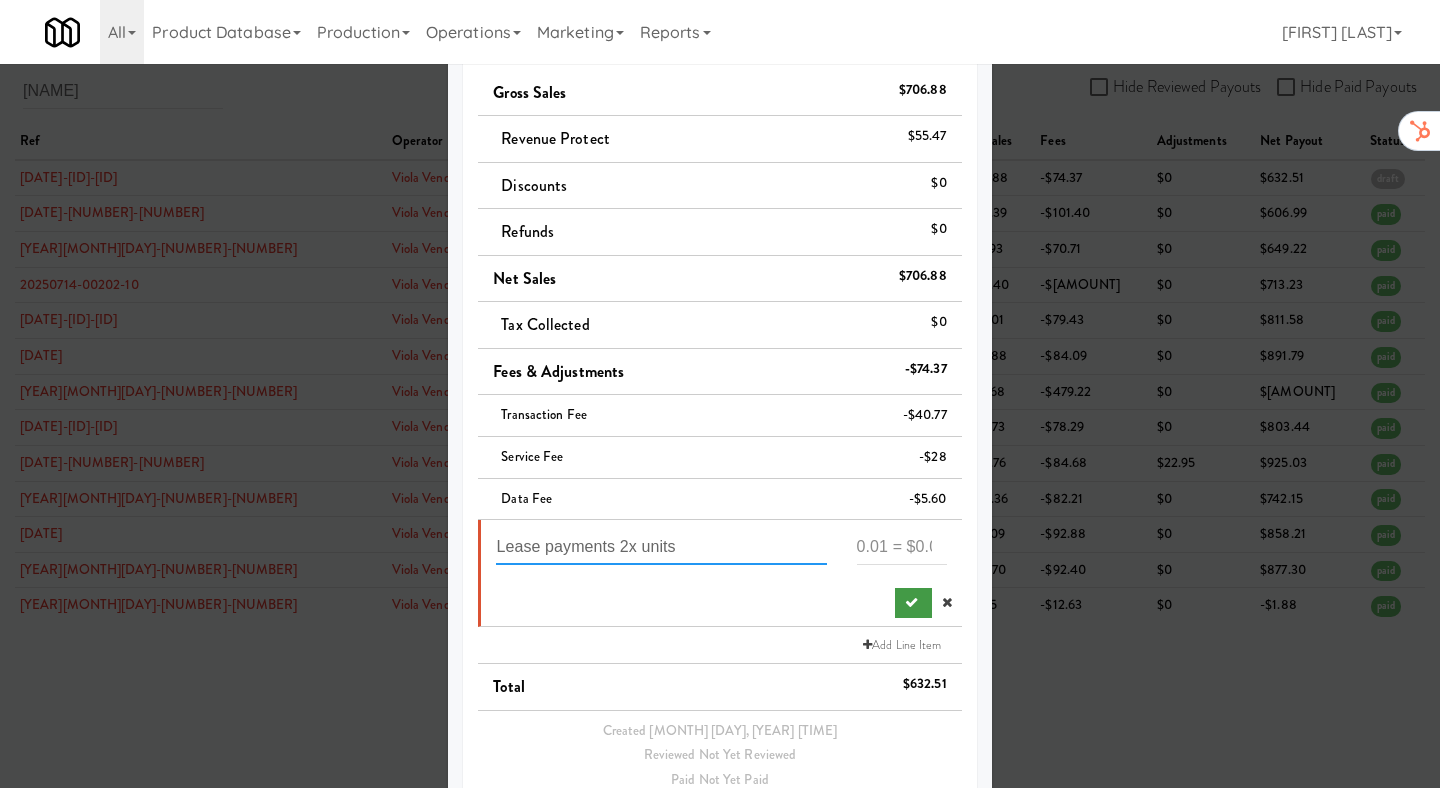 type on "Lease payments 2x units" 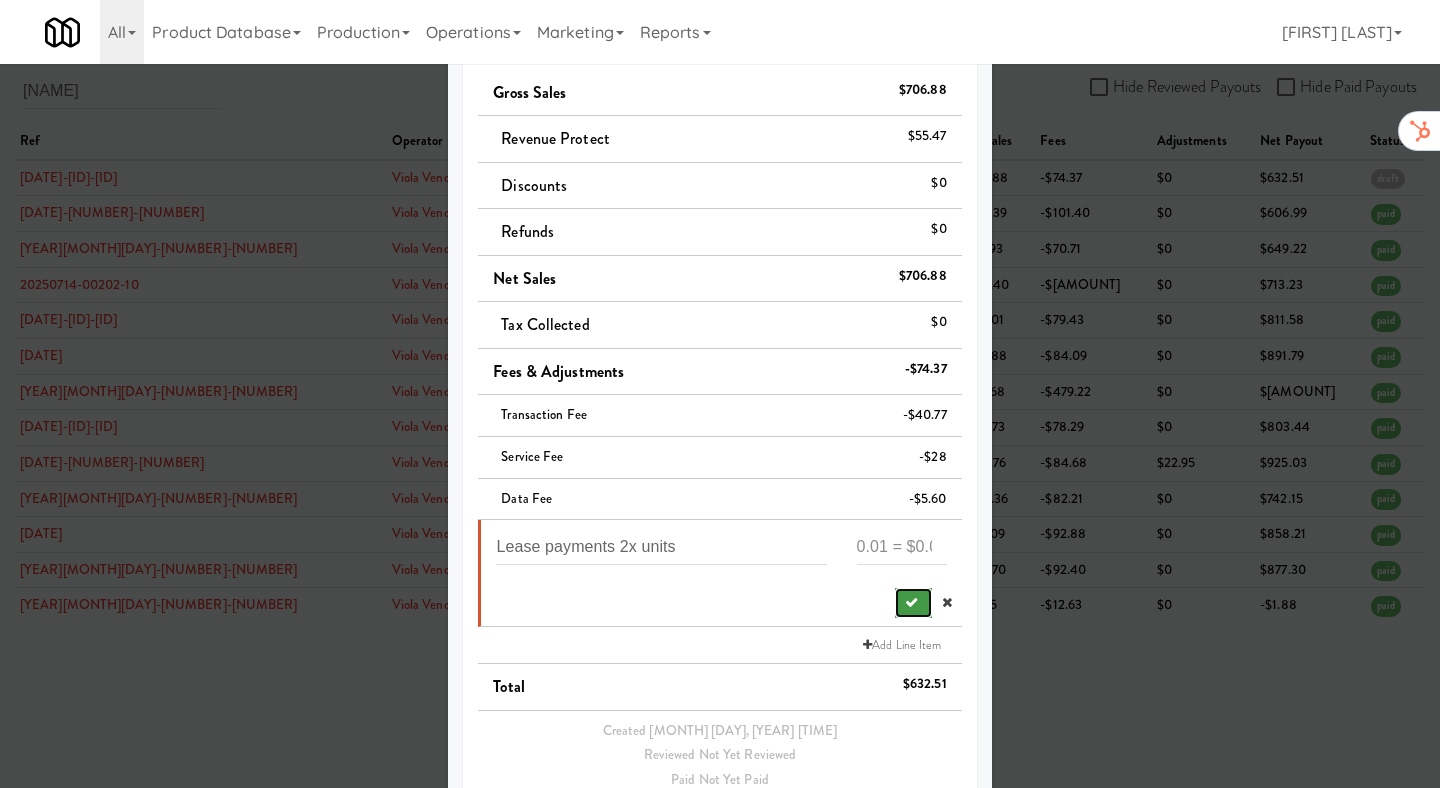 click at bounding box center [911, 602] 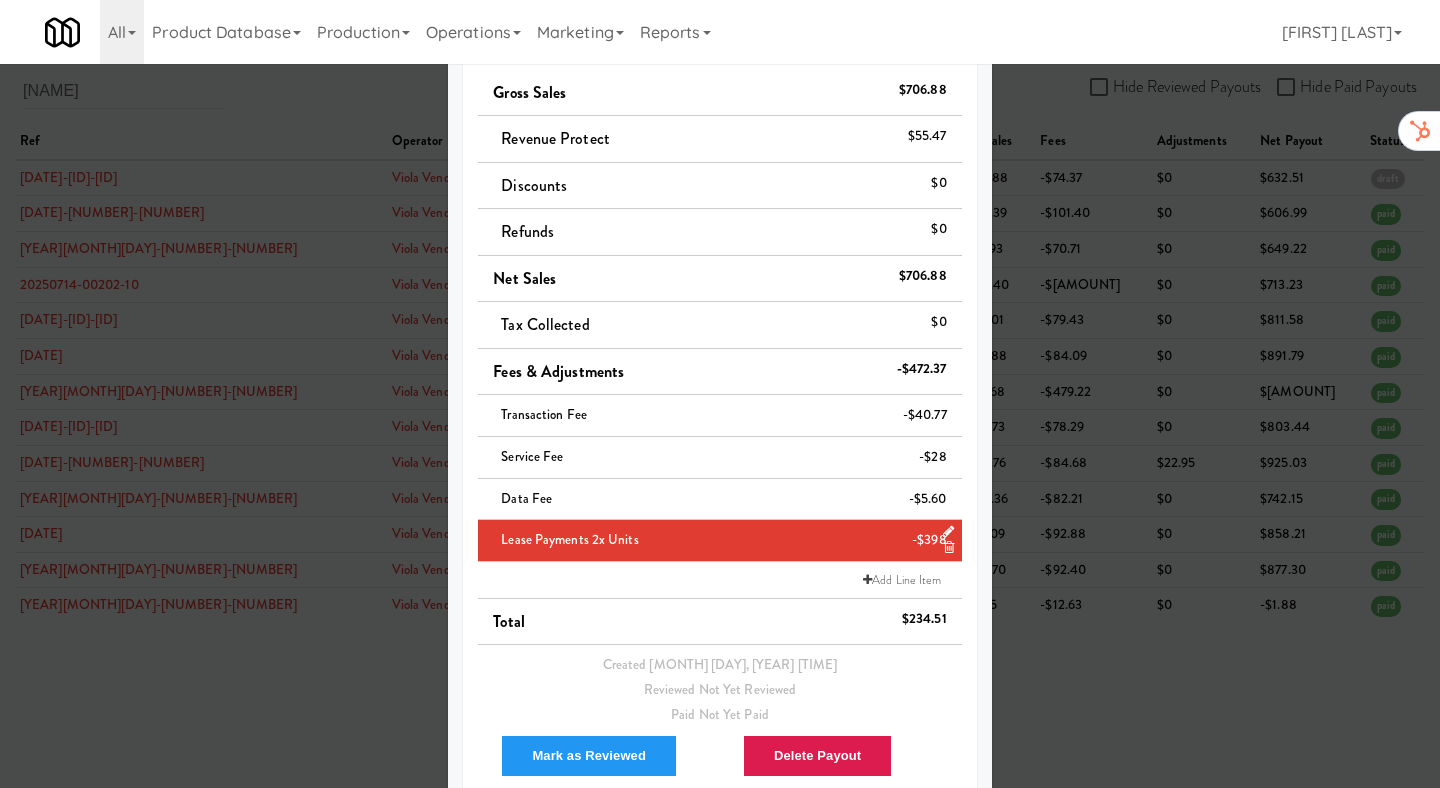 click at bounding box center (720, 394) 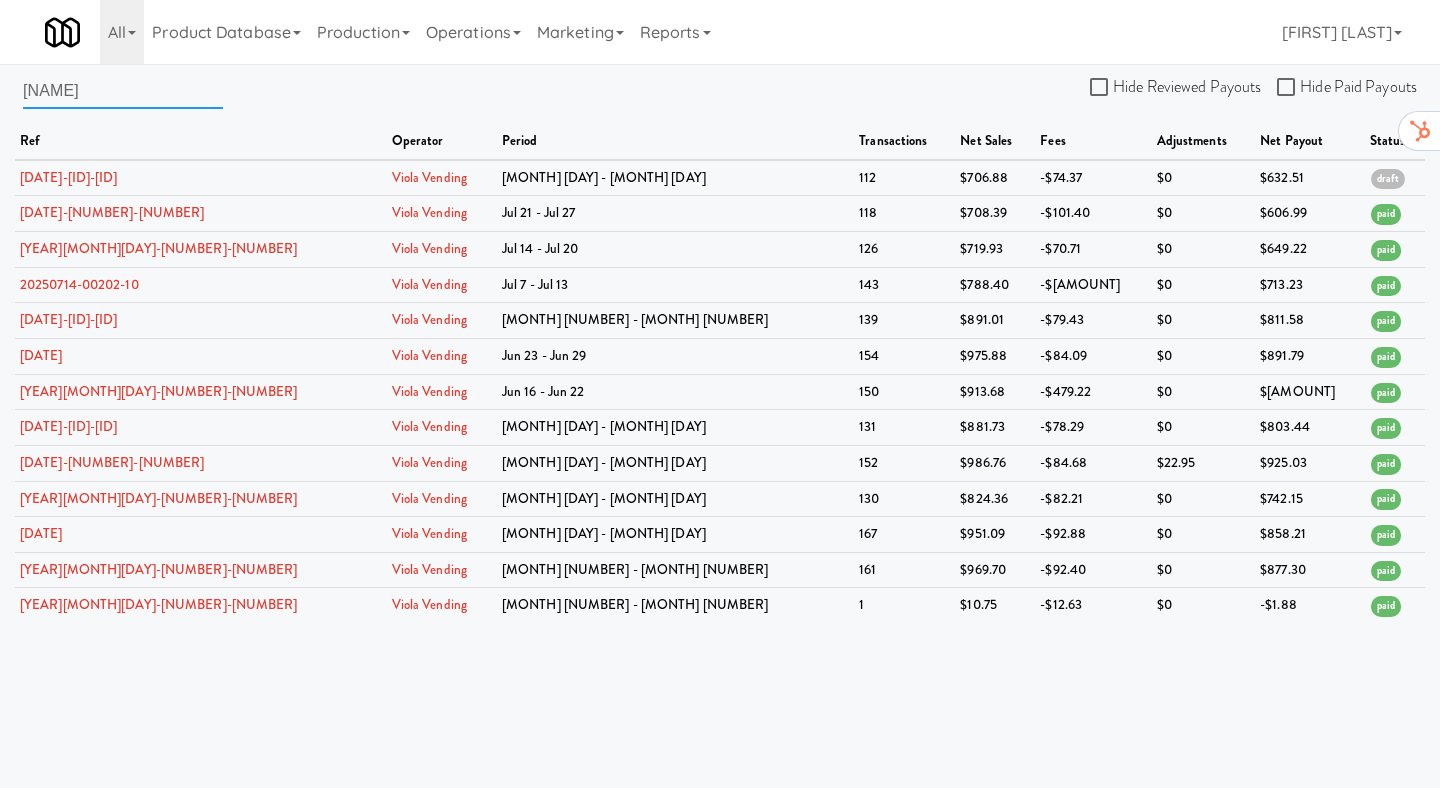 click on "[NAME]" at bounding box center [123, 90] 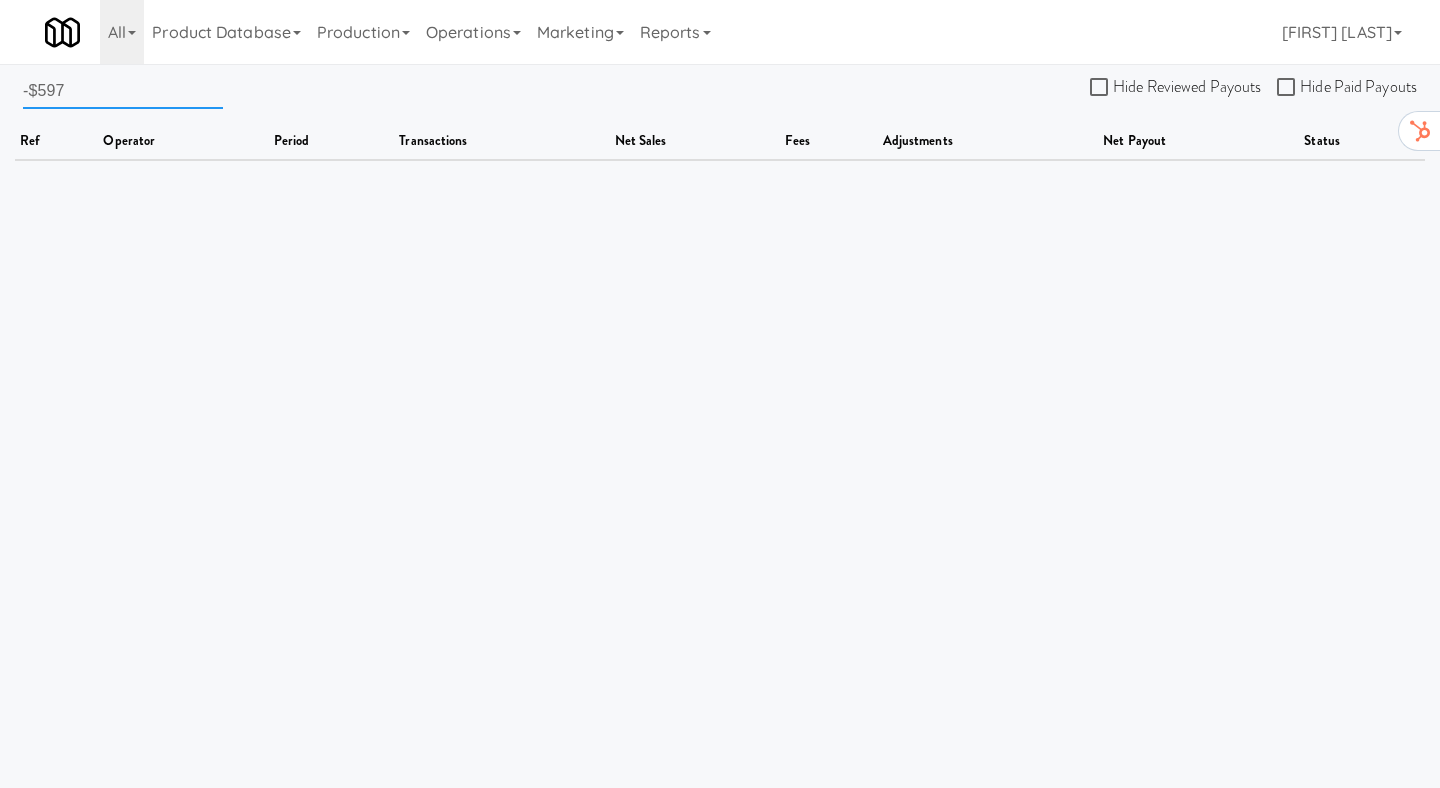 paste on "vital bites vending" 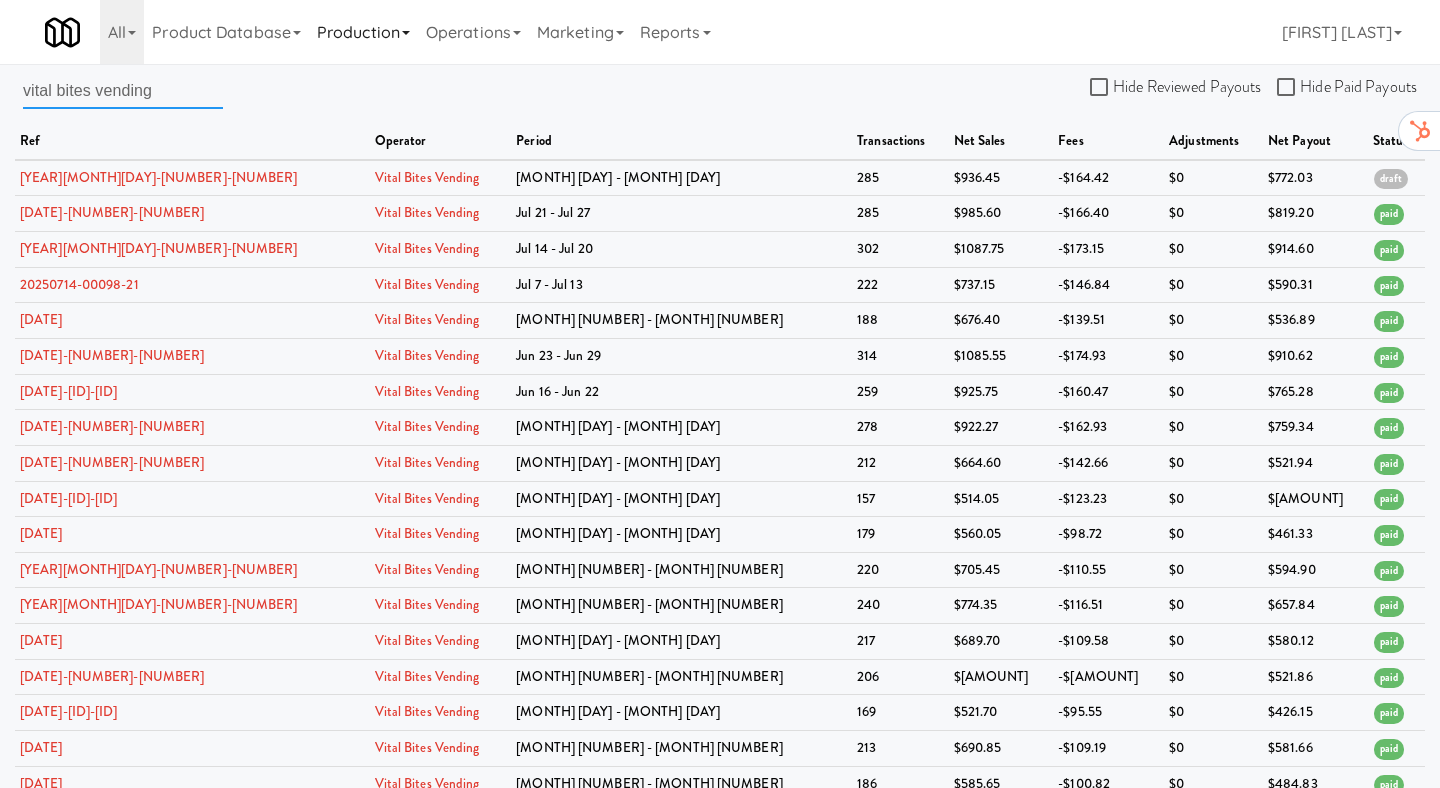 type on "vital bites vending" 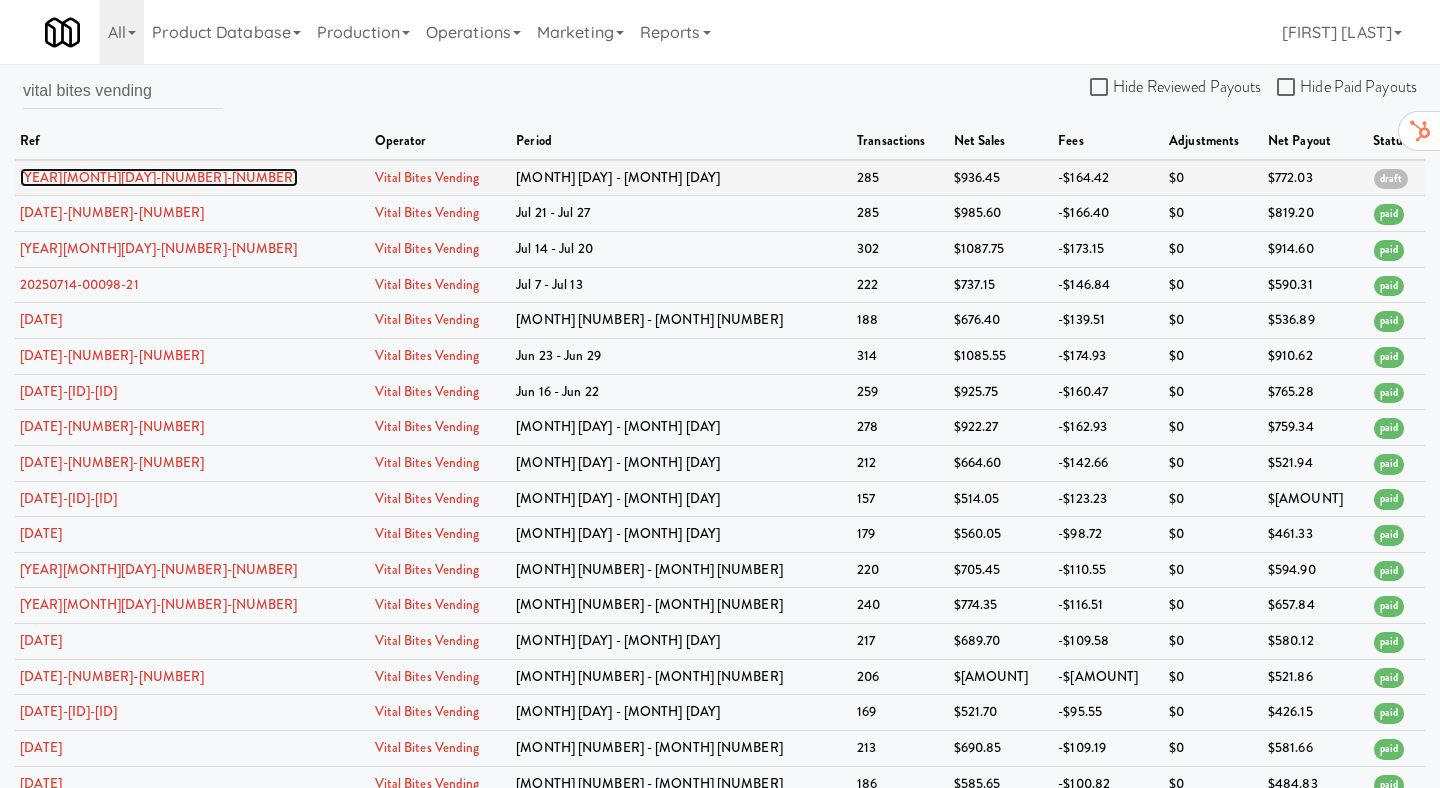 click on "[YEAR][MONTH][DAY]-[NUMBER]-[NUMBER]" at bounding box center (159, 177) 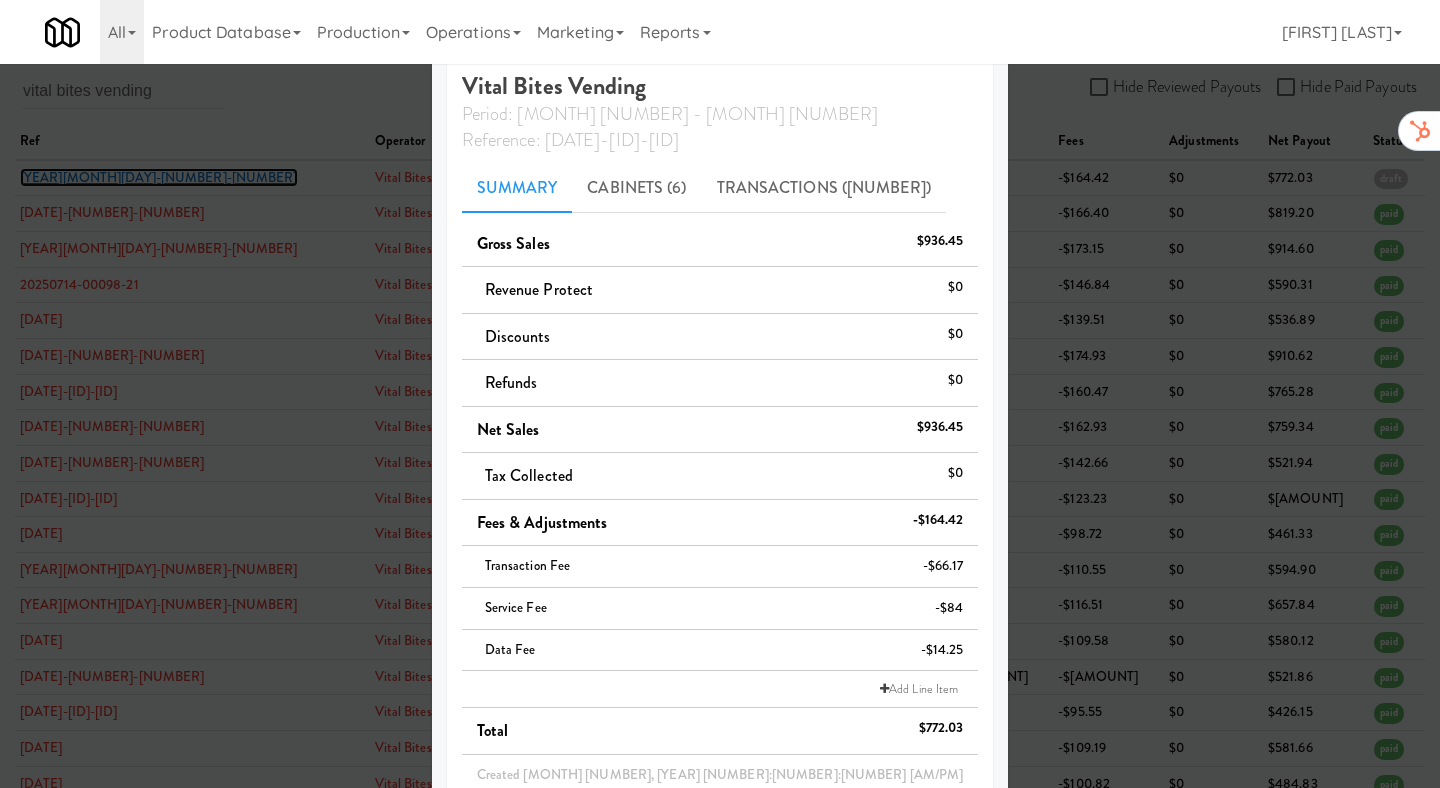 scroll, scrollTop: 200, scrollLeft: 0, axis: vertical 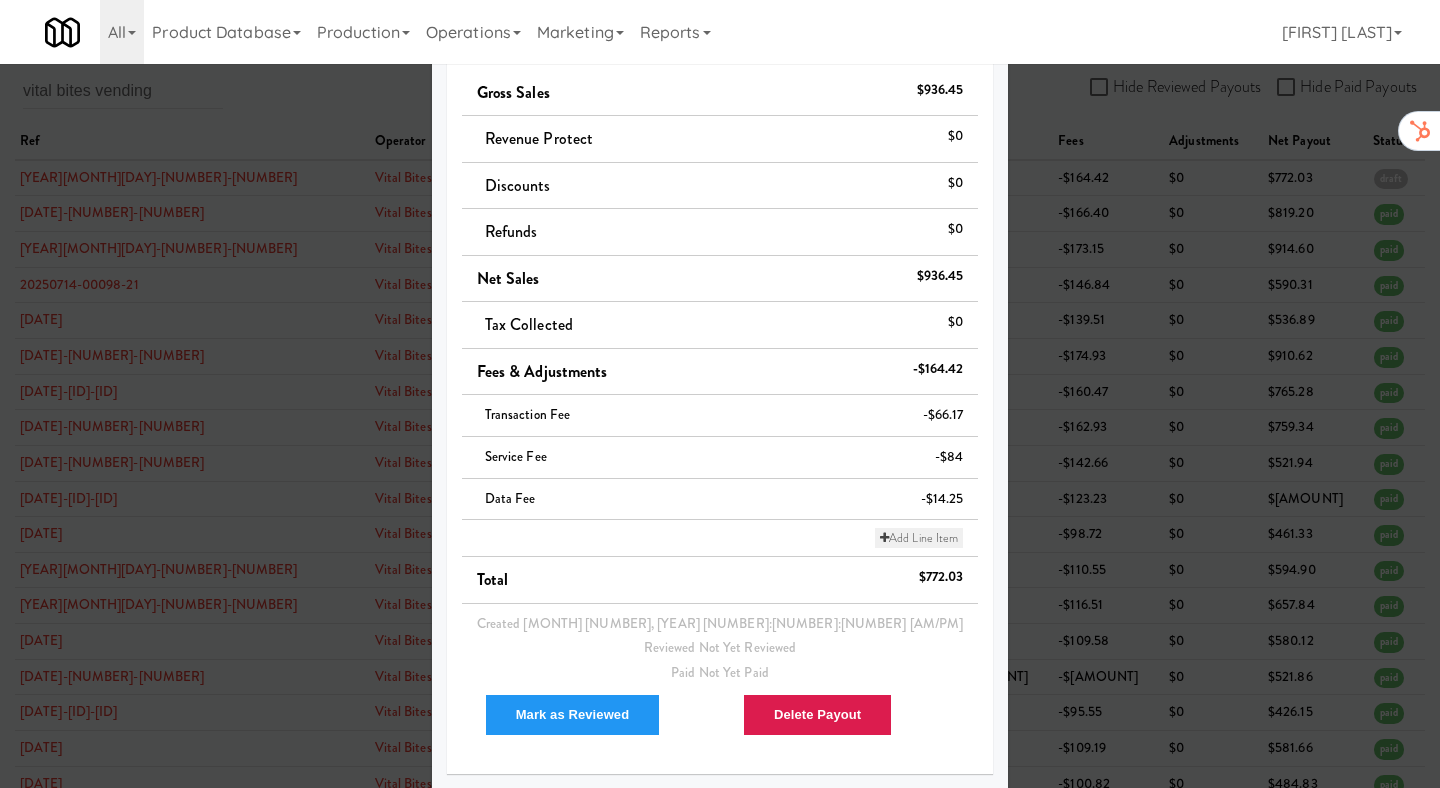 click on "Add Line Item" at bounding box center [919, 538] 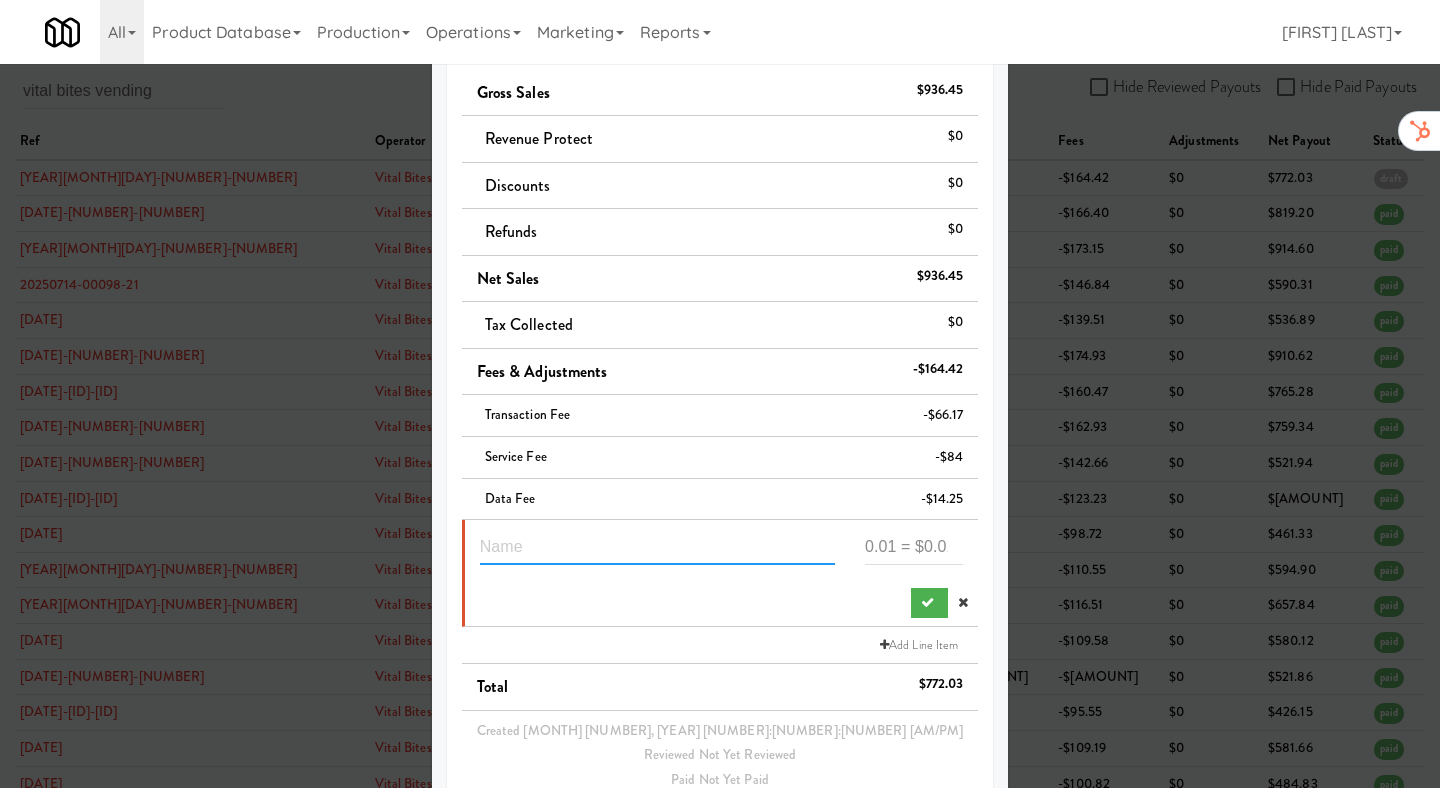 click at bounding box center (657, 546) 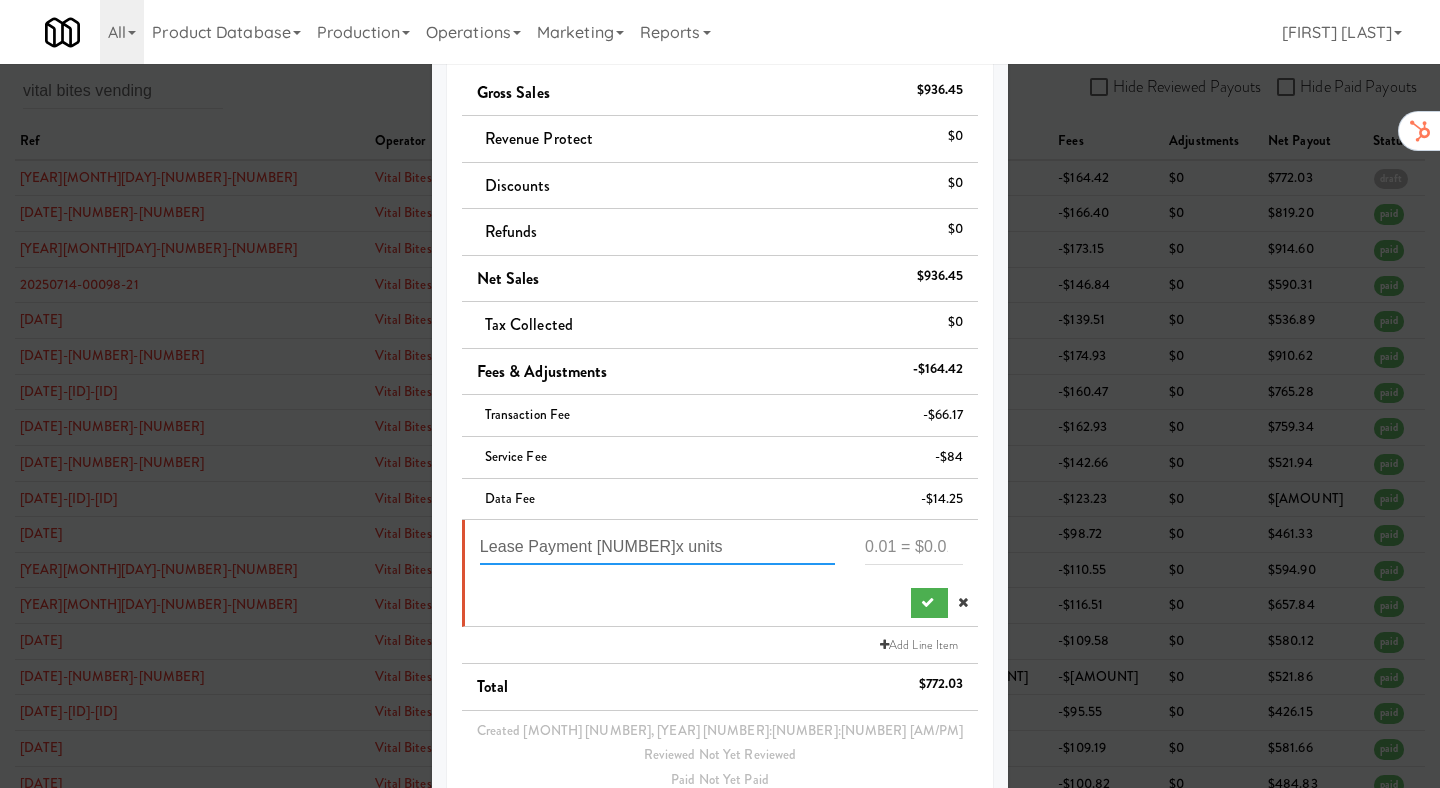 type on "Lease Payment [NUMBER]x units" 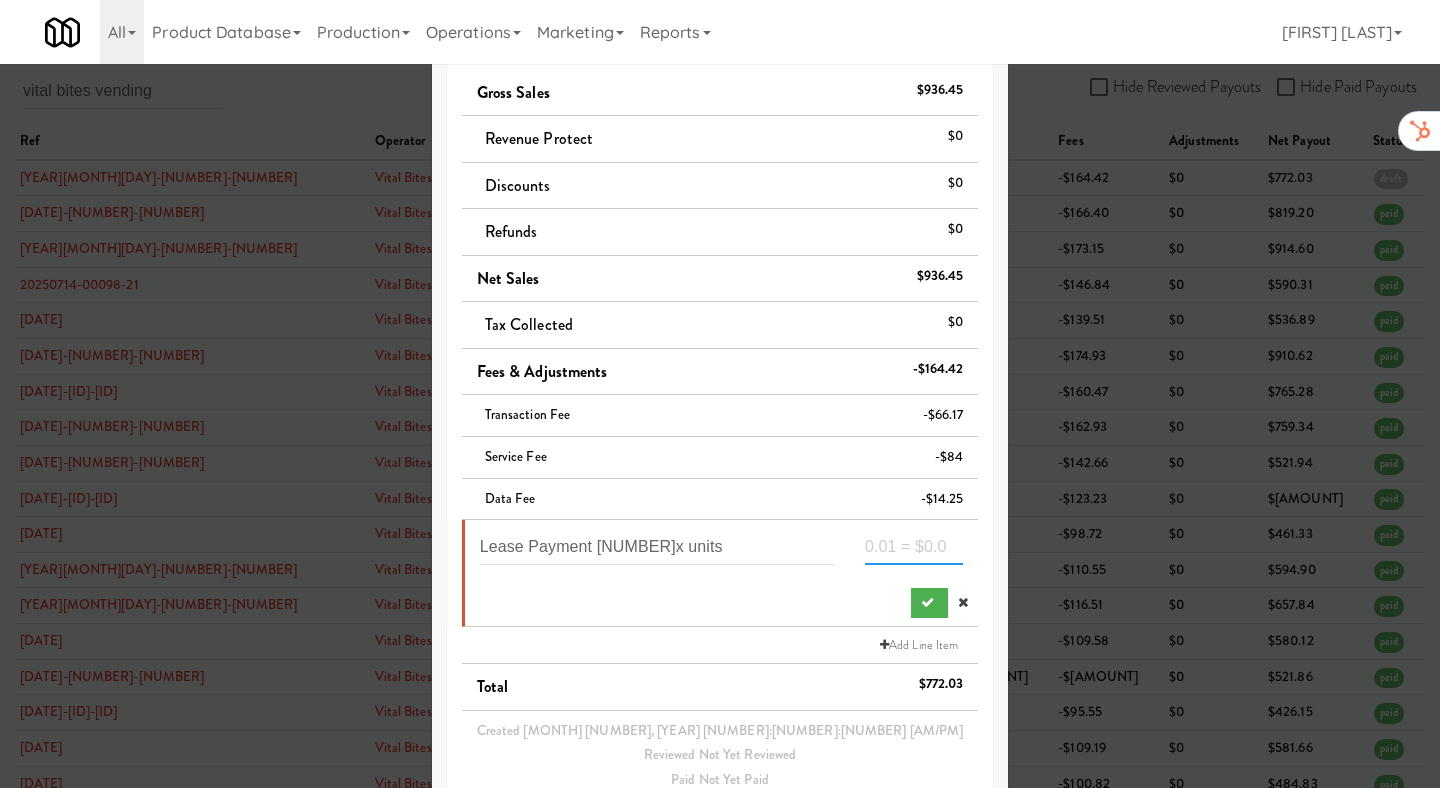 paste on "-[NUMBER]" 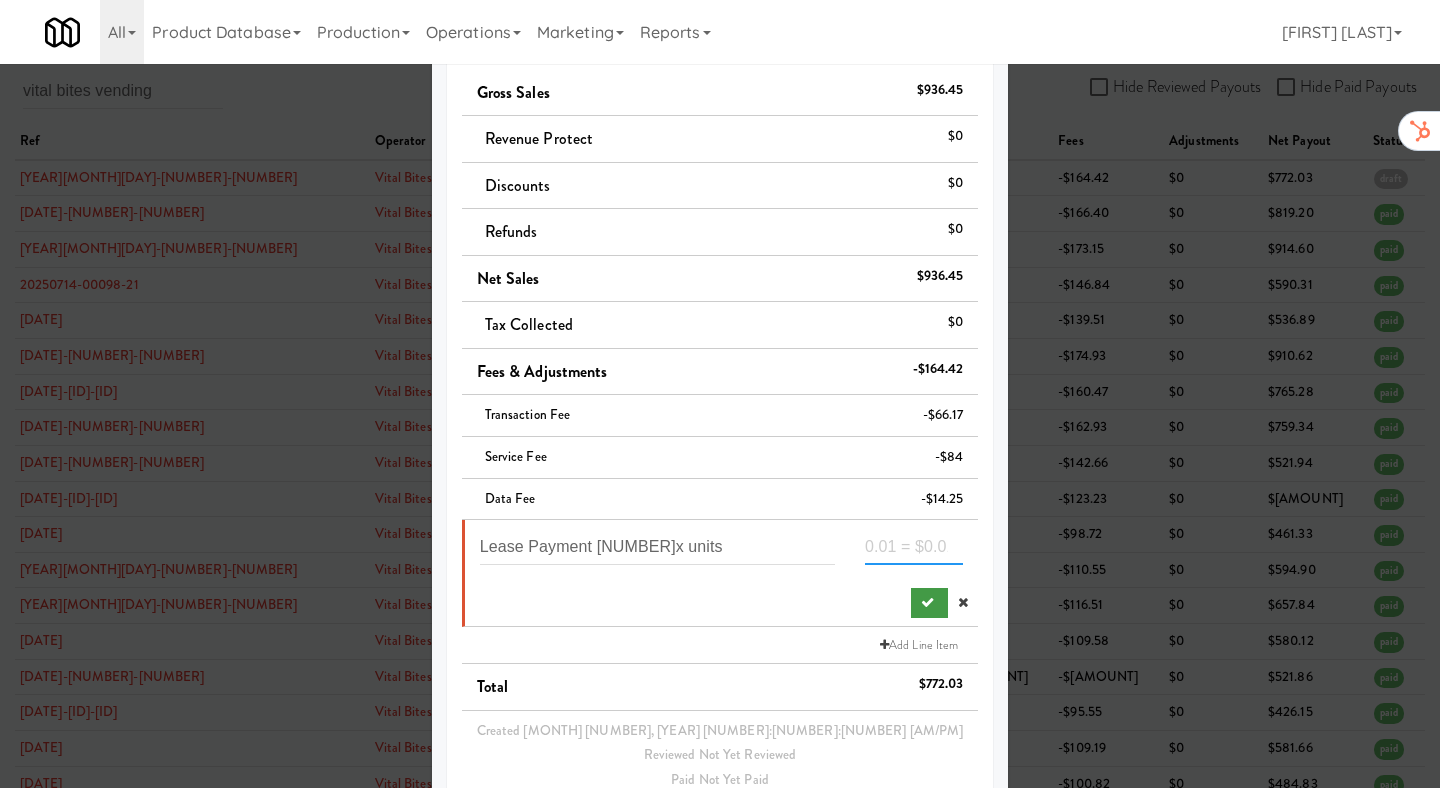 type on "-[NUMBER]" 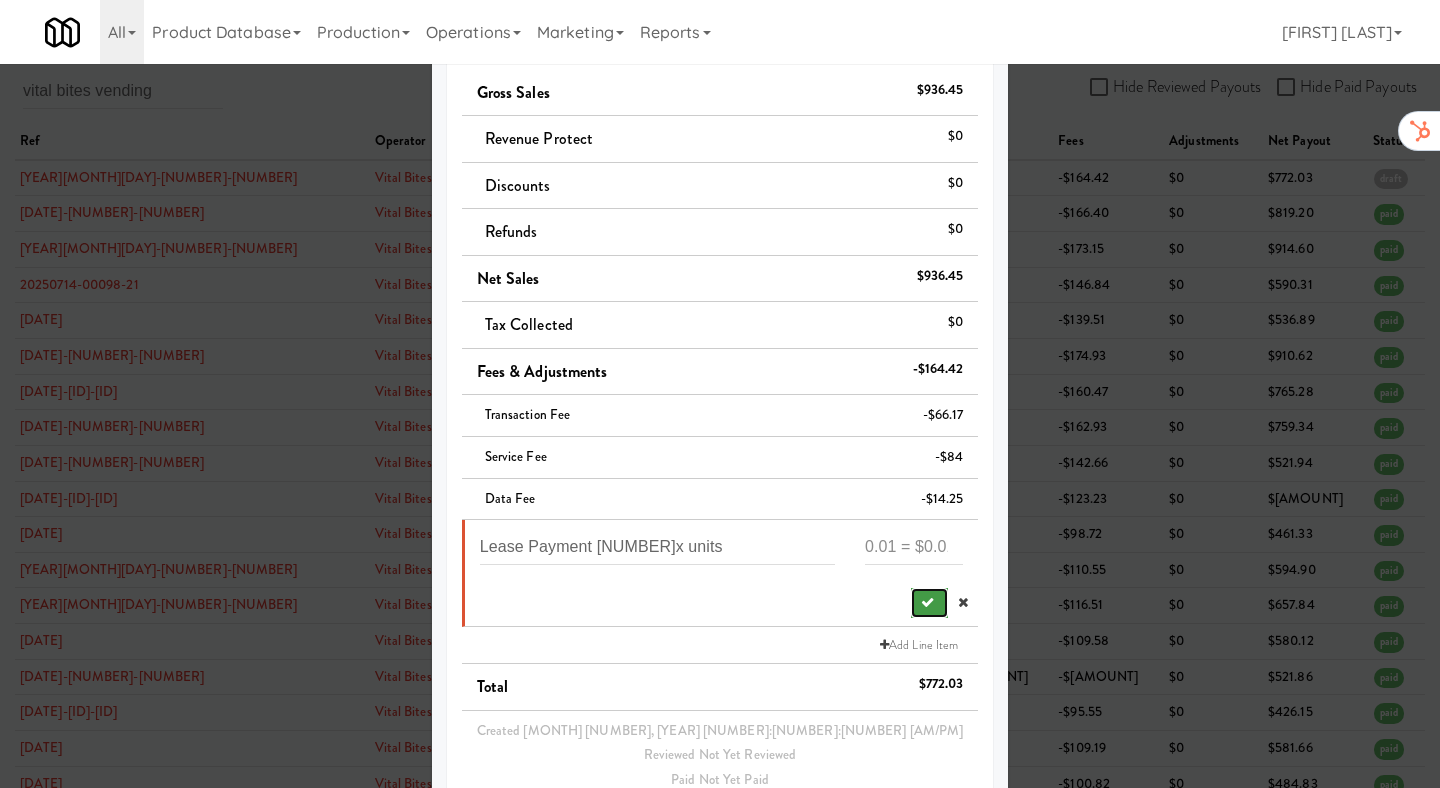 click at bounding box center [927, 602] 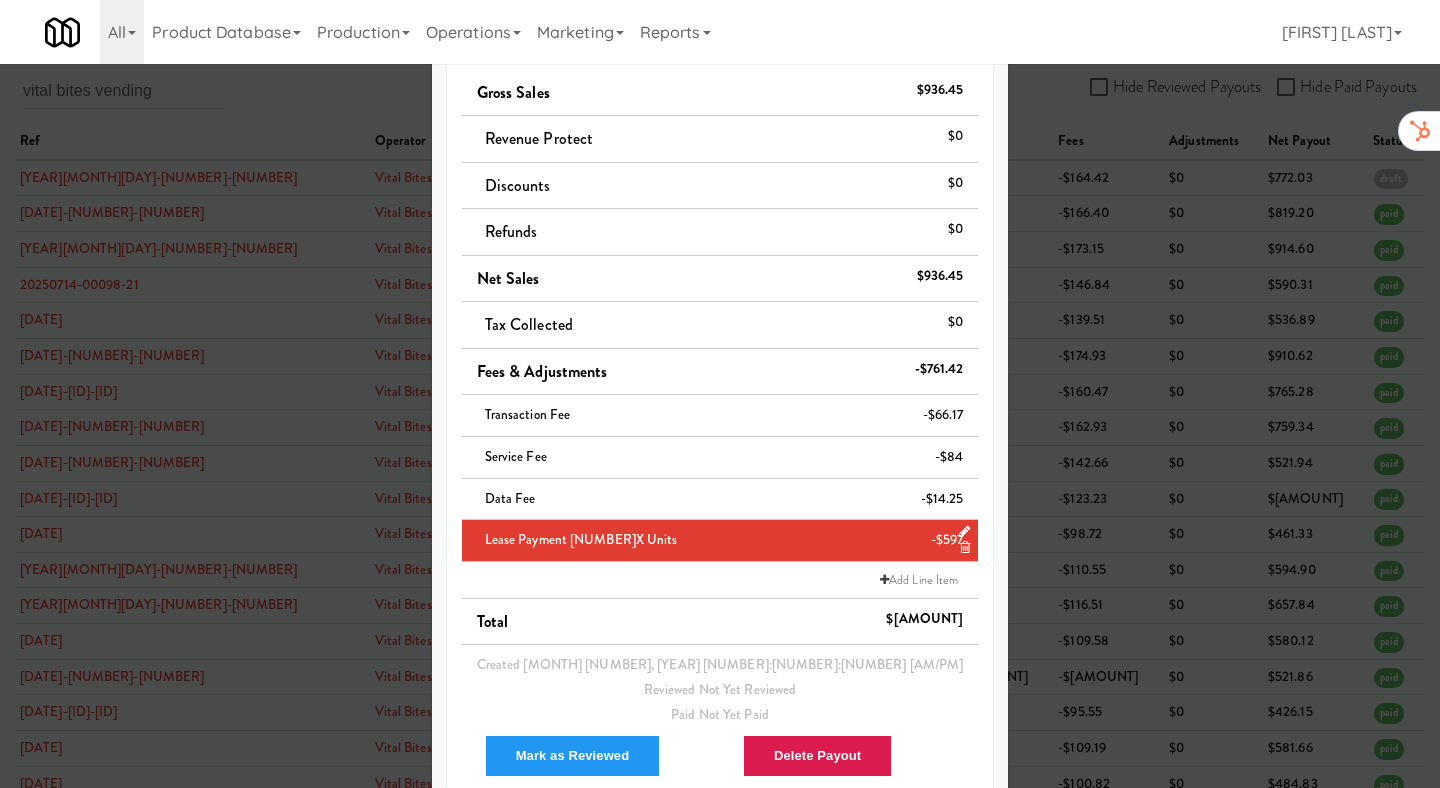 click at bounding box center (720, 394) 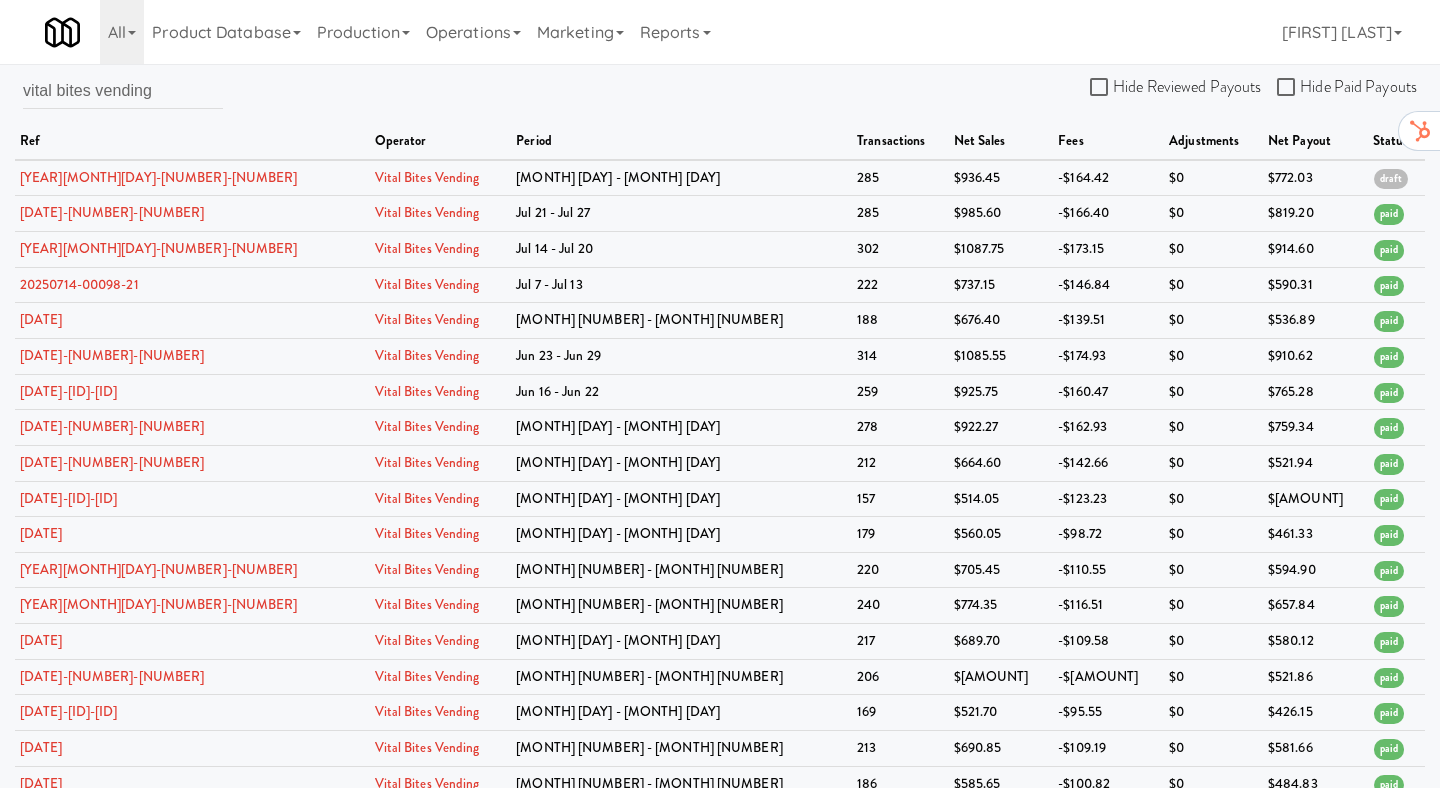 click on "vital bites vending" at bounding box center [123, 98] 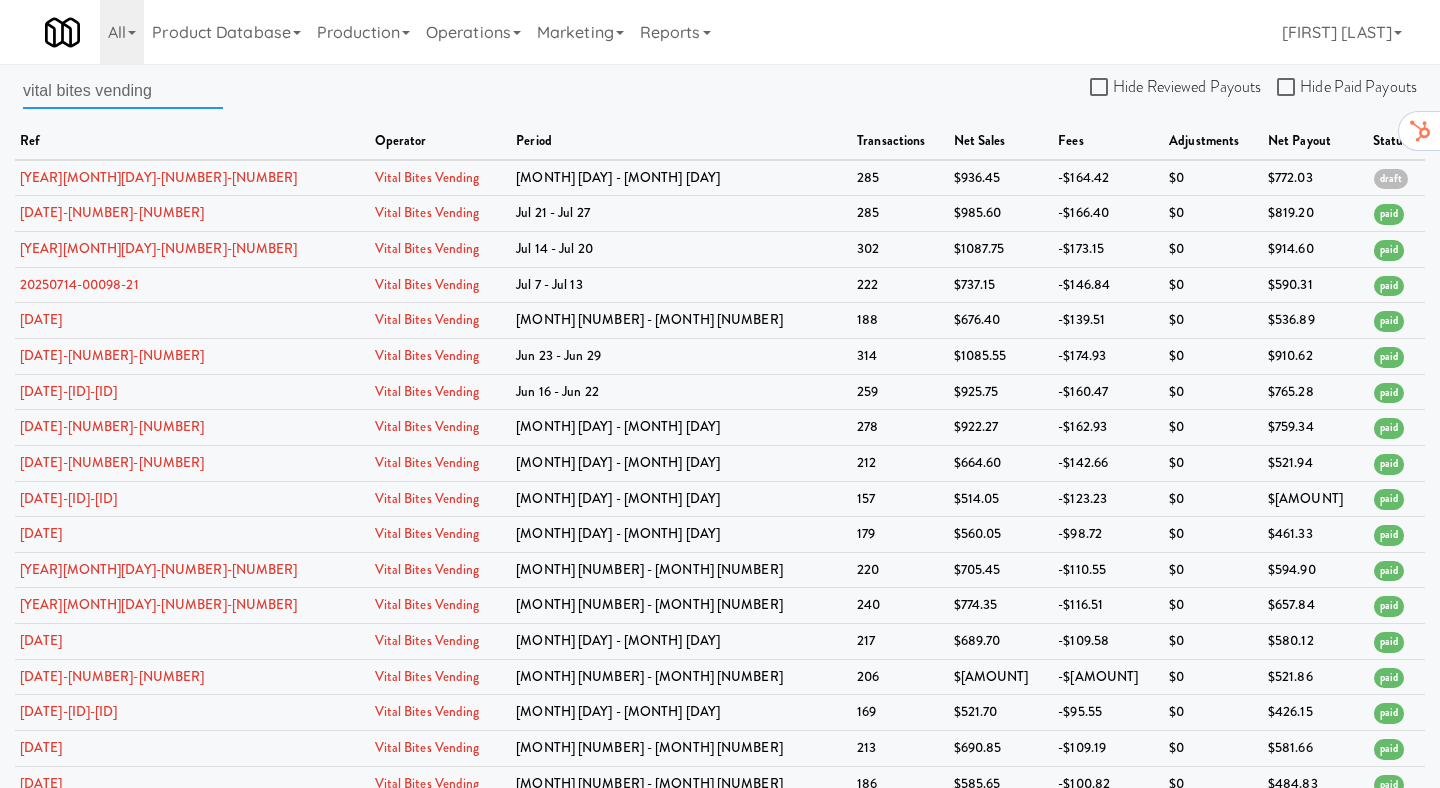 click on "vital bites vending" at bounding box center (123, 90) 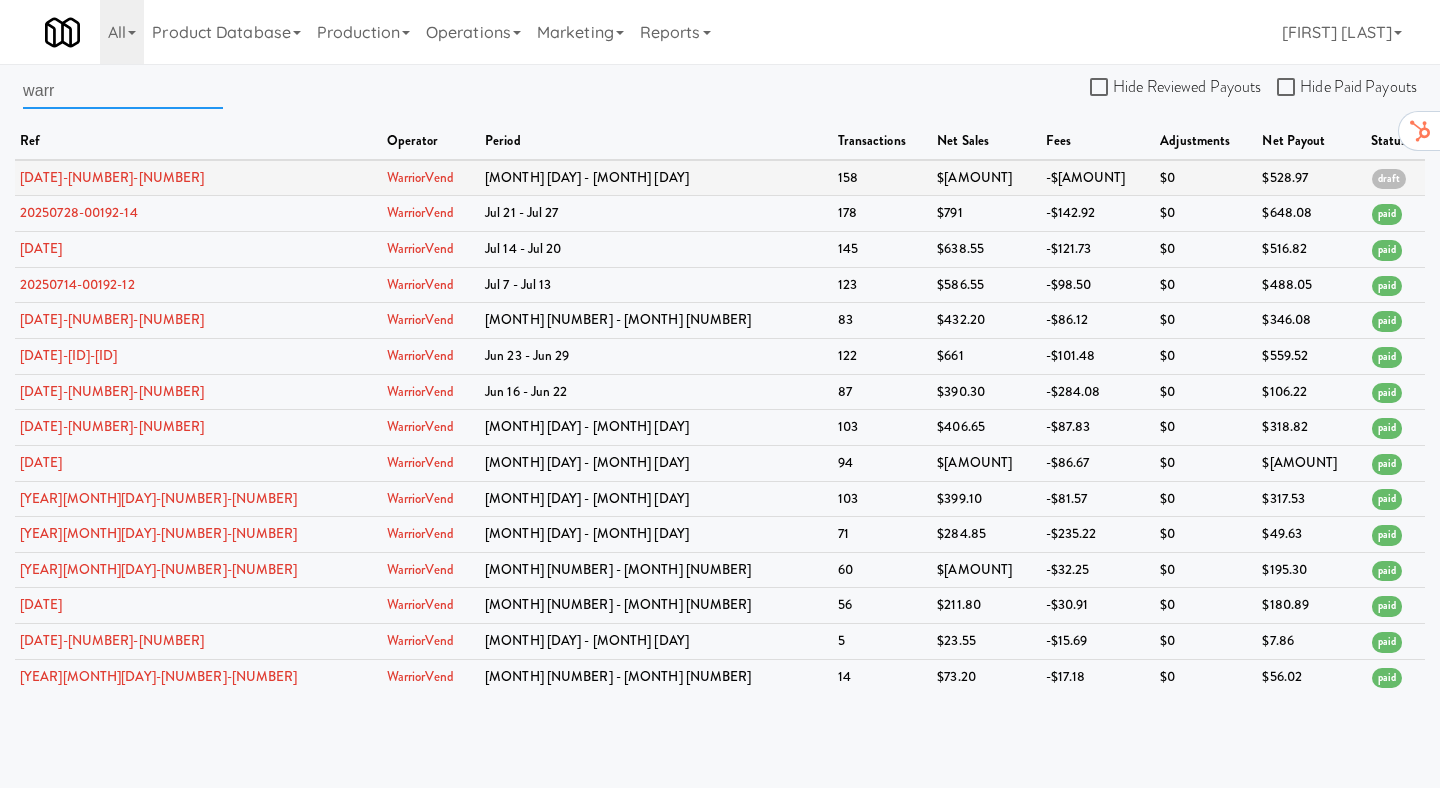 type on "warr" 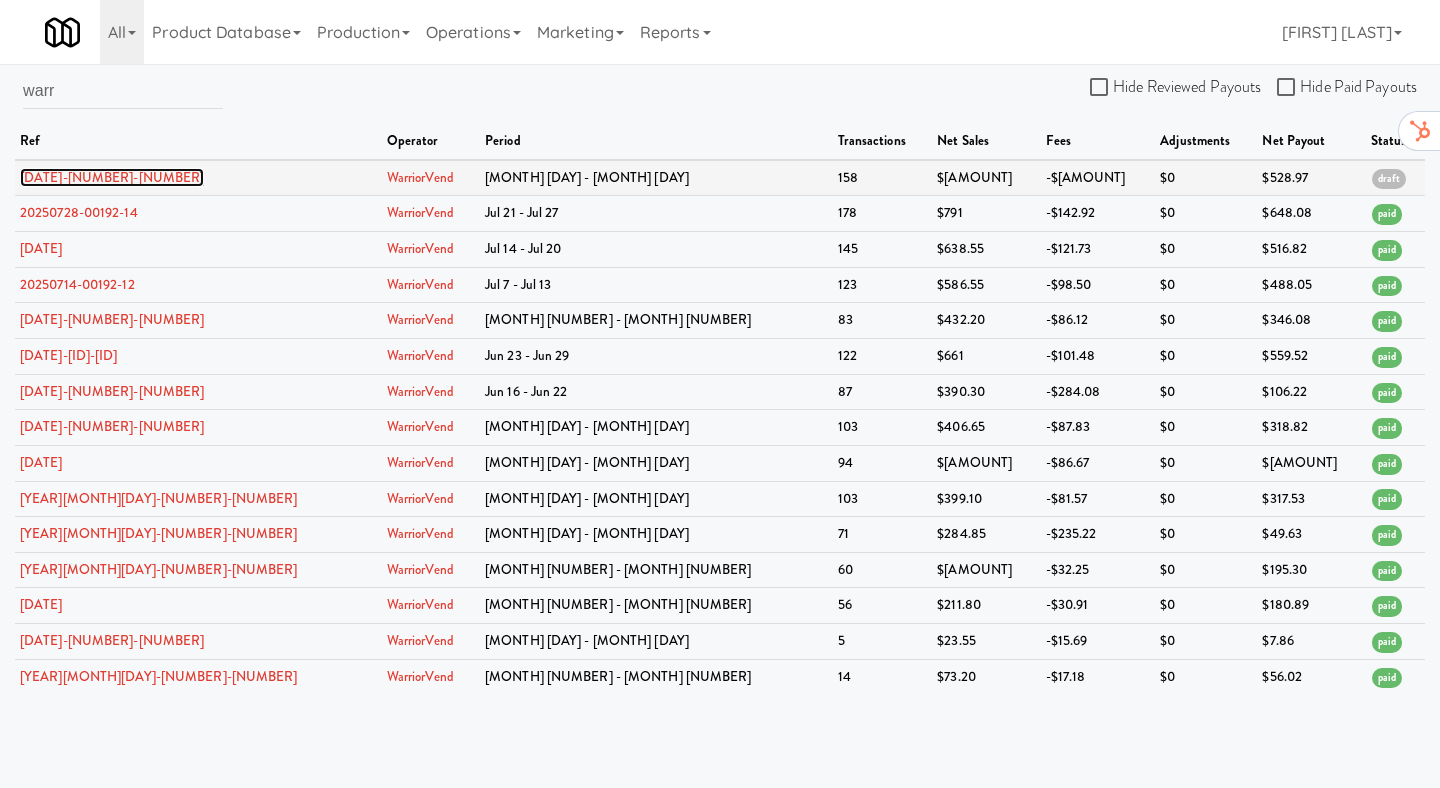 click on "[DATE]-[NUMBER]-[NUMBER]" at bounding box center (112, 177) 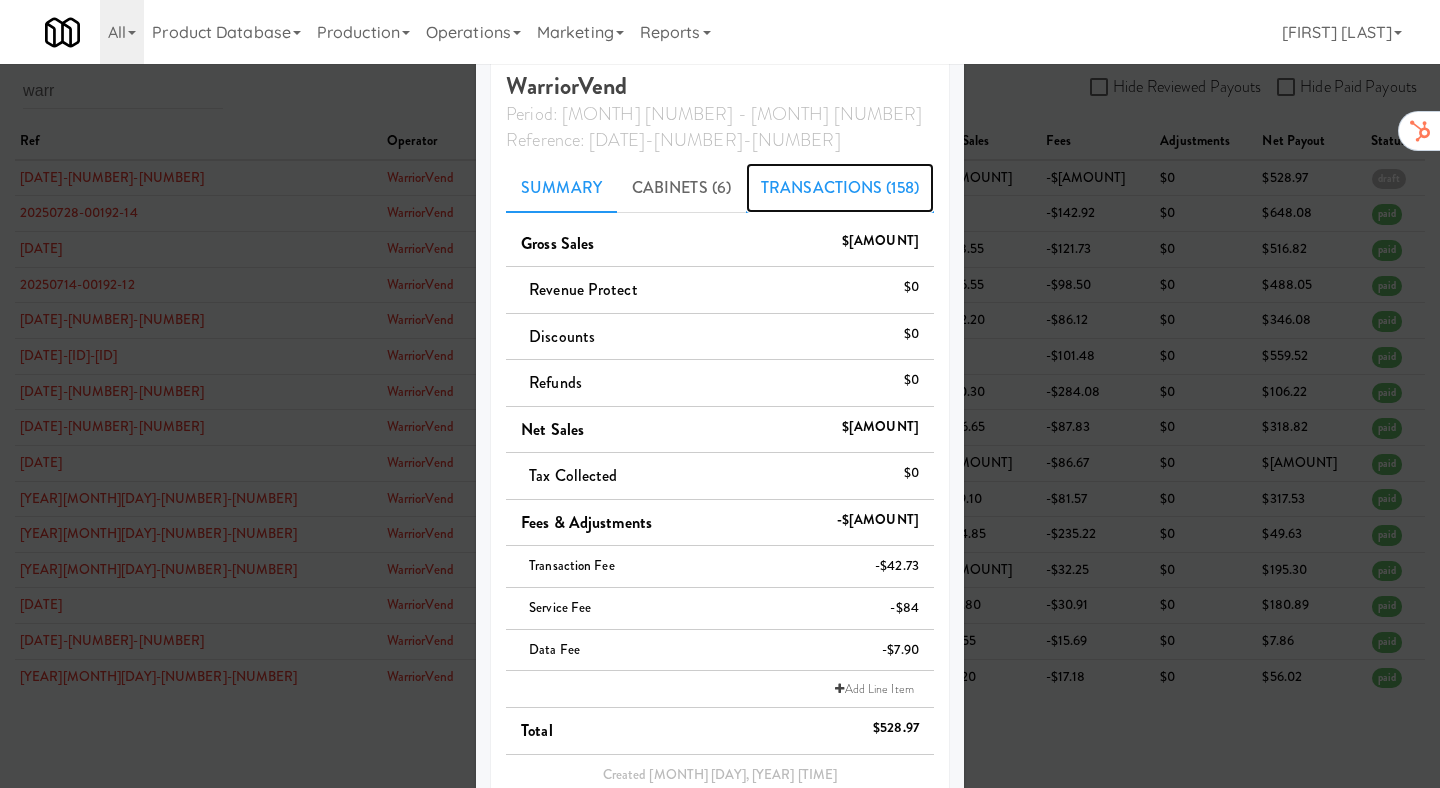 click on "Transactions (158)" at bounding box center (840, 188) 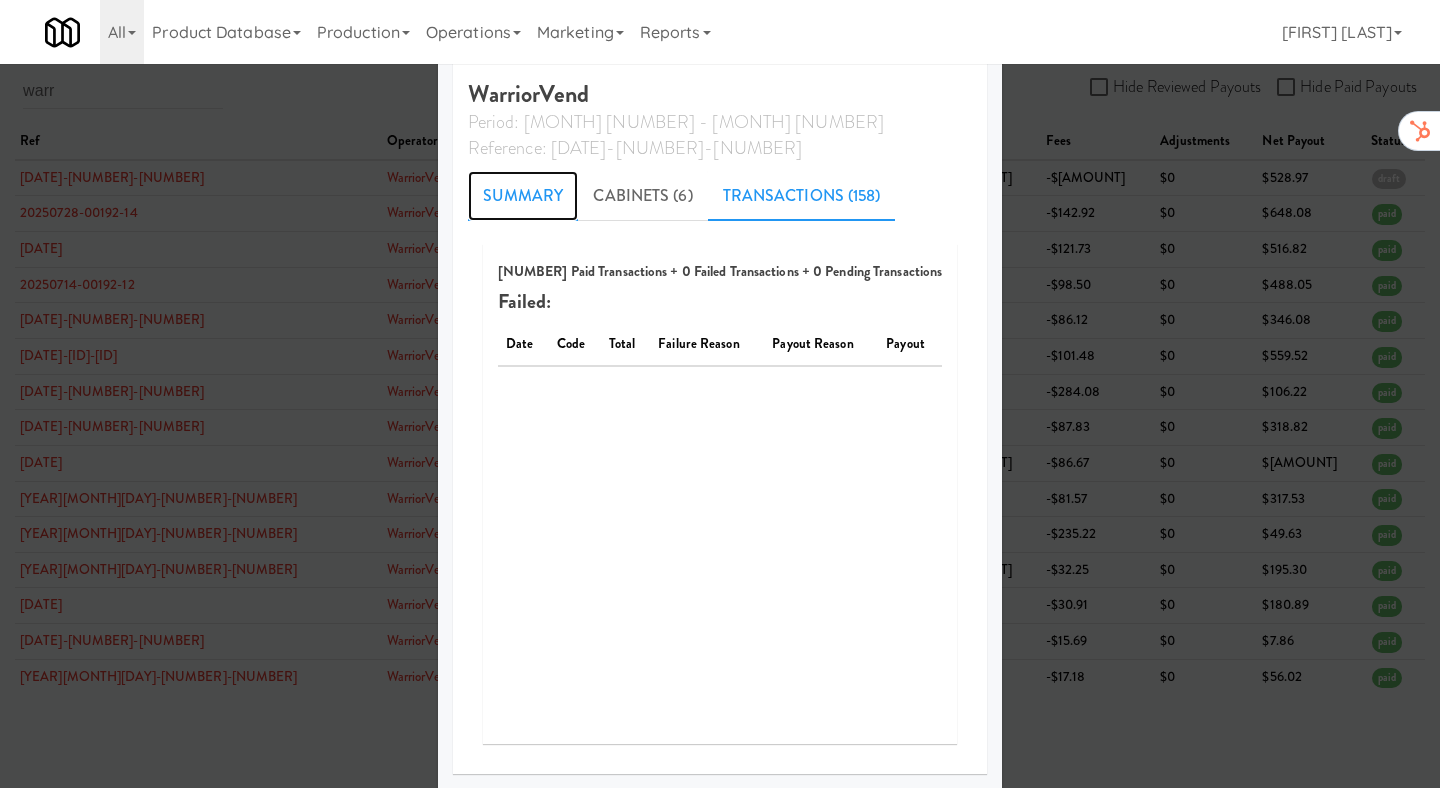 click on "Summary" at bounding box center [523, 196] 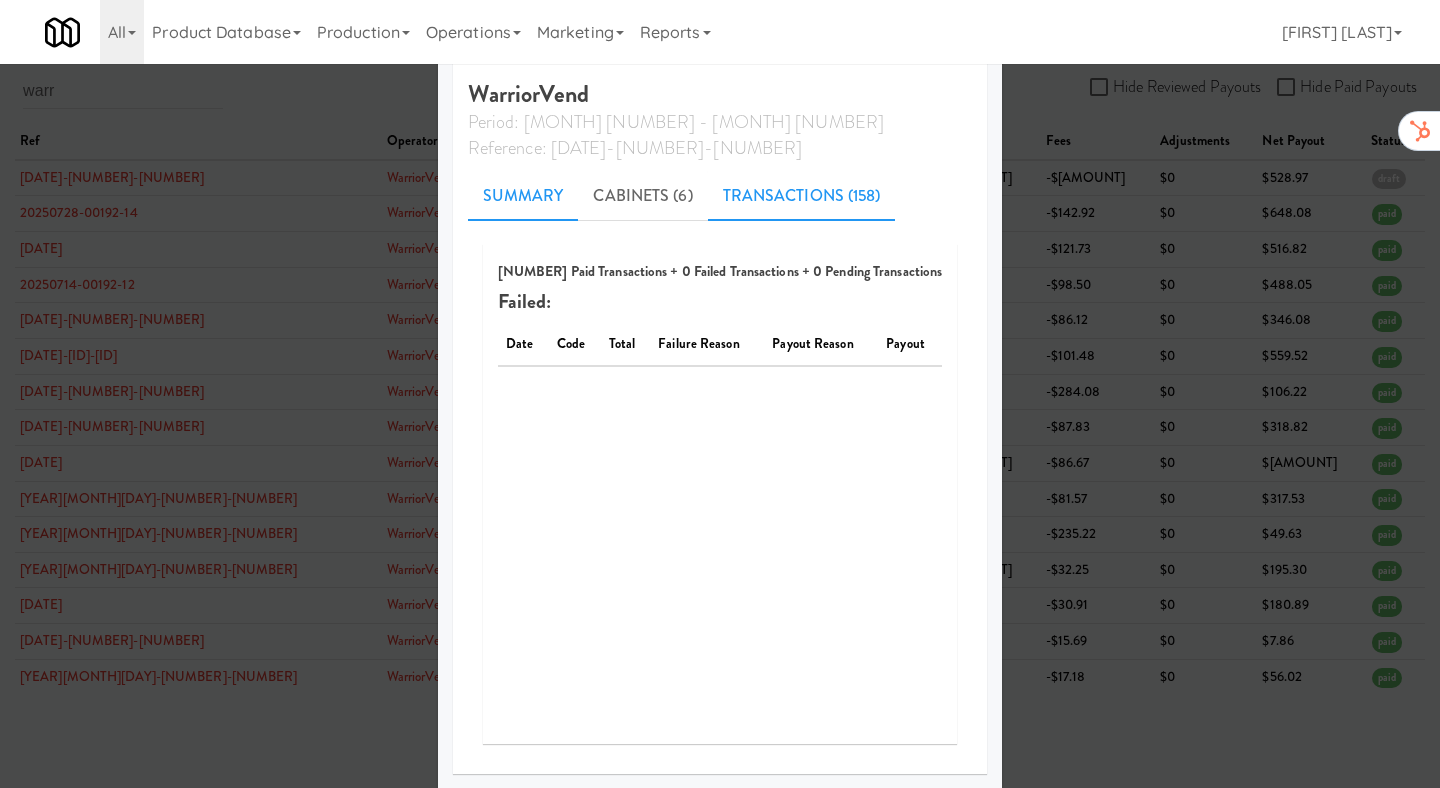 scroll, scrollTop: 200, scrollLeft: 0, axis: vertical 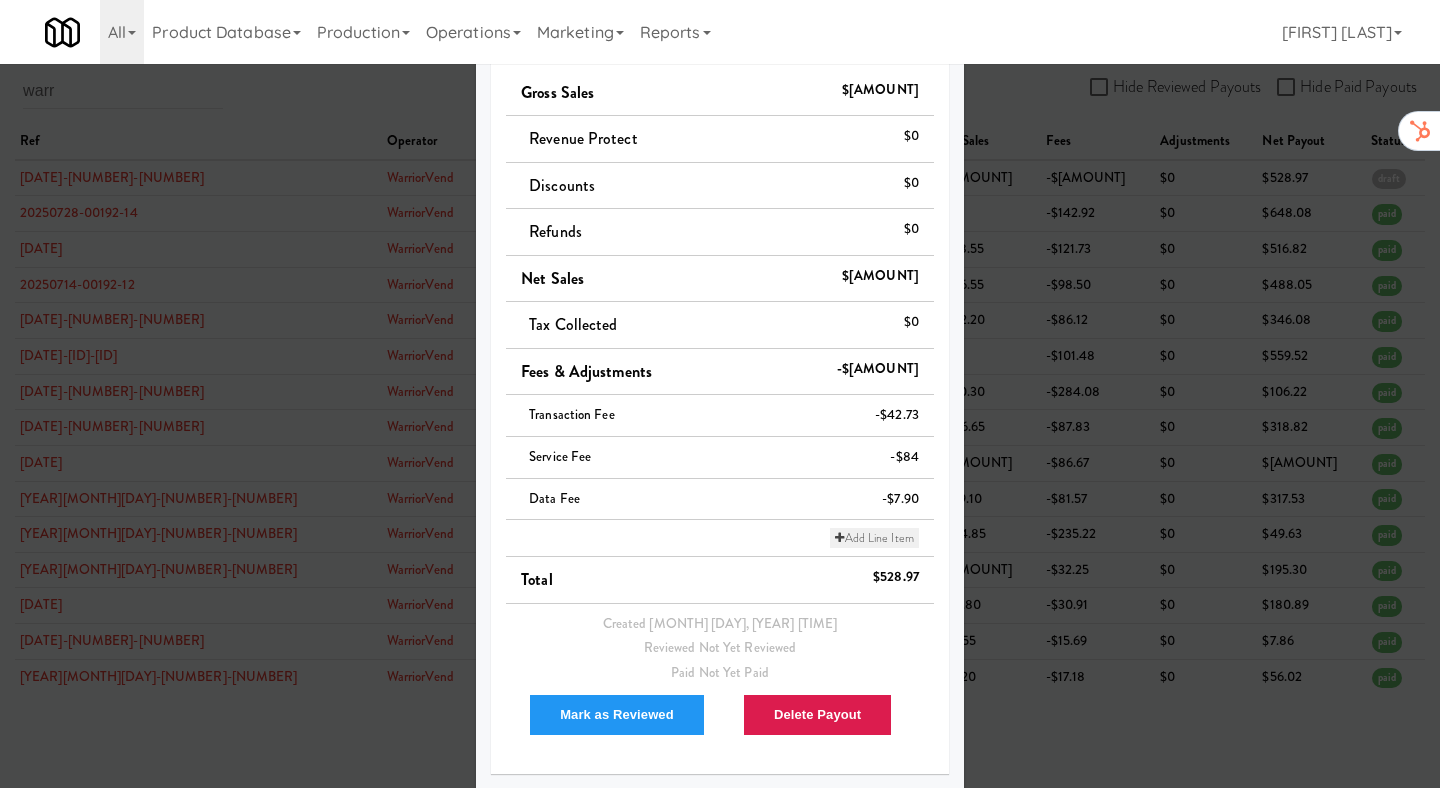 click on "Add Line Item" at bounding box center (874, 538) 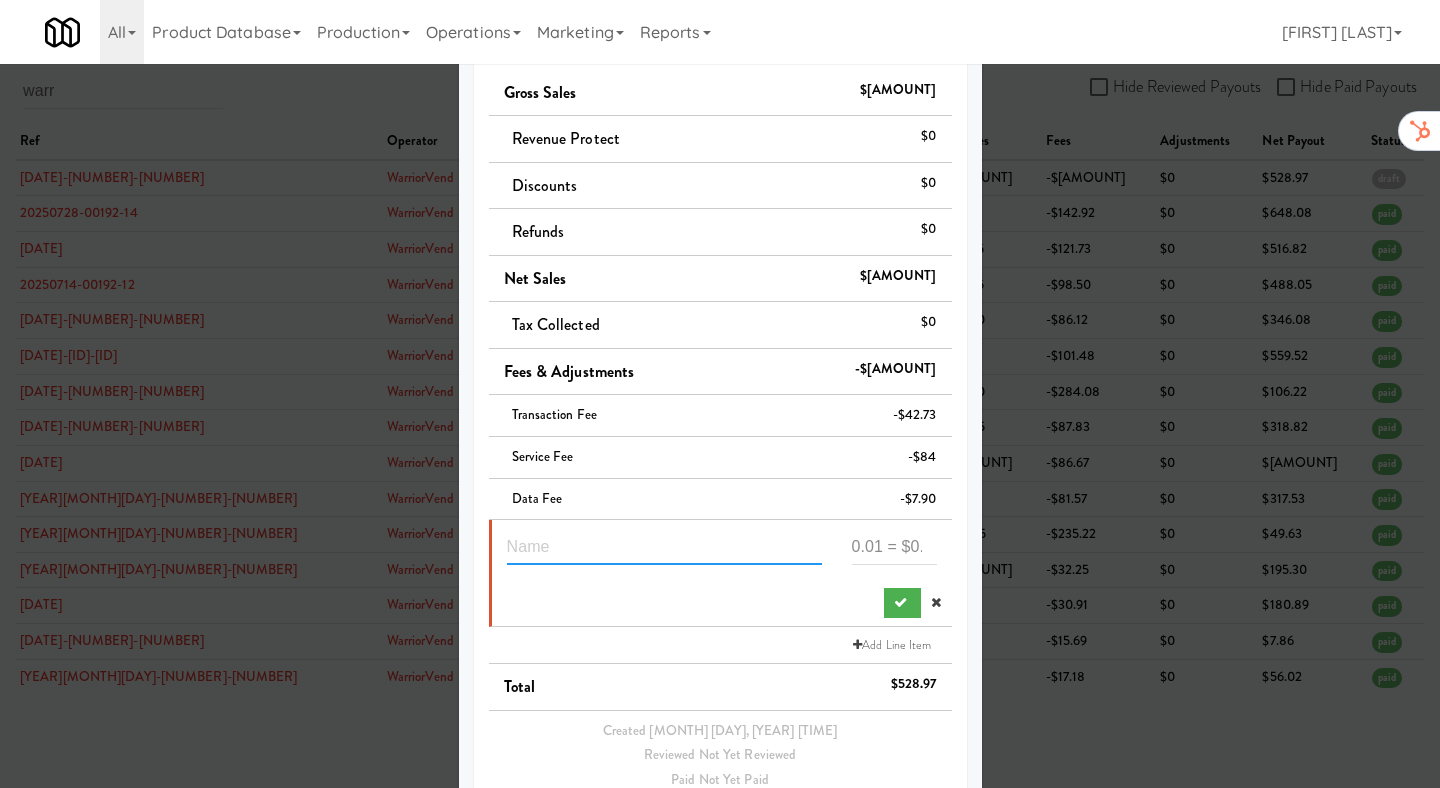 click at bounding box center (664, 546) 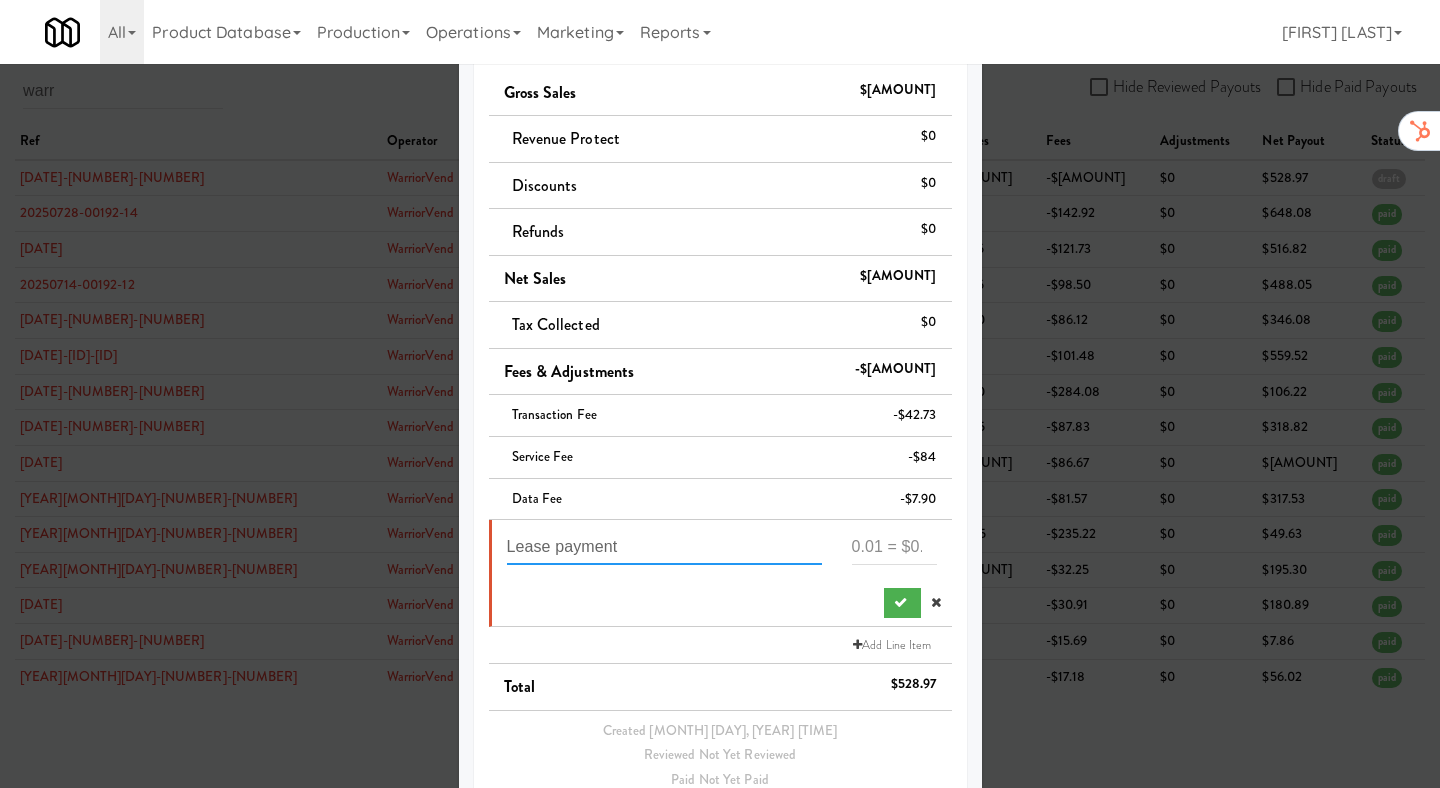 type on "Lease payment" 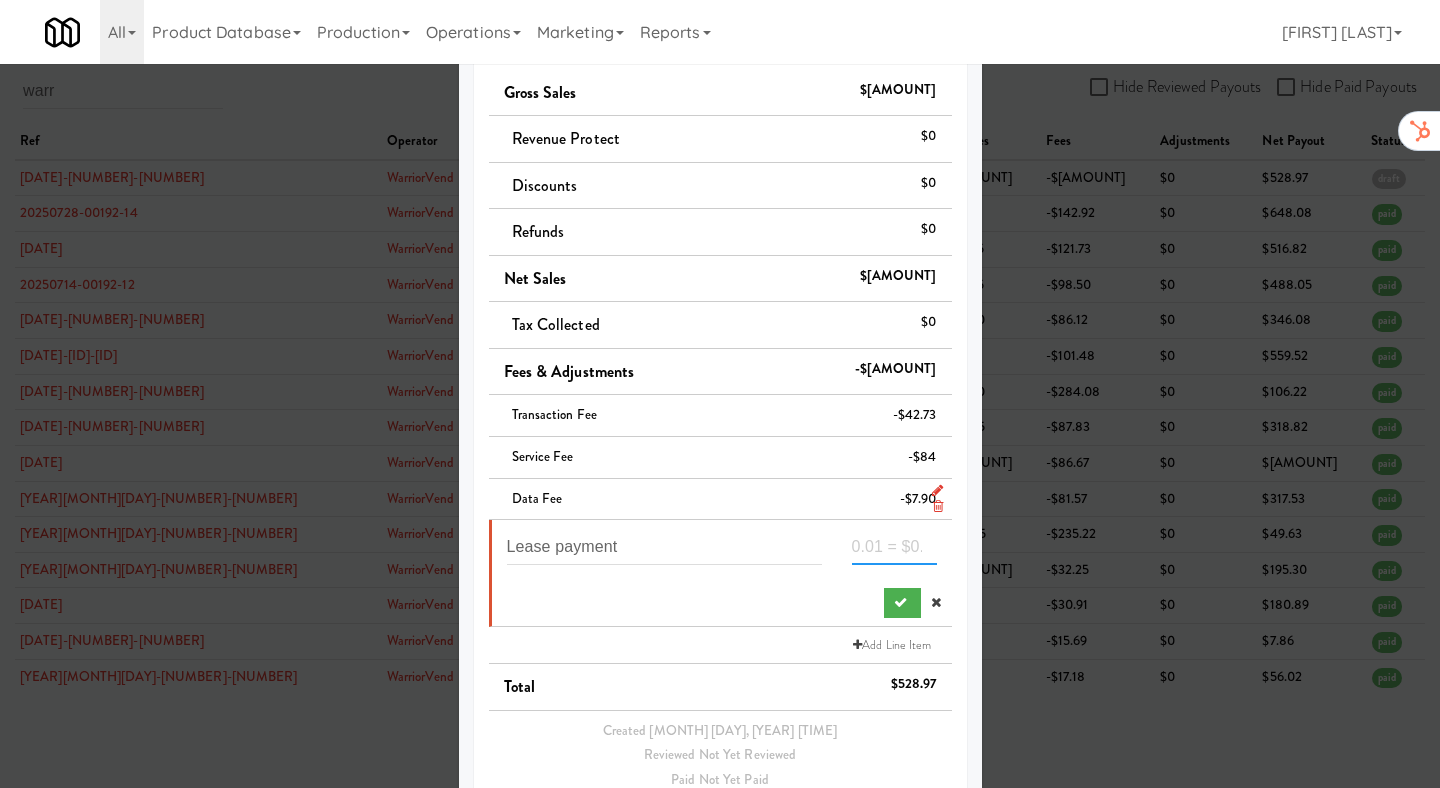 paste on "-[NUMBER]" 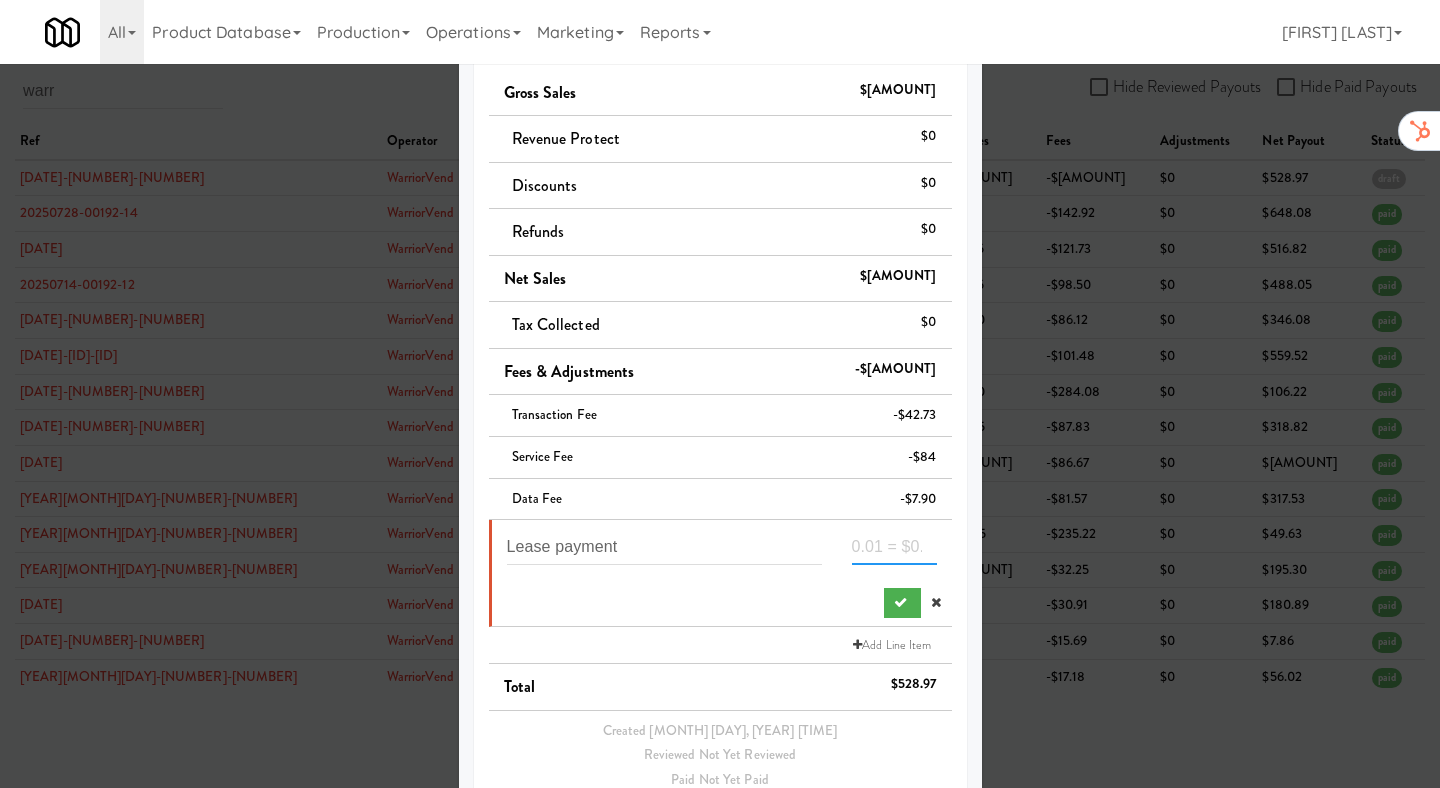 type on "-[NUMBER]" 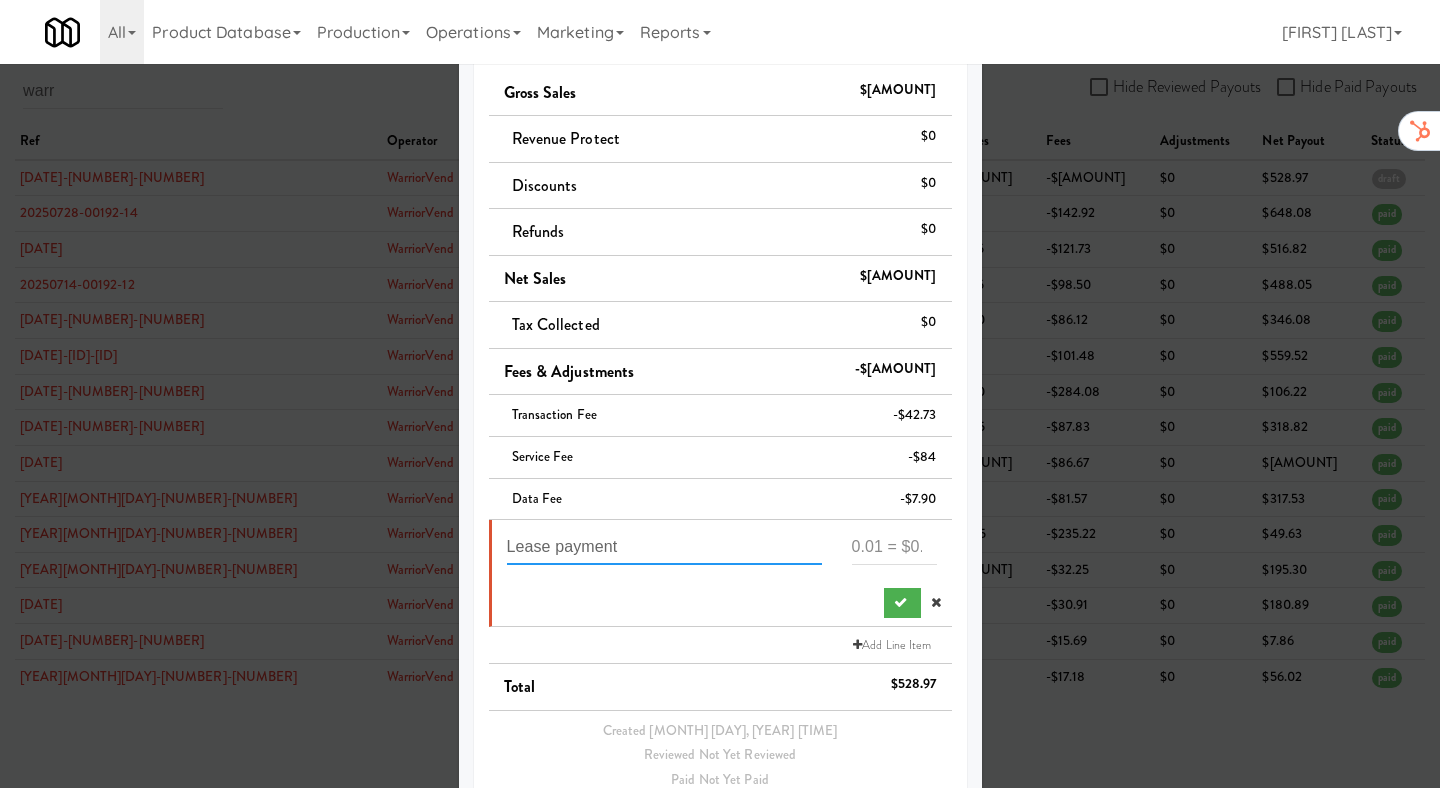 click on "Lease payment" at bounding box center [664, 546] 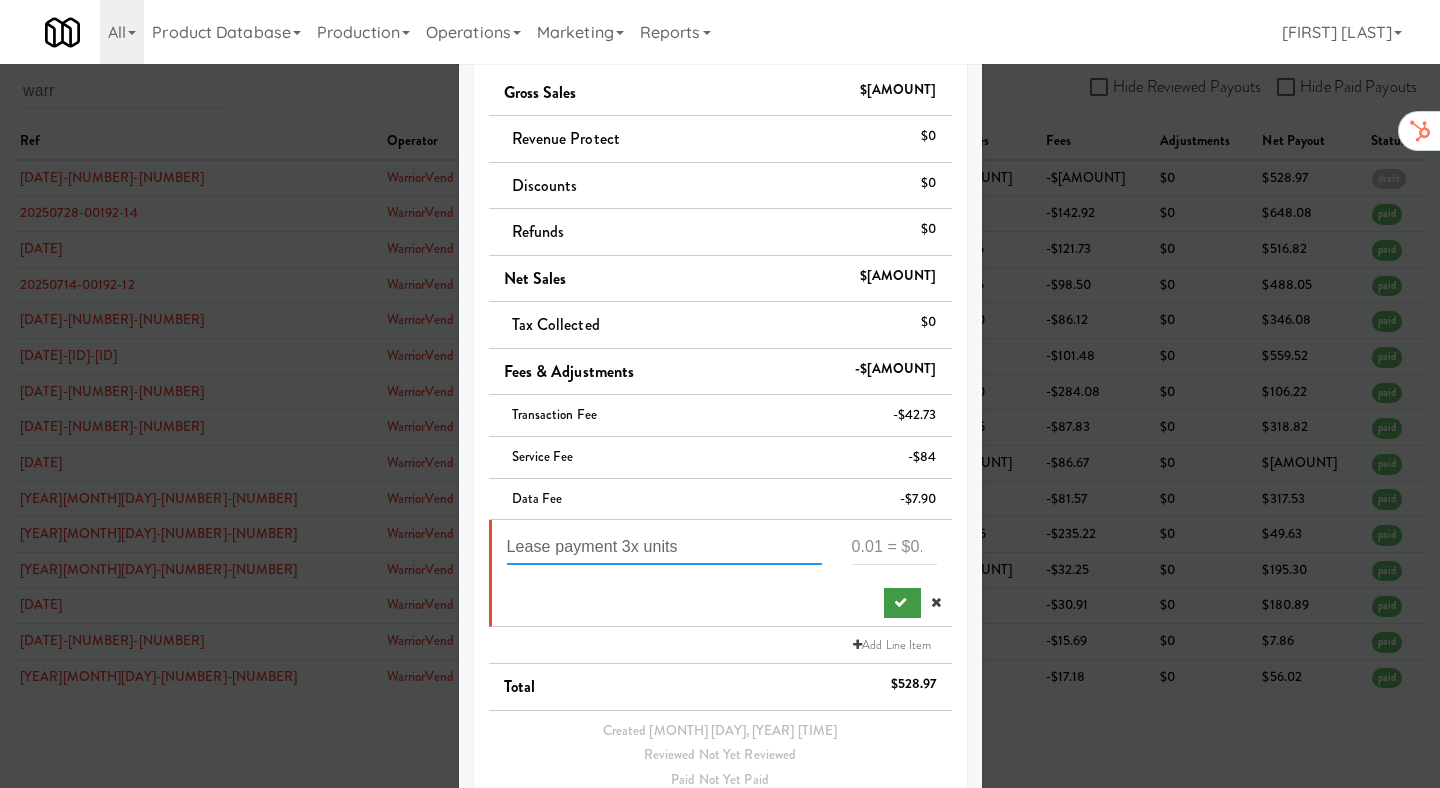 type on "Lease payment 3x units" 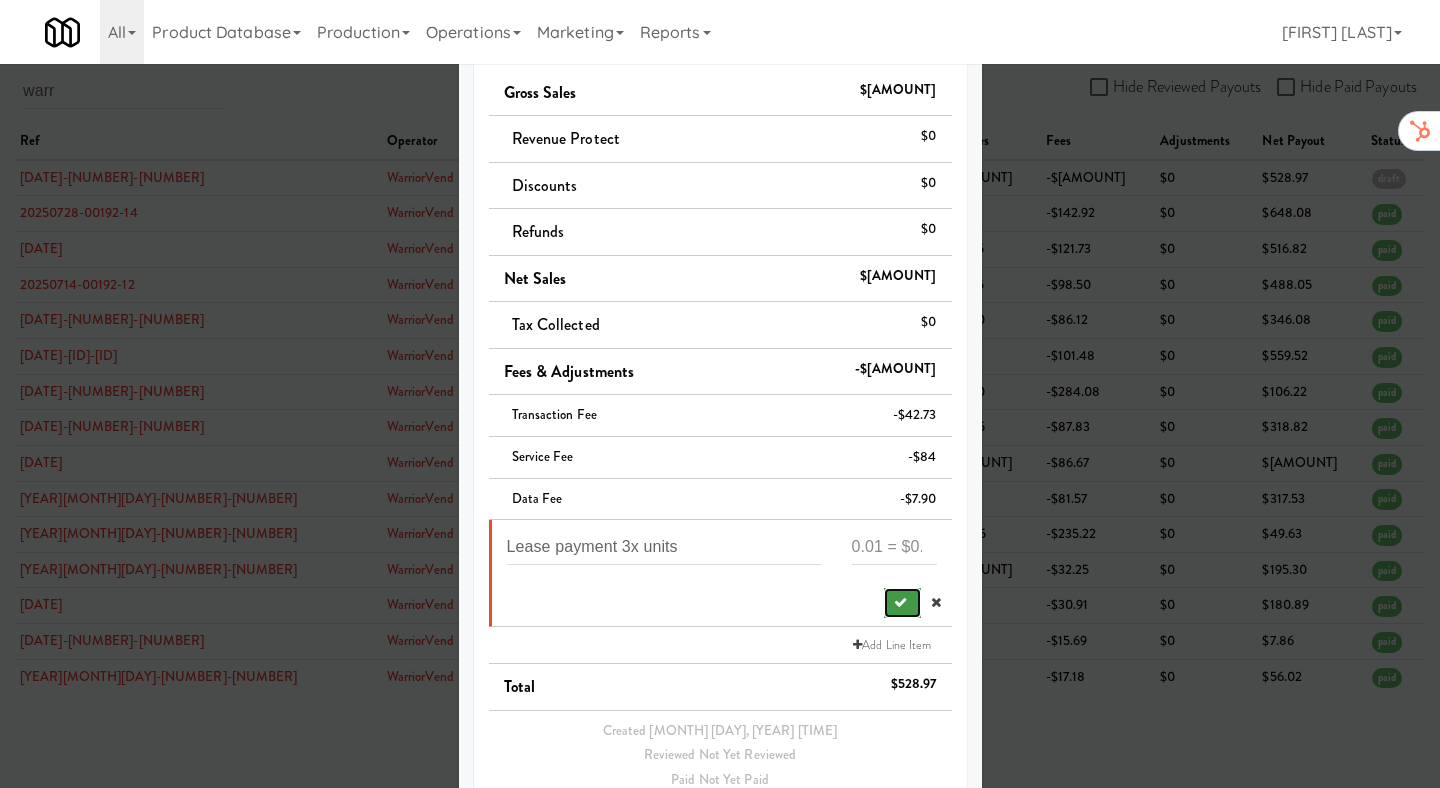 click at bounding box center (900, 602) 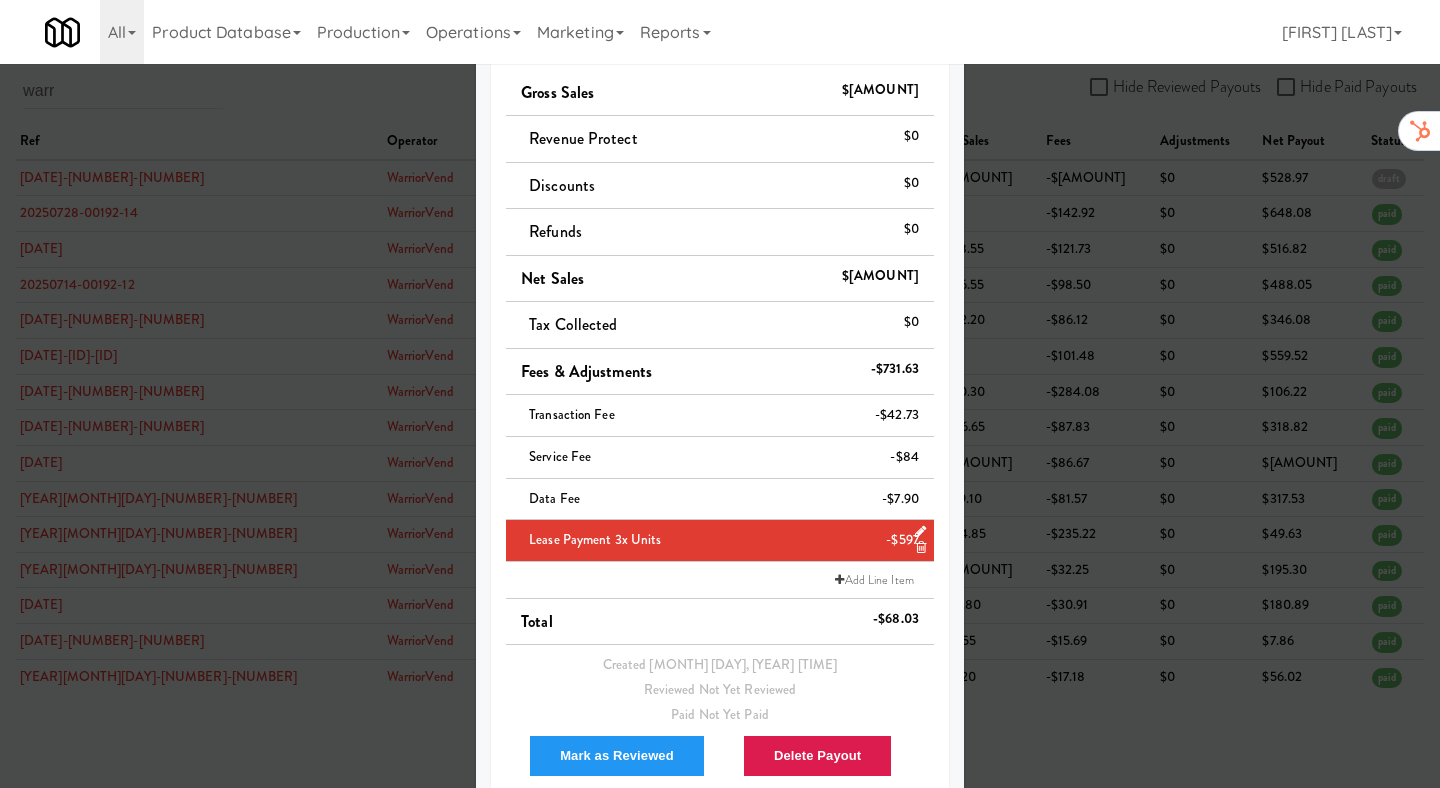 click at bounding box center (720, 394) 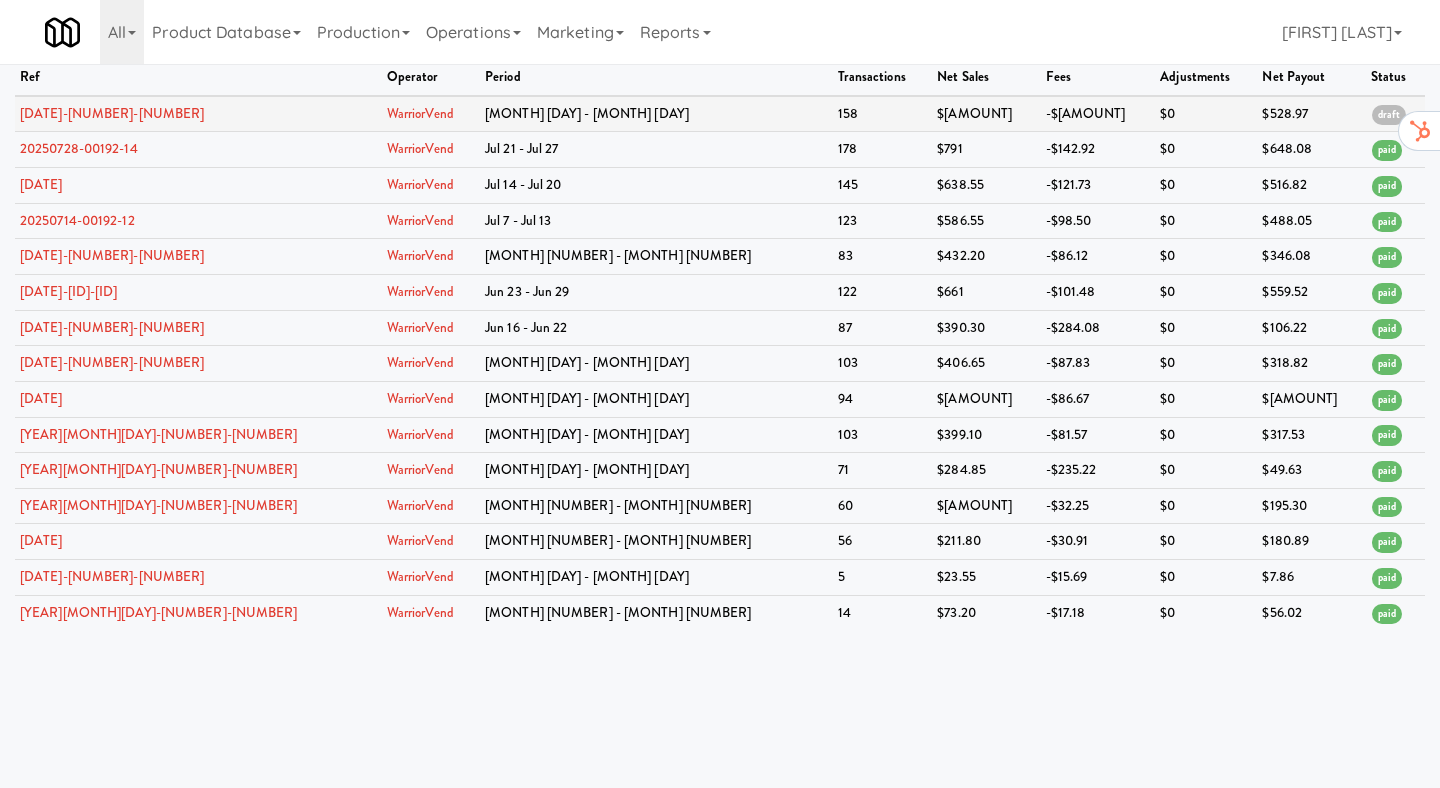 scroll, scrollTop: 0, scrollLeft: 0, axis: both 